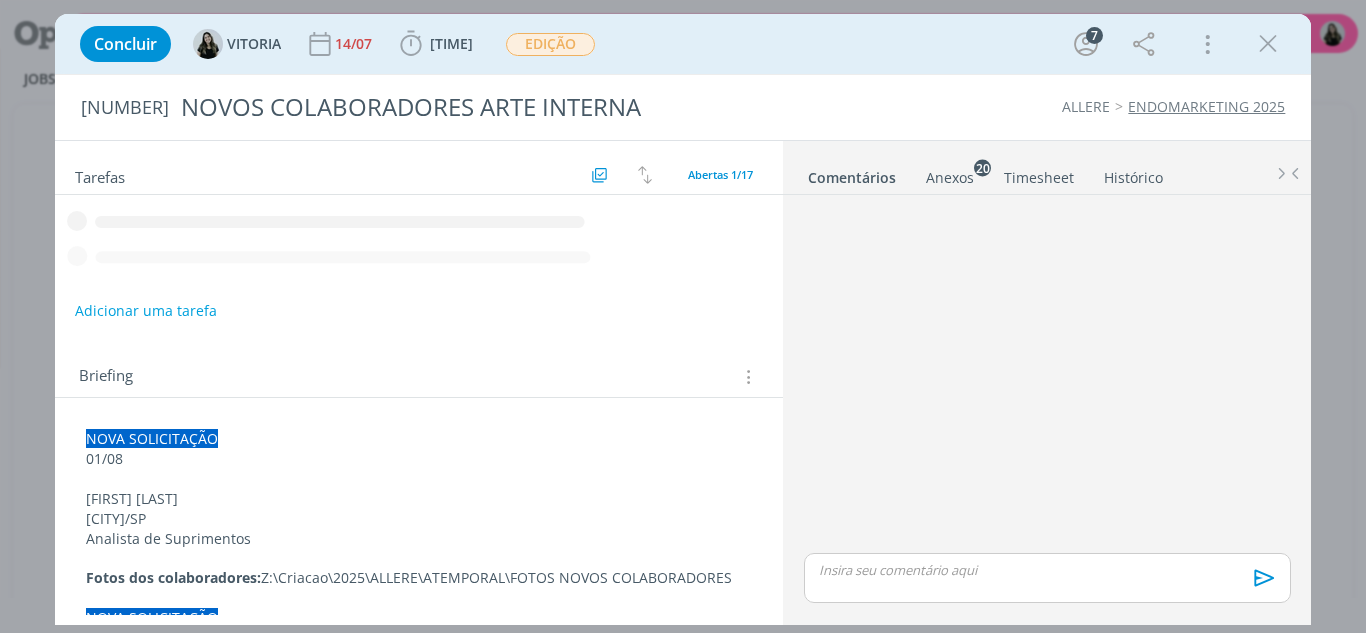 scroll, scrollTop: 0, scrollLeft: 0, axis: both 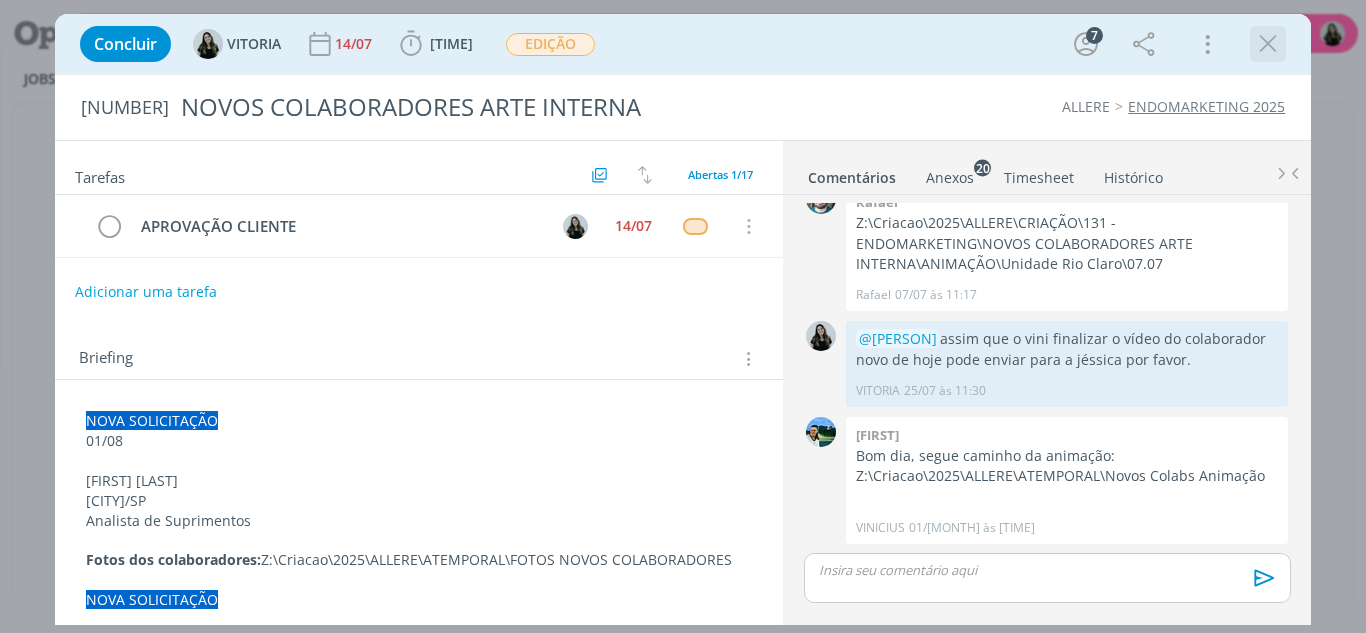 click at bounding box center (1268, 44) 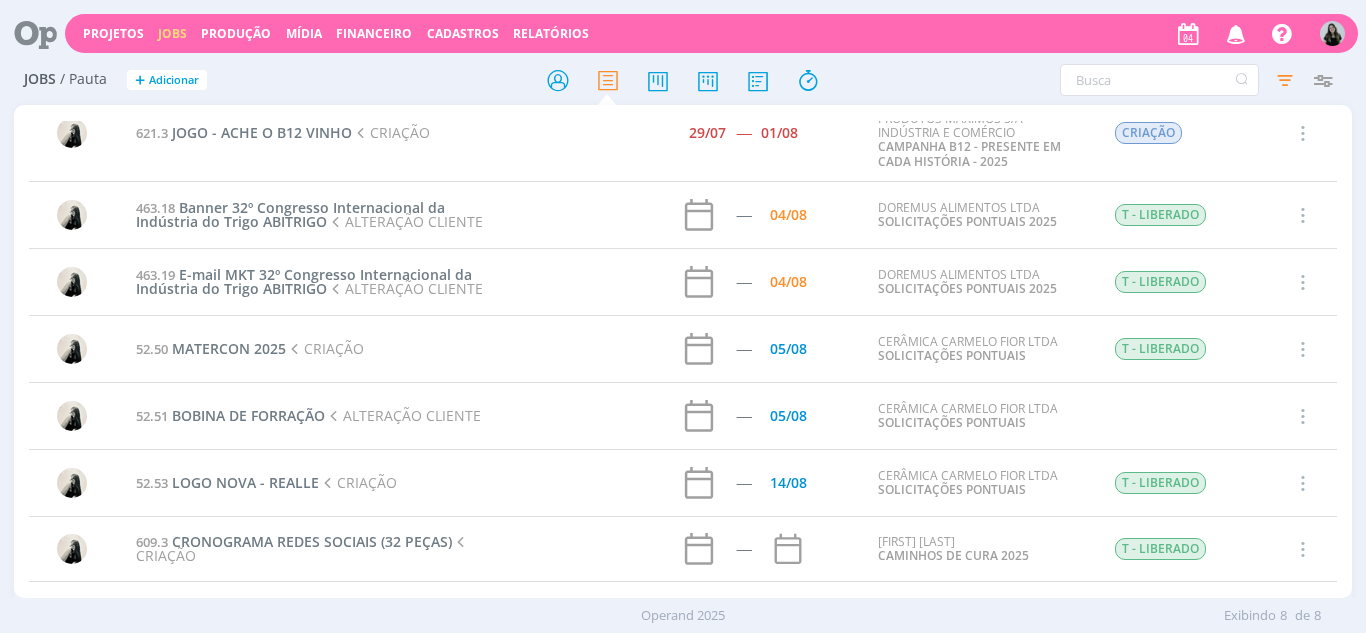 scroll, scrollTop: 0, scrollLeft: 0, axis: both 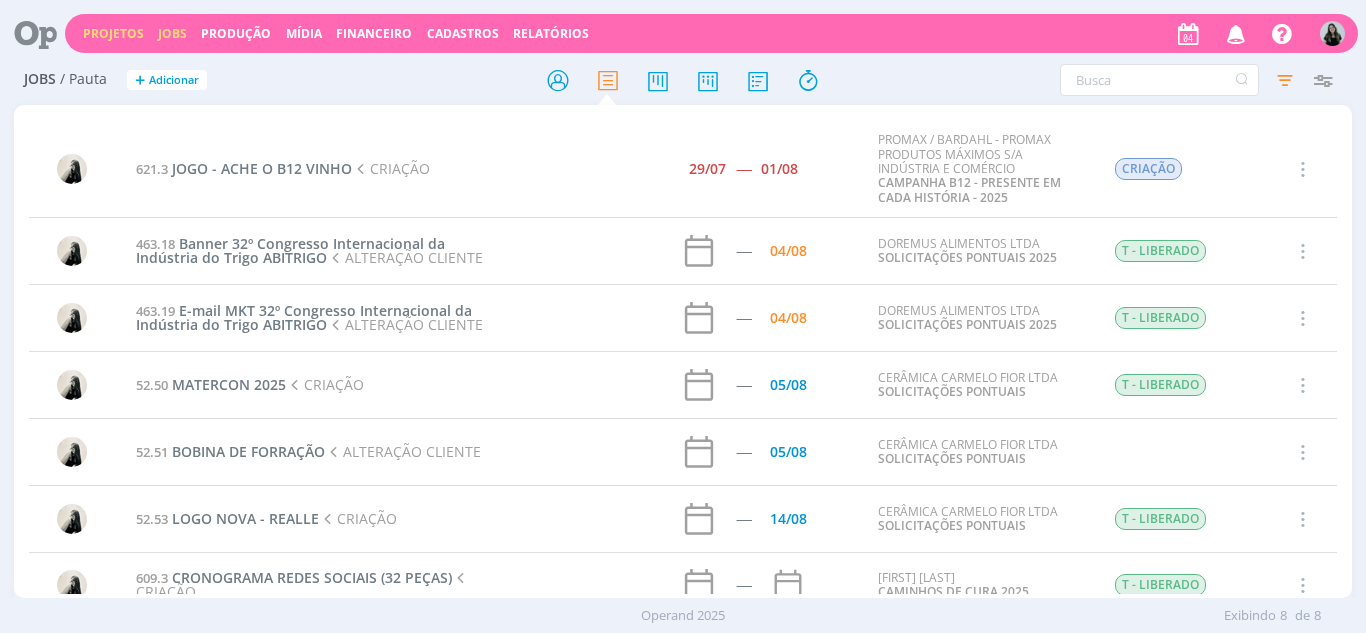 click on "Projetos" at bounding box center [113, 33] 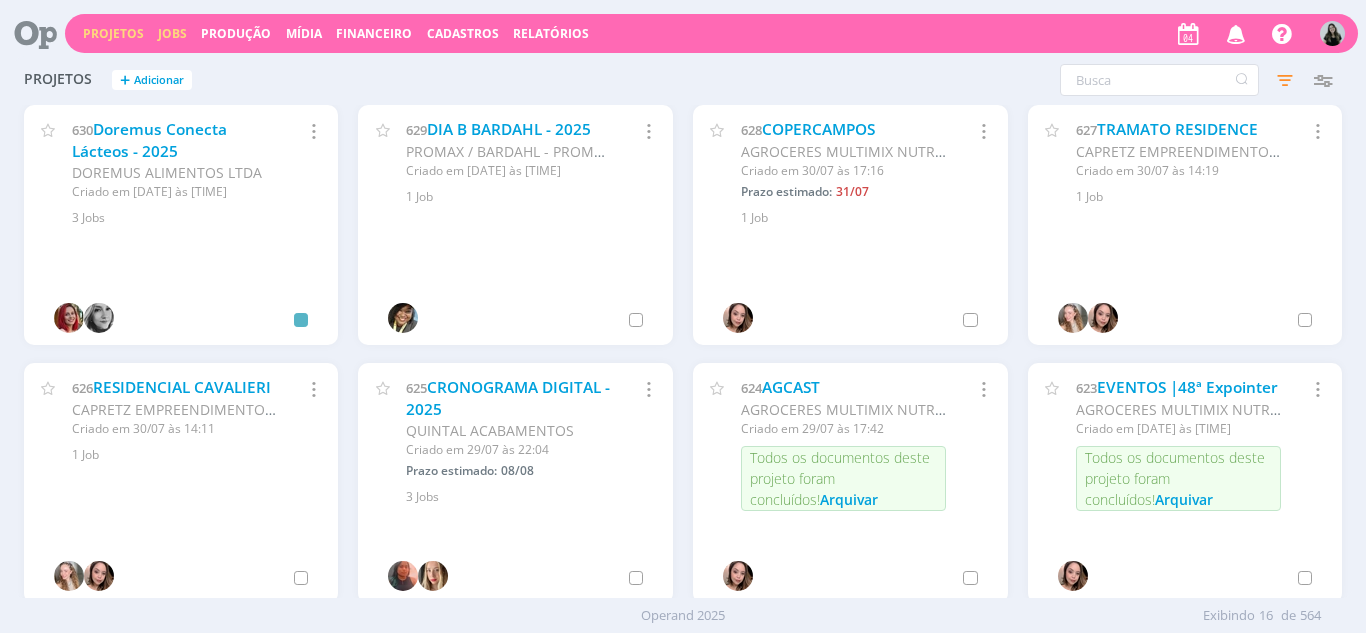 click on "Jobs" at bounding box center [172, 33] 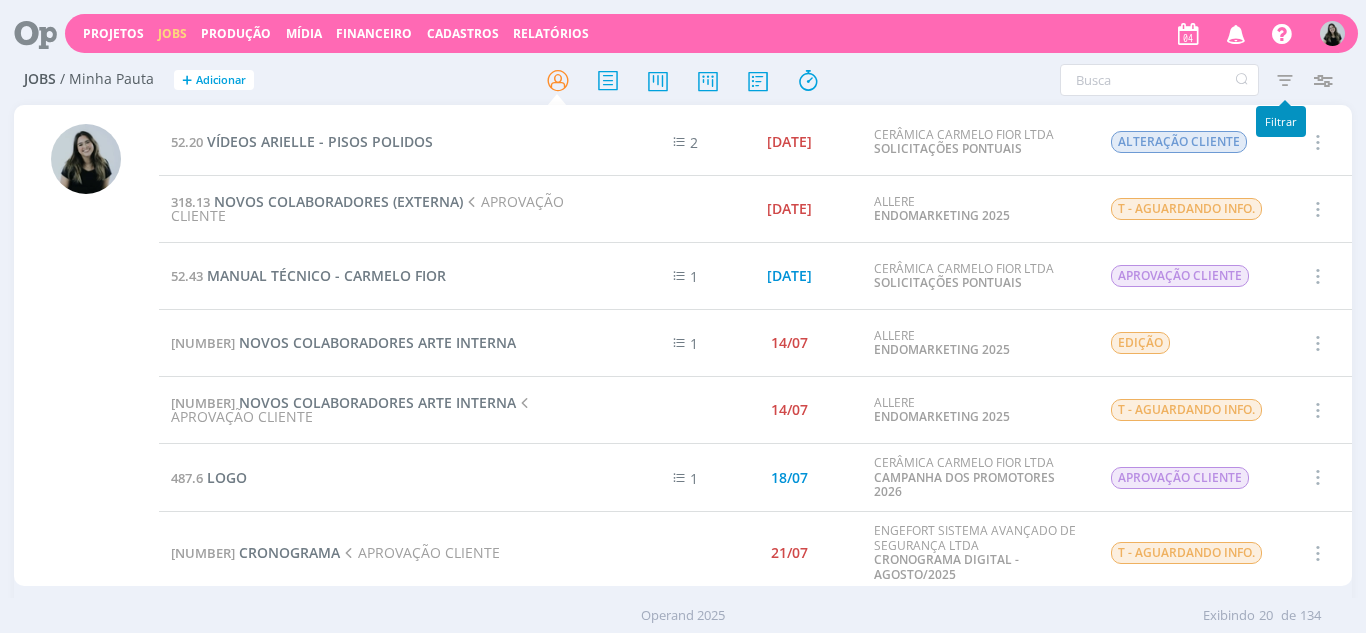 click at bounding box center [1285, 80] 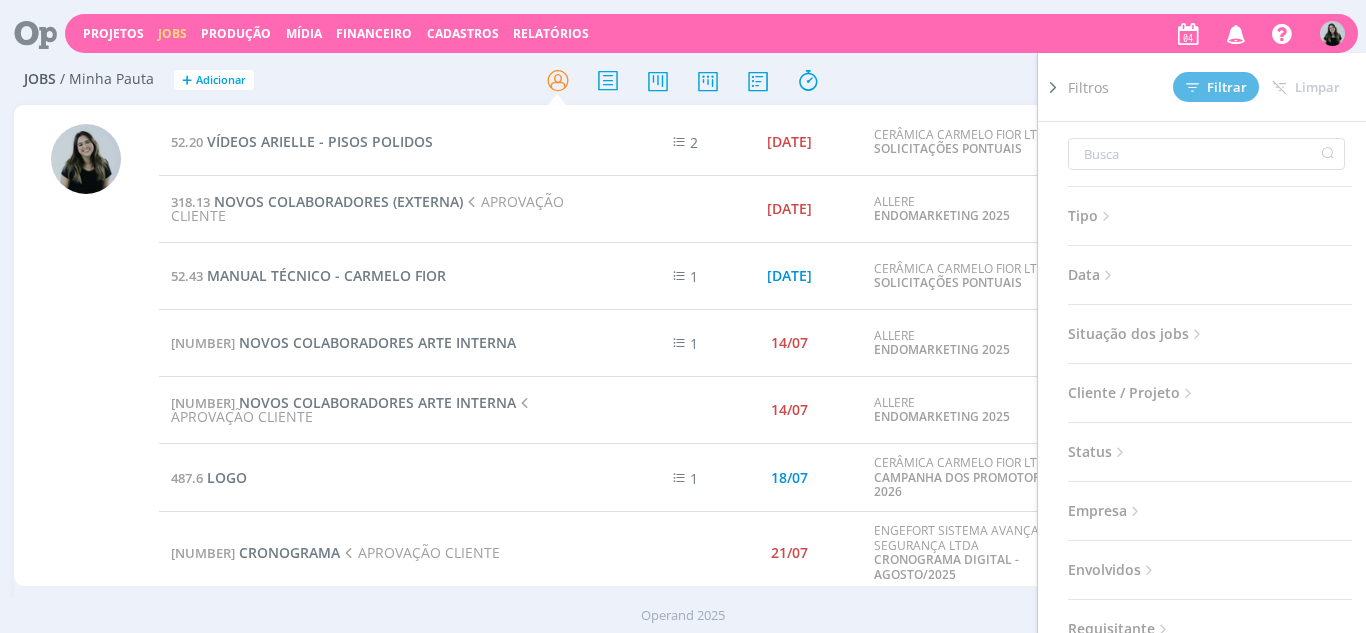 click on "Filtros
Filtrar
Limpar
Tipo
Jobs e Tarefas
Data
Personalizado
a
Situação dos jobs
Abertos
Concluídos
Cancelados
Cliente / Projeto
Cliente
Selecione
Projeto
Selecione primeiro um cliente
Status
Empresa
Selecione
Envolvidos
Requisitante
Visibilidade
Apenas ocultos
Configurar exibição
Ordenação
Ordenação padrão
Cliente / Projeto
Prazo
Nº Doc
Título
Status" at bounding box center (1129, 80) 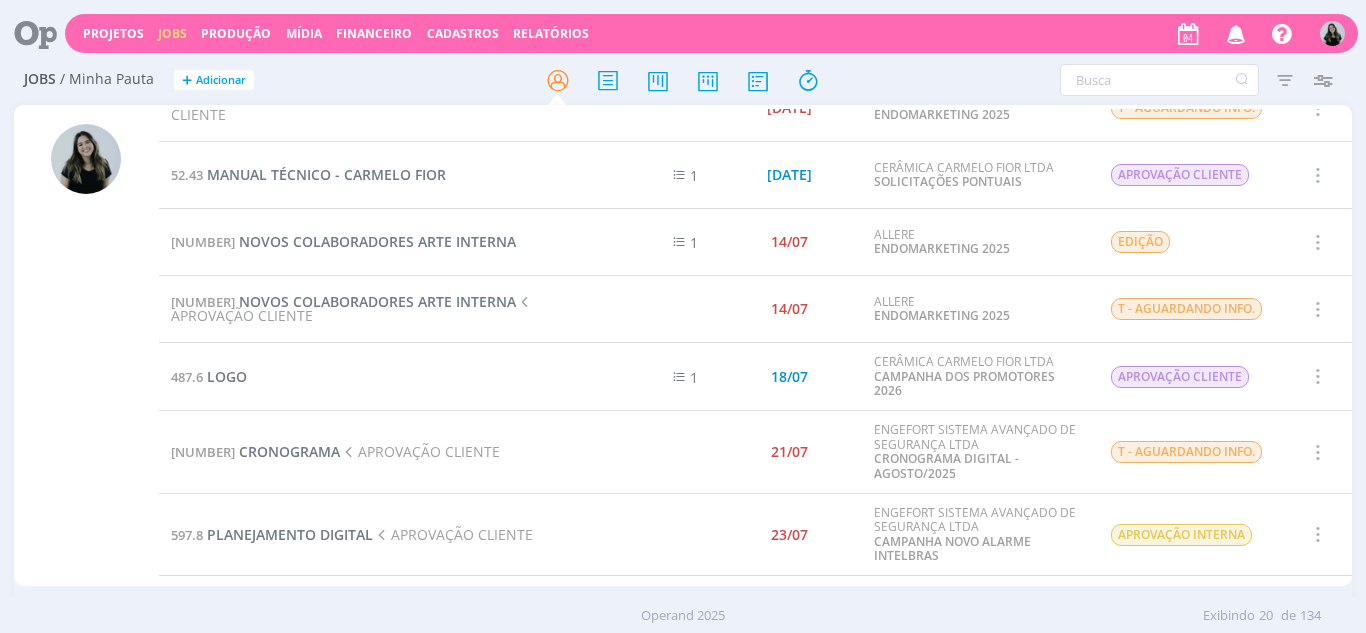 scroll, scrollTop: 0, scrollLeft: 0, axis: both 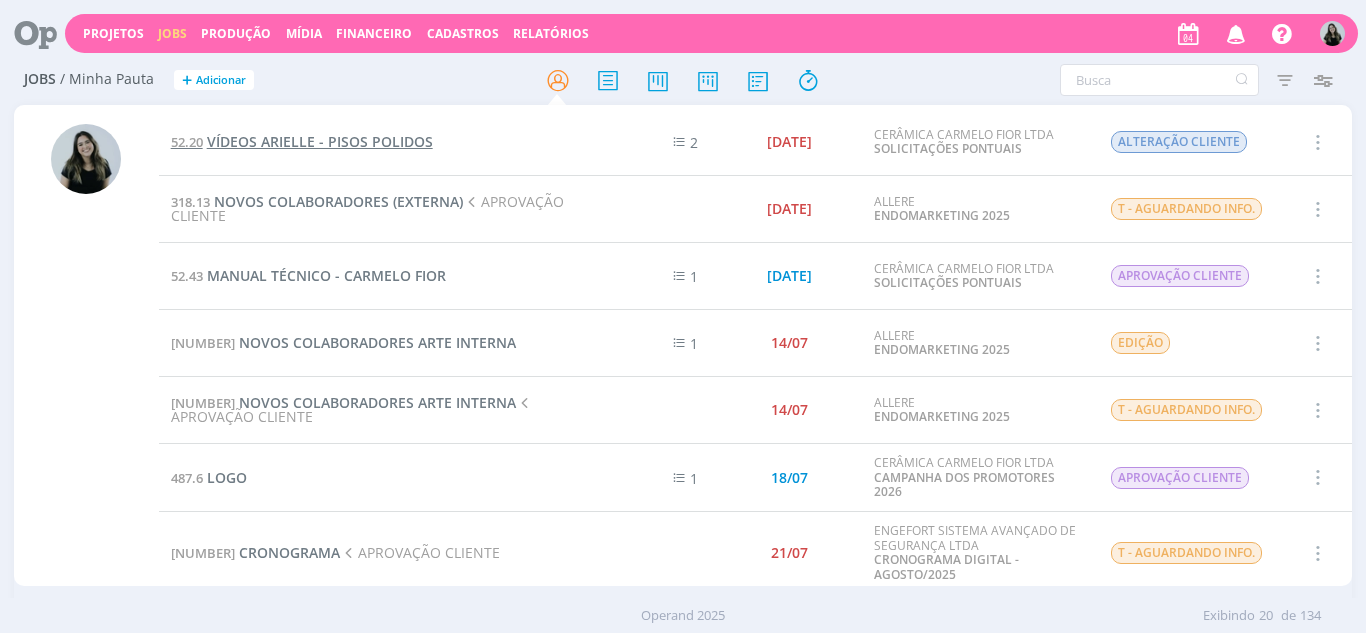 click on "VÍDEOS ARIELLE - PISOS POLIDOS" at bounding box center [320, 141] 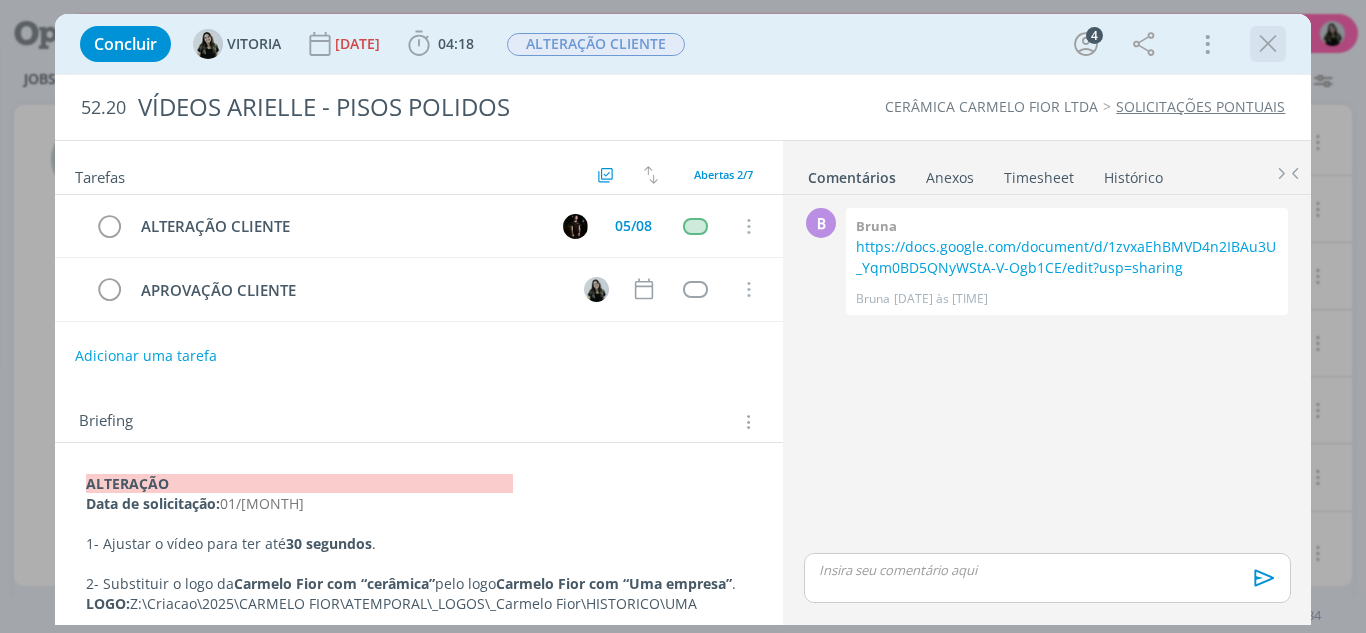 click at bounding box center (1268, 44) 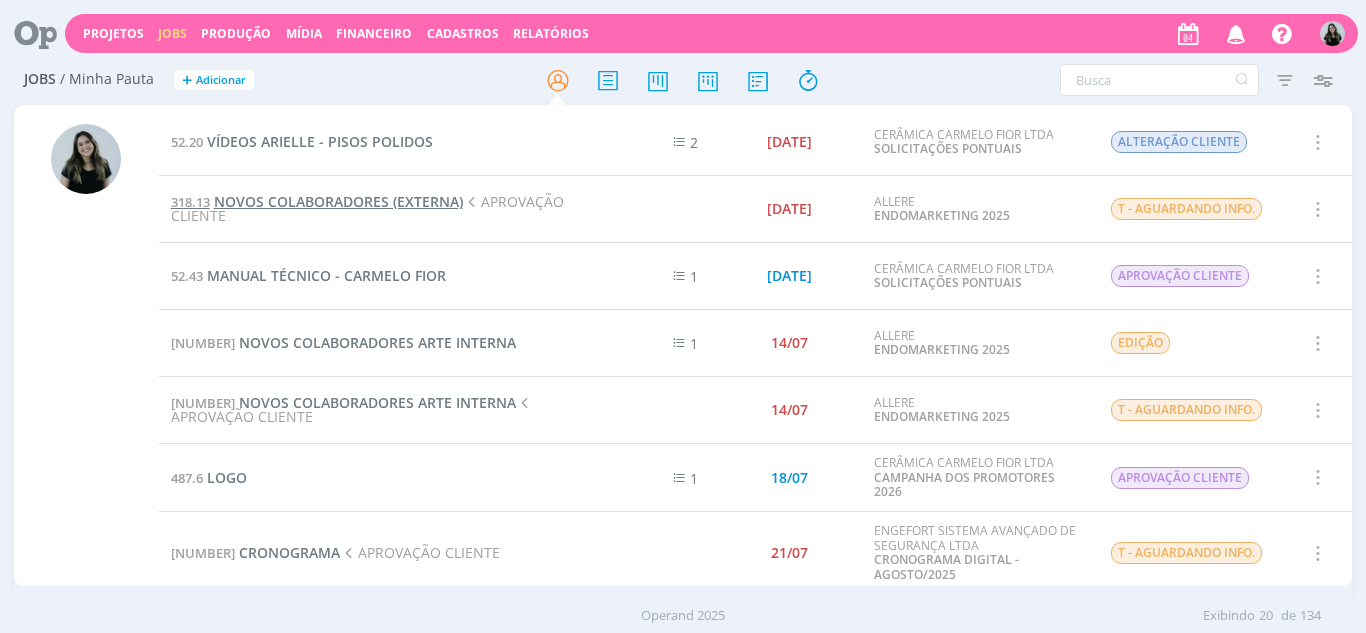 click on "NOVOS COLABORADORES (EXTERNA)" at bounding box center (338, 201) 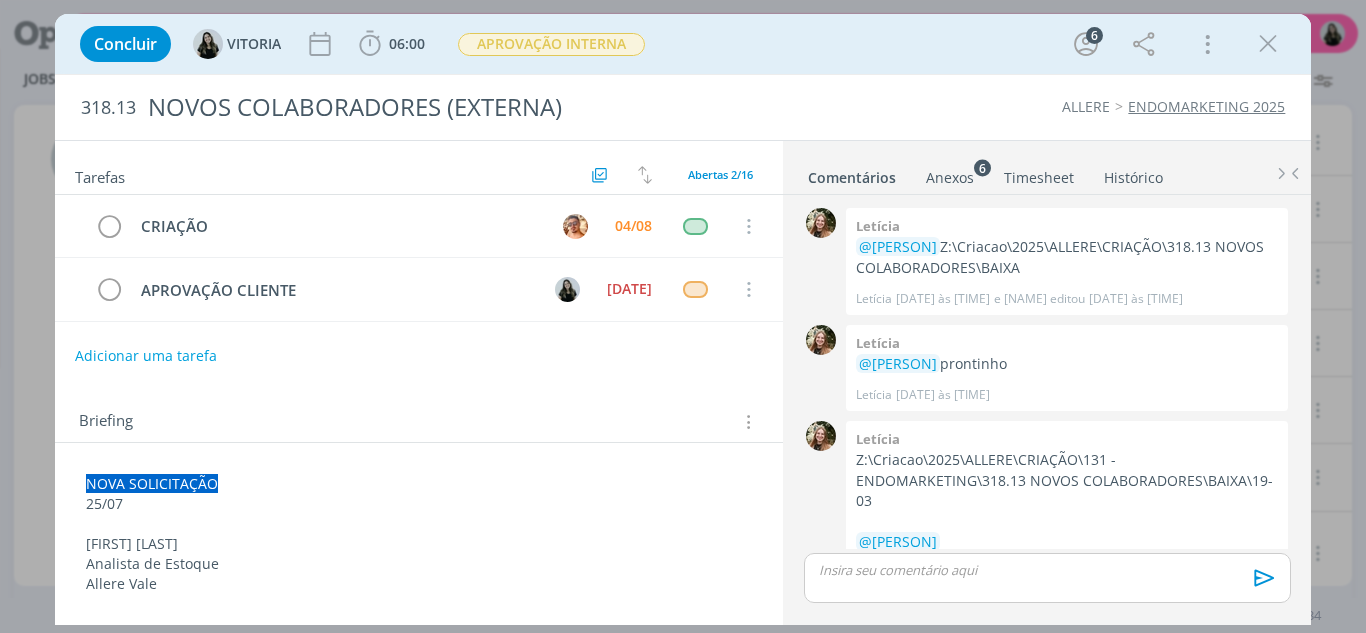 scroll, scrollTop: 867, scrollLeft: 0, axis: vertical 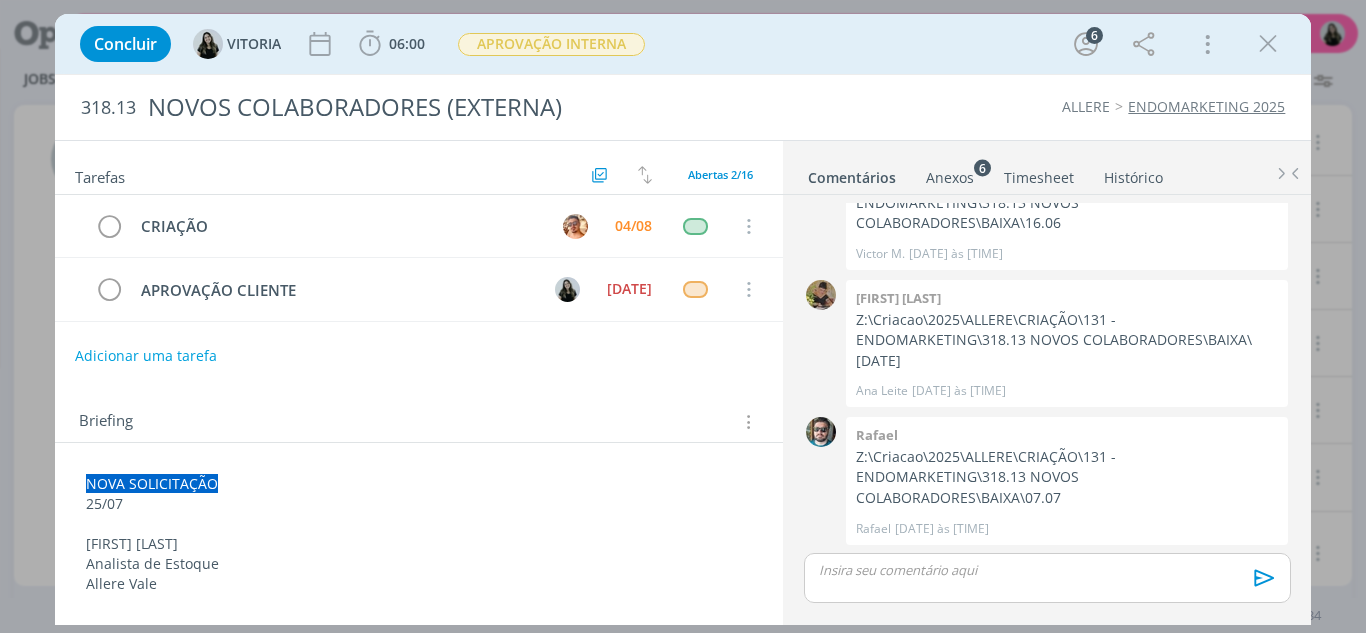 click on "Adicionar uma tarefa" at bounding box center [419, 356] 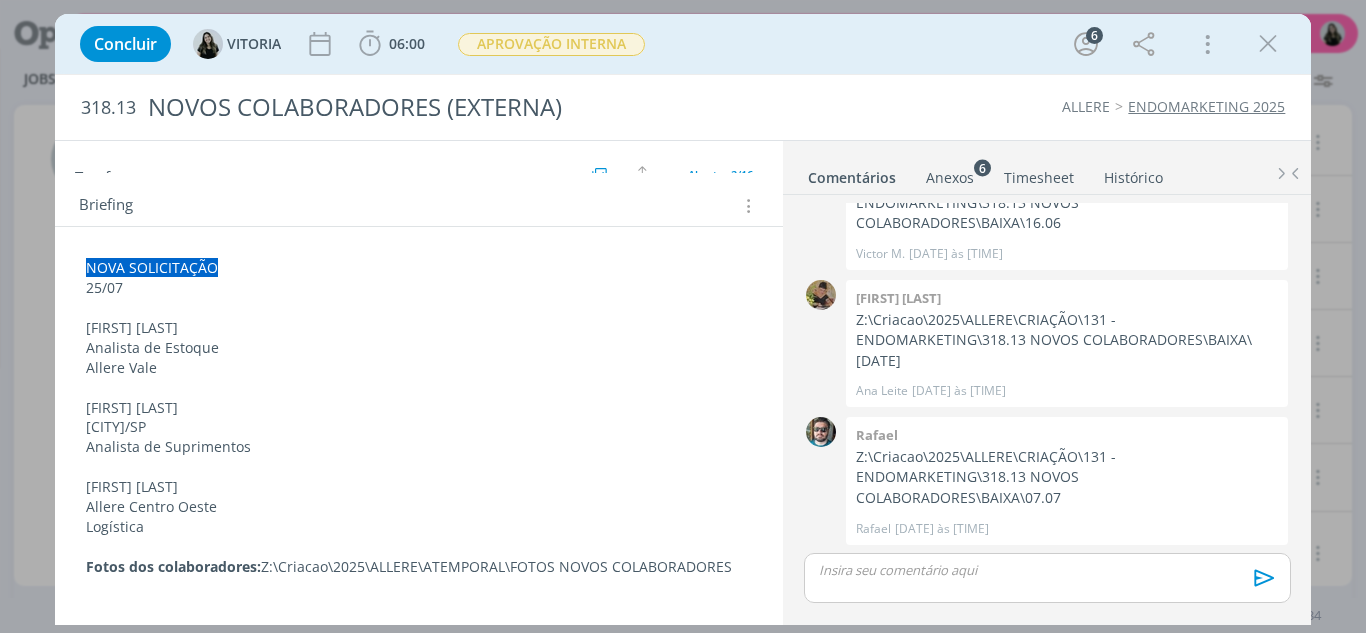 scroll, scrollTop: 200, scrollLeft: 0, axis: vertical 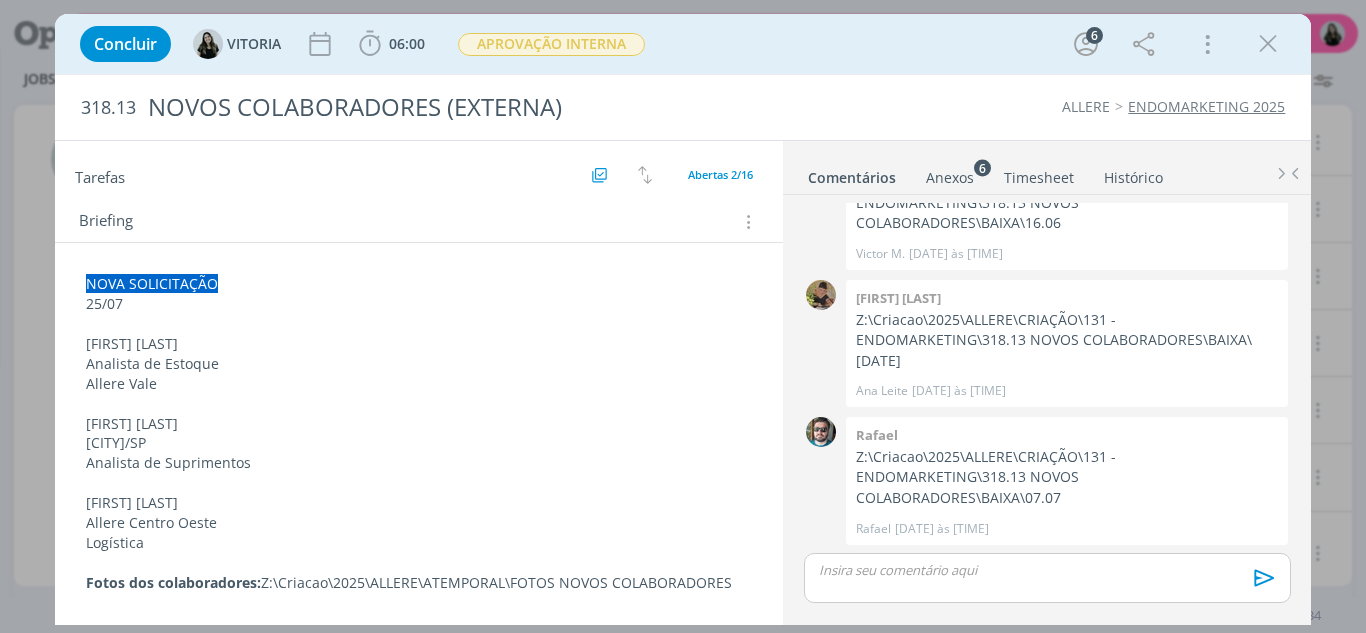 click on "Anexos
6" at bounding box center [950, 178] 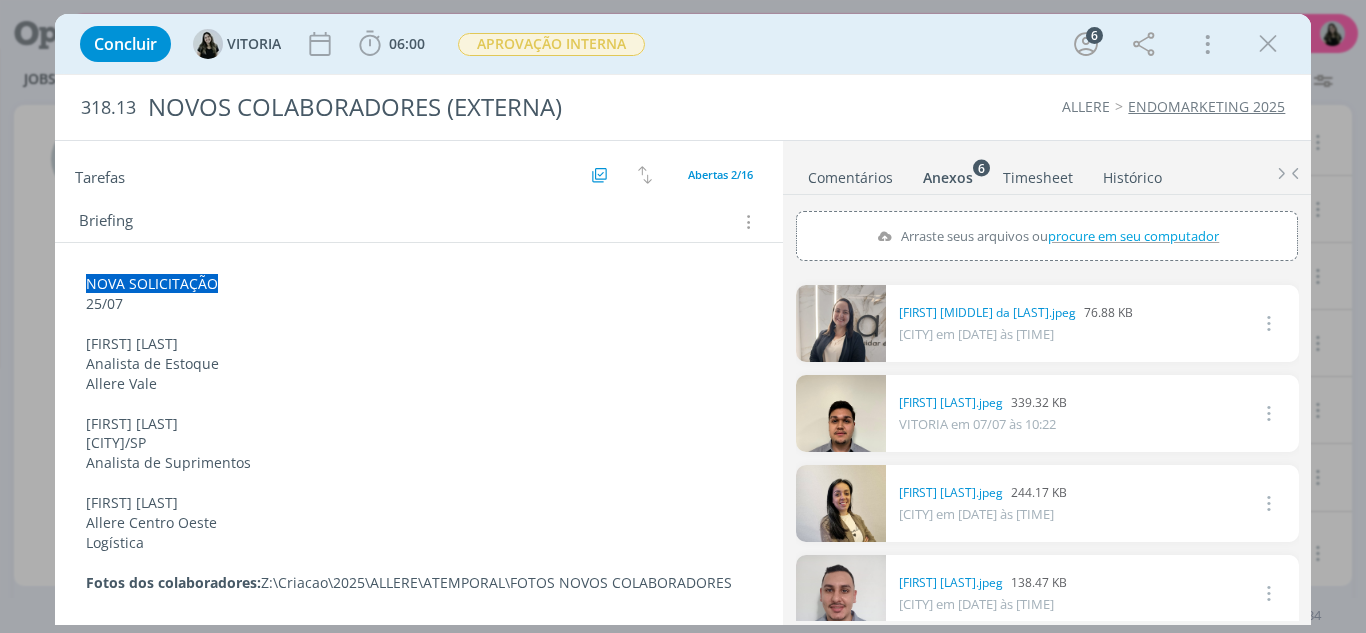 click on "Comentários" at bounding box center (850, 173) 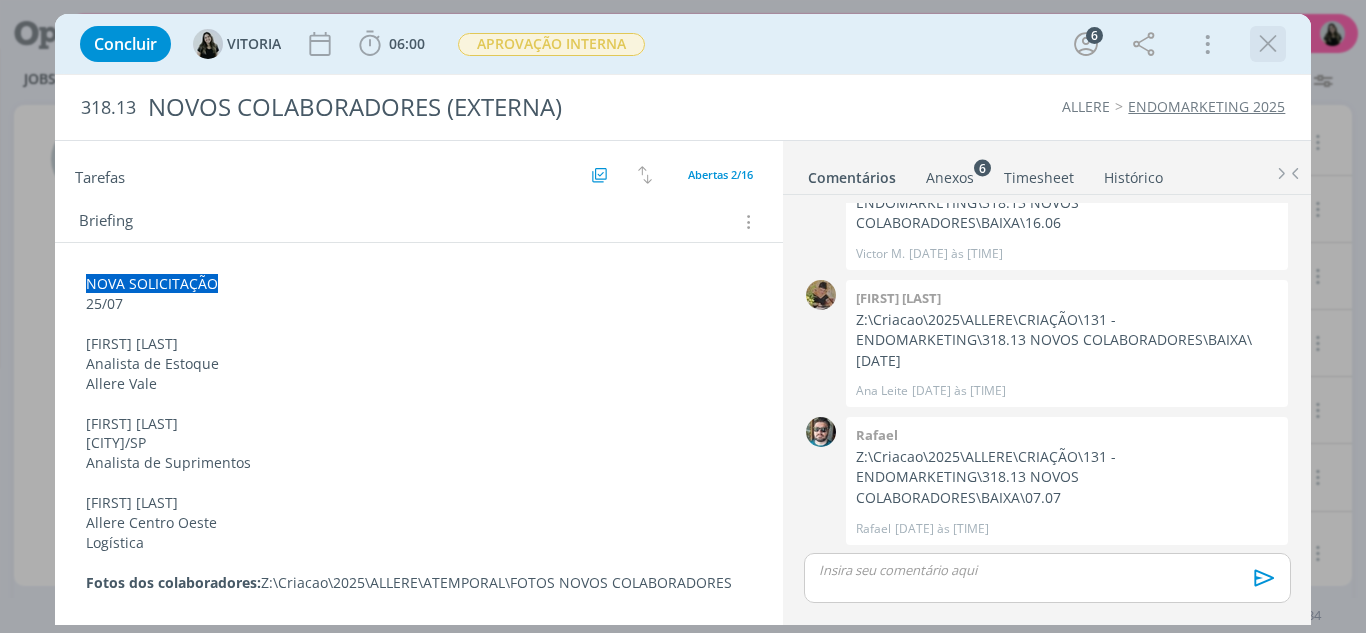 click at bounding box center [1268, 44] 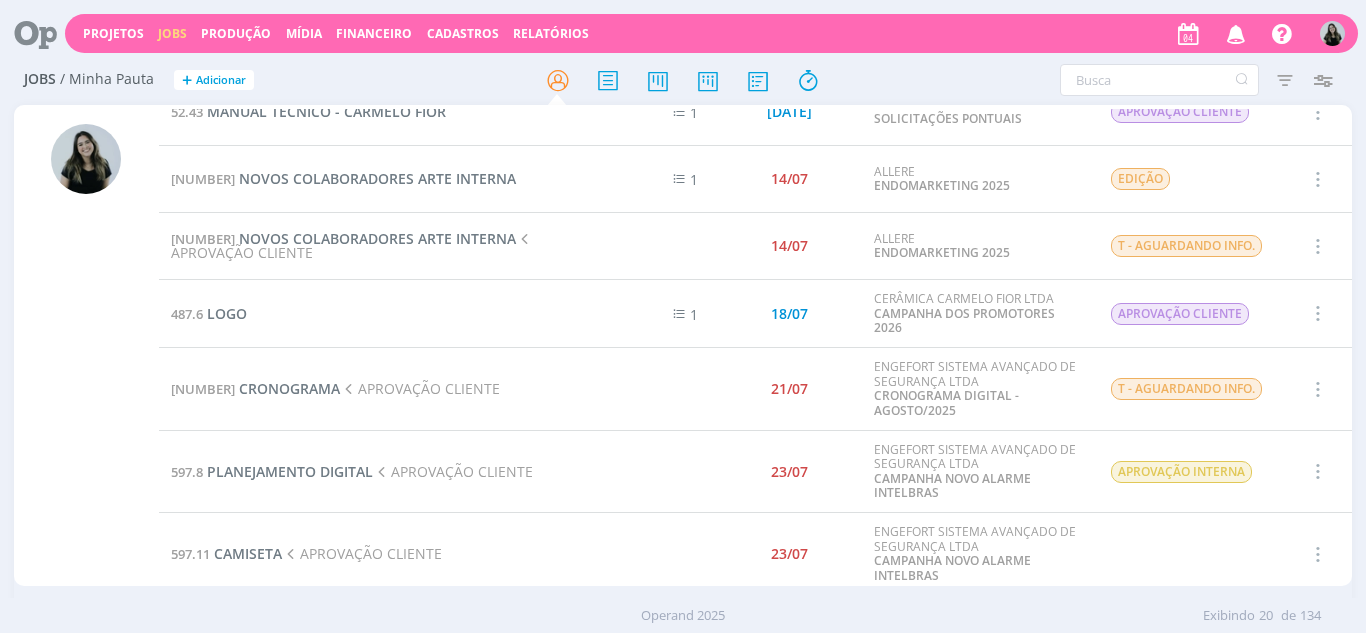scroll, scrollTop: 200, scrollLeft: 0, axis: vertical 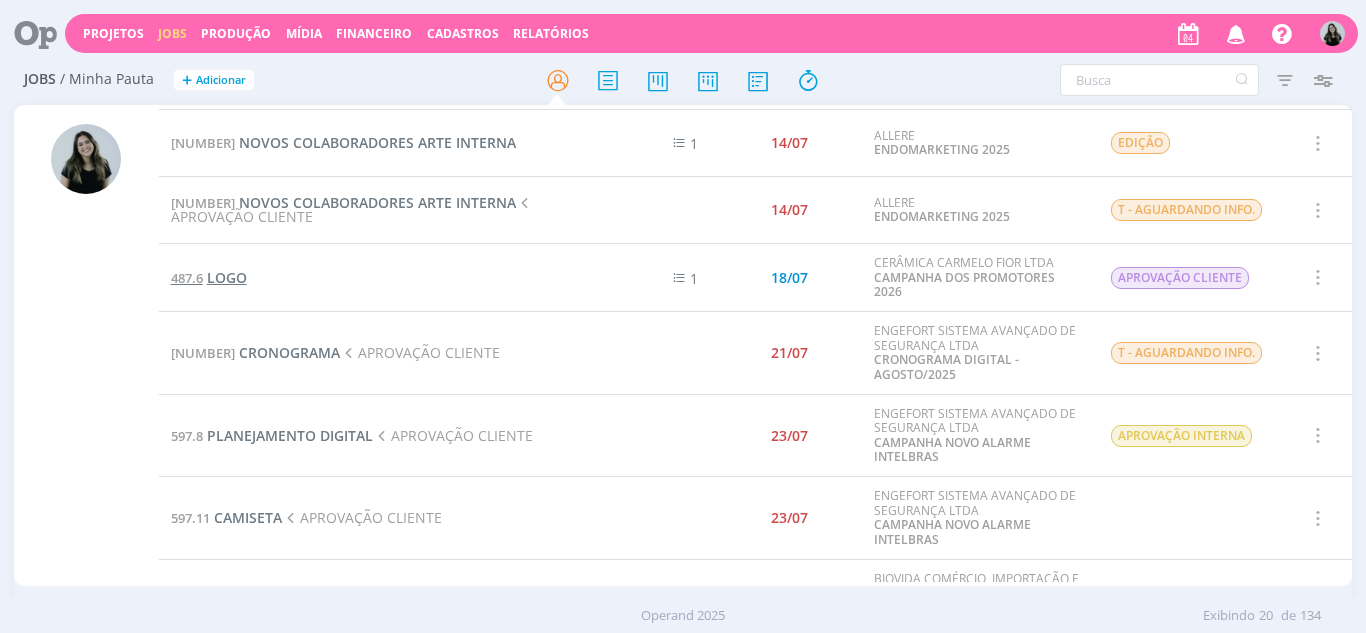 click on "LOGO" at bounding box center (227, 277) 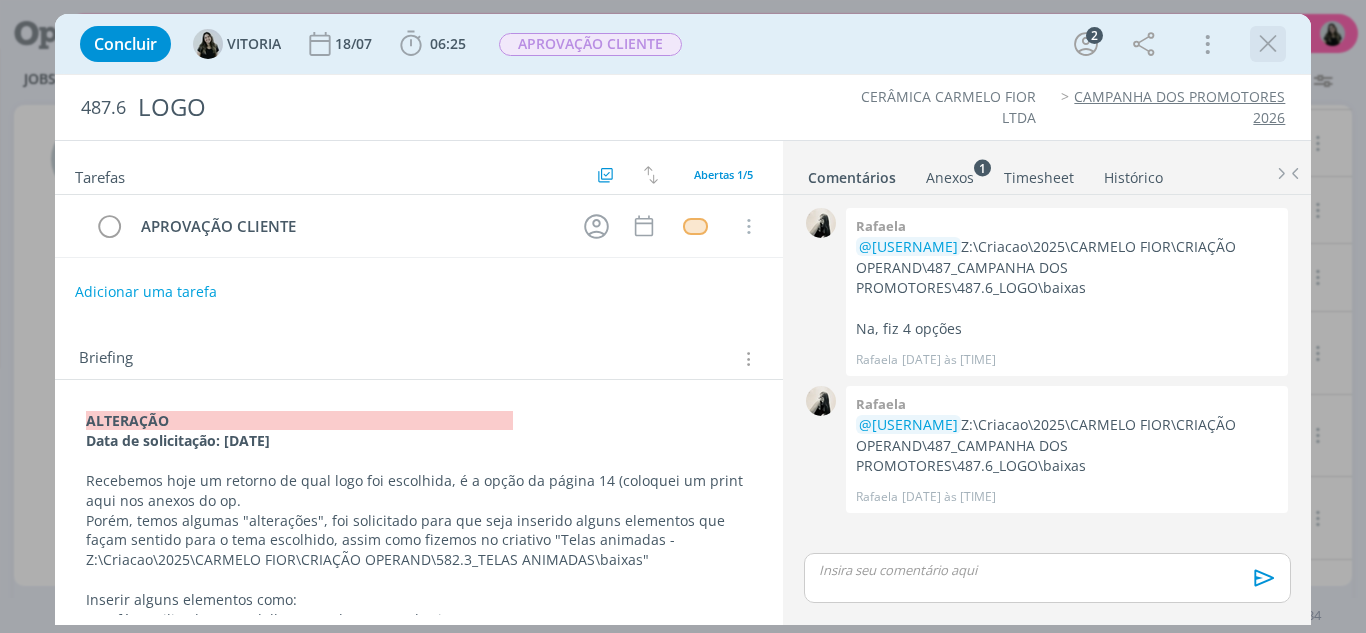 click at bounding box center [1268, 44] 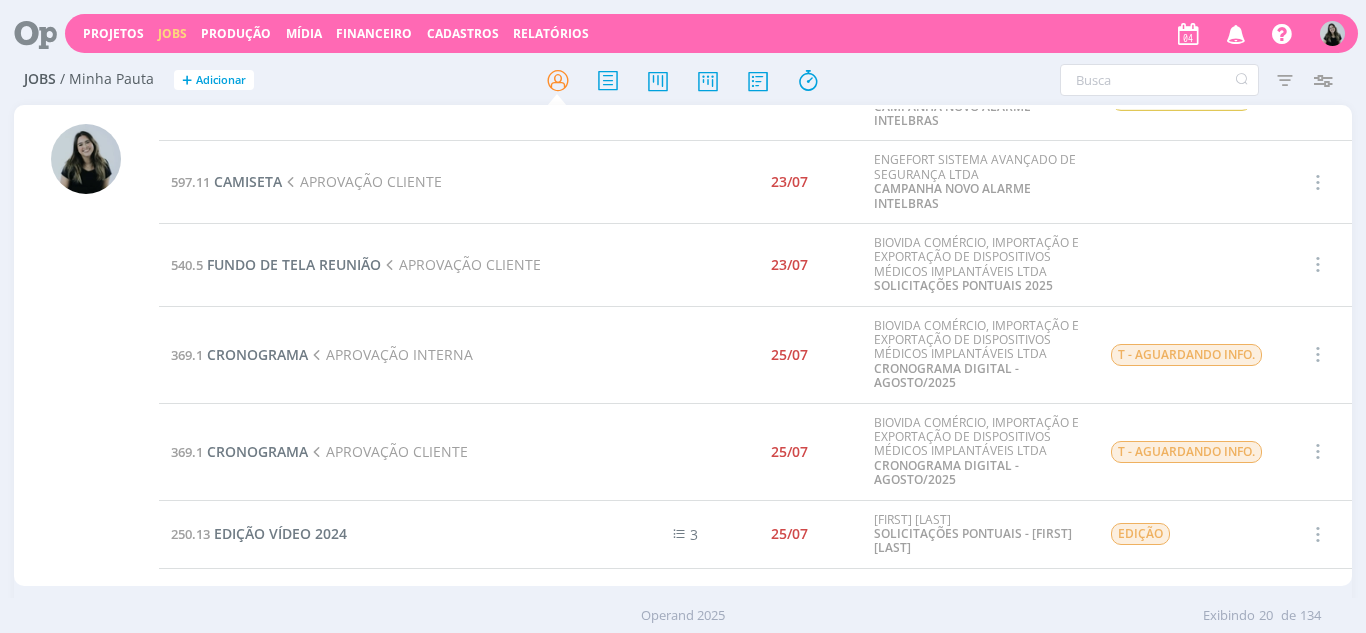 scroll, scrollTop: 500, scrollLeft: 0, axis: vertical 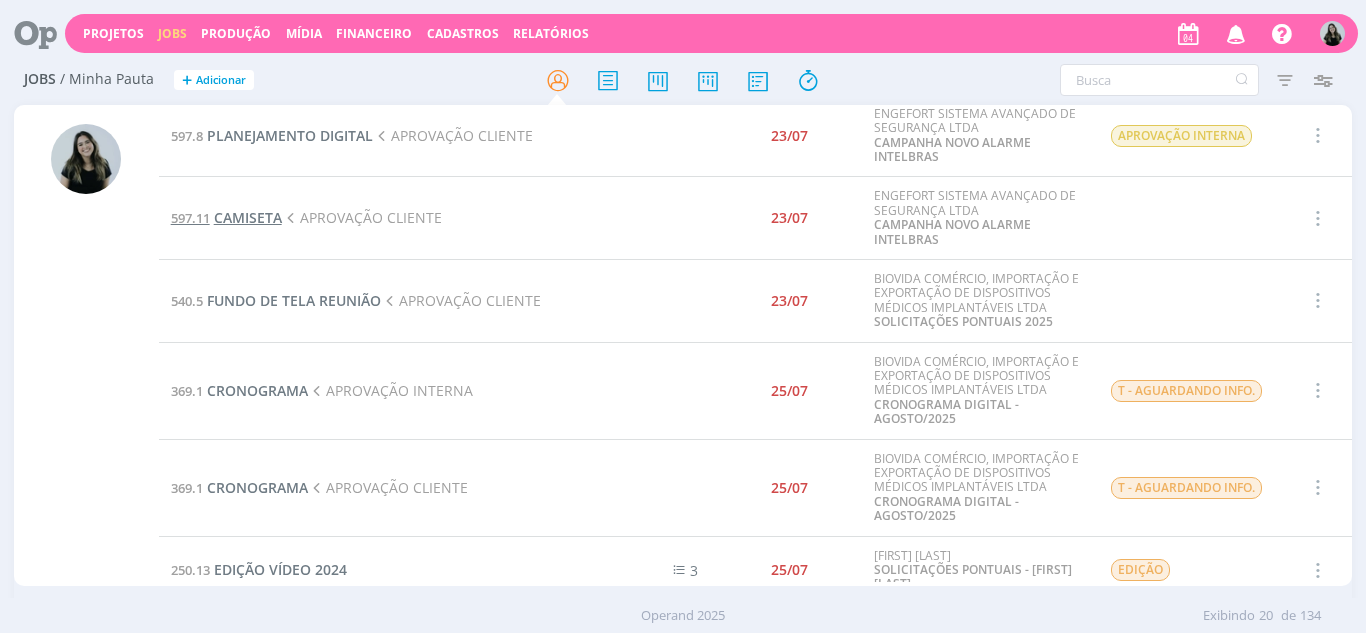 click on "CAMISETA" at bounding box center (248, 217) 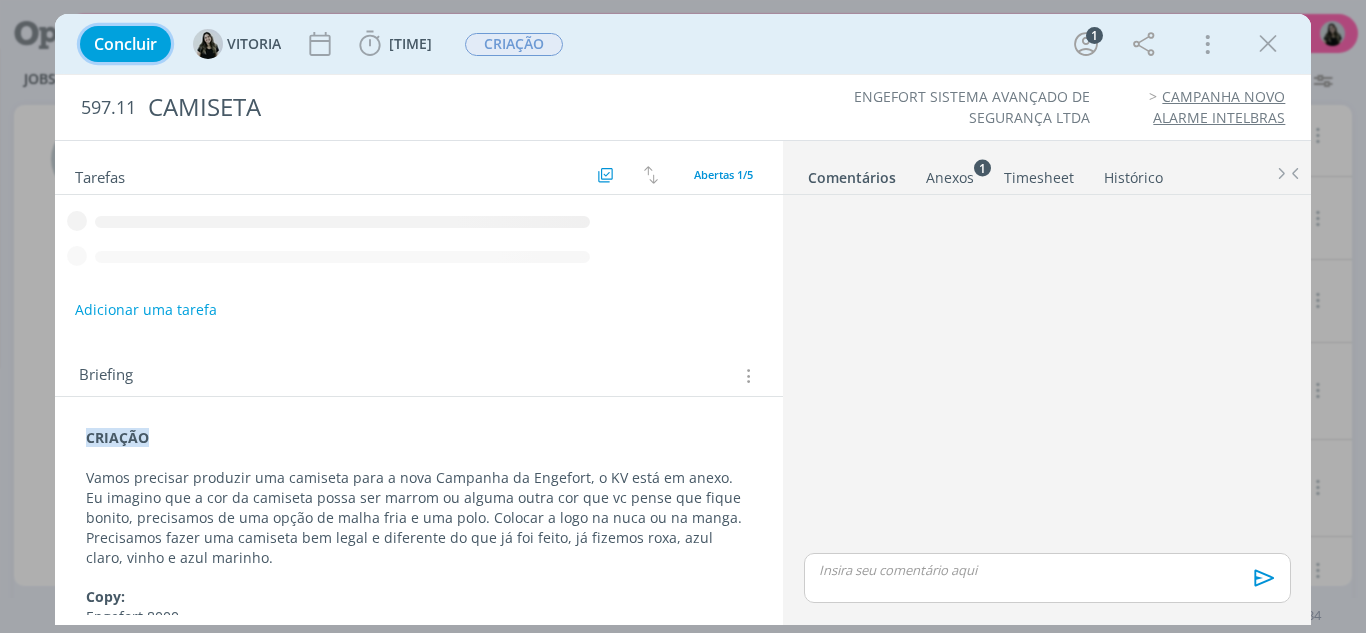 click on "Concluir" at bounding box center [125, 44] 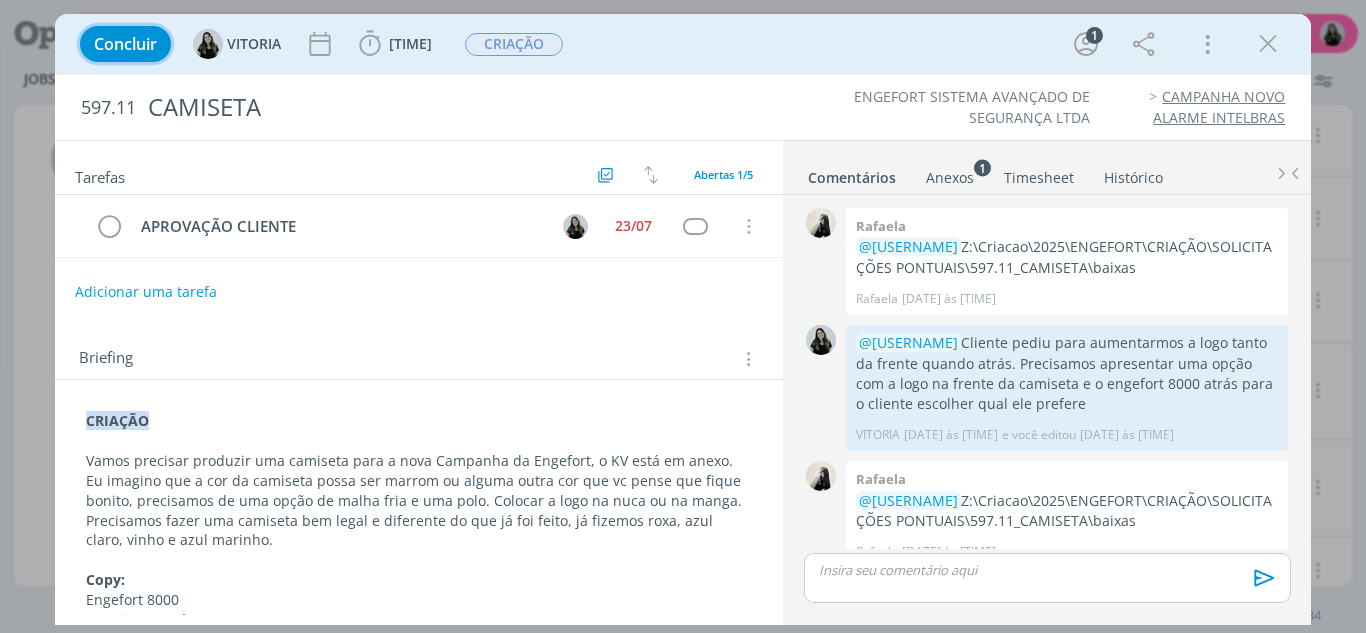 scroll, scrollTop: 434, scrollLeft: 0, axis: vertical 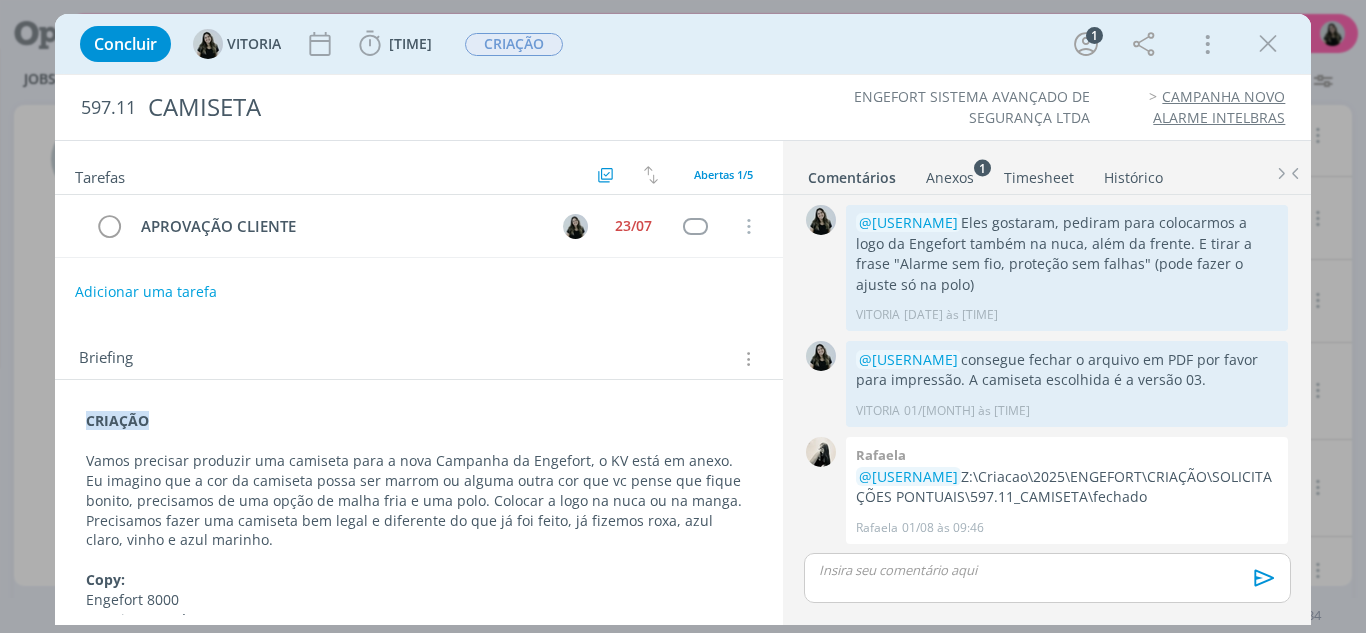 click on "Concluir
[FIRST]
04:14
Iniciar
Apontar
Data * 04/08/2025 Horas * 00:00 Tarefa Selecione a tarefa Descrição *  Retrabalho  Apontar Realizado Estimado 04:14 / 00:00 CRIAÇÃO 1 Mais Informações
Copiar Link
Duplicar Job Mover Job de Projeto Exportar/Imprimir Job
Cancelar 597.11 CAMISETA ENGEFORT SISTEMA AVANÇADO DE SEGURANÇA LTDA CAMPANHA NOVO ALARME INTELBRAS Tarefas
Usar Job de template
Criar template a partir deste job
Visualizar Templates
Ordenar por: Prazo crescente Prazo decrescente Ordem original Todas 5 Concluídas 4 Canceladas 0
Abertas 1/5
APROVAÇÃO CLIENTE 23/07 Cancelar
Adicionar uma tarefa
CRIAÇÃO" at bounding box center (683, 316) 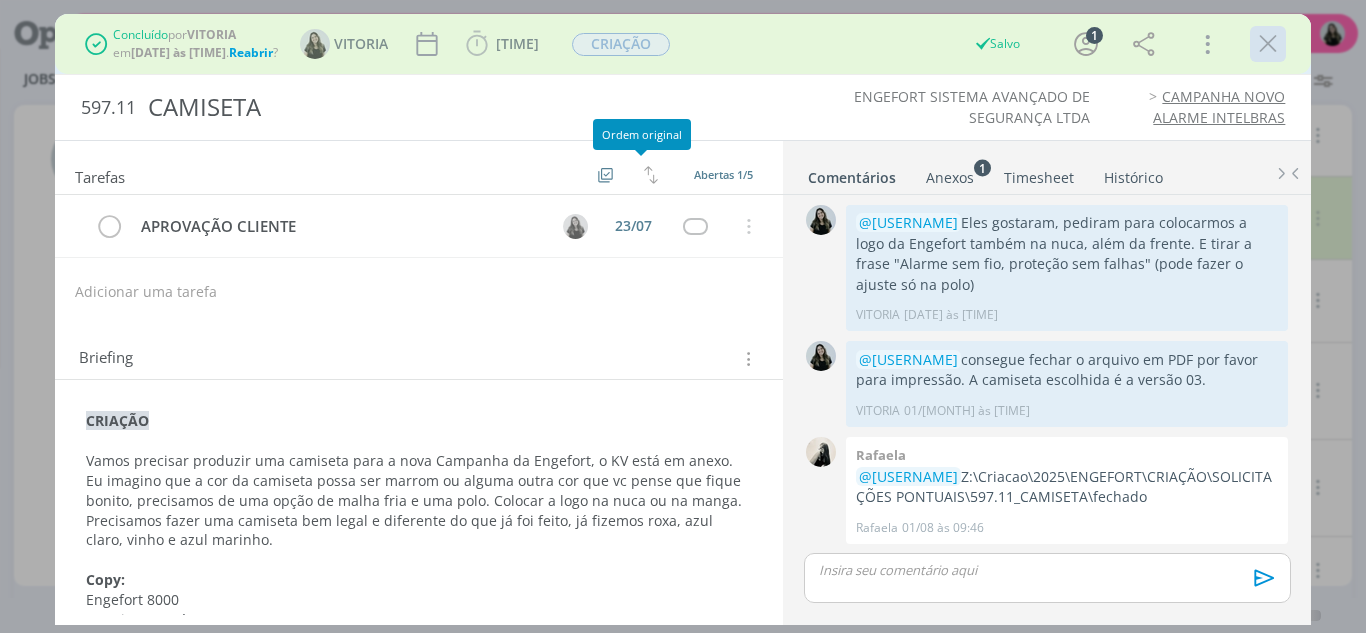 click at bounding box center [1268, 44] 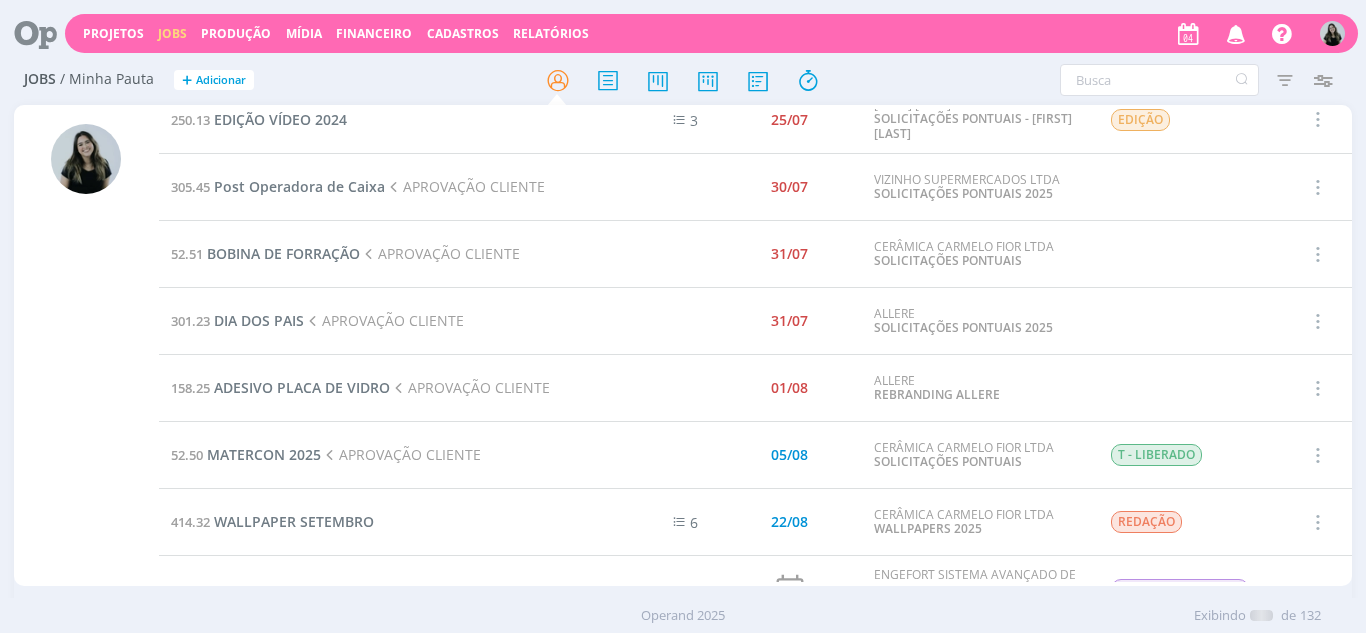 scroll, scrollTop: 975, scrollLeft: 0, axis: vertical 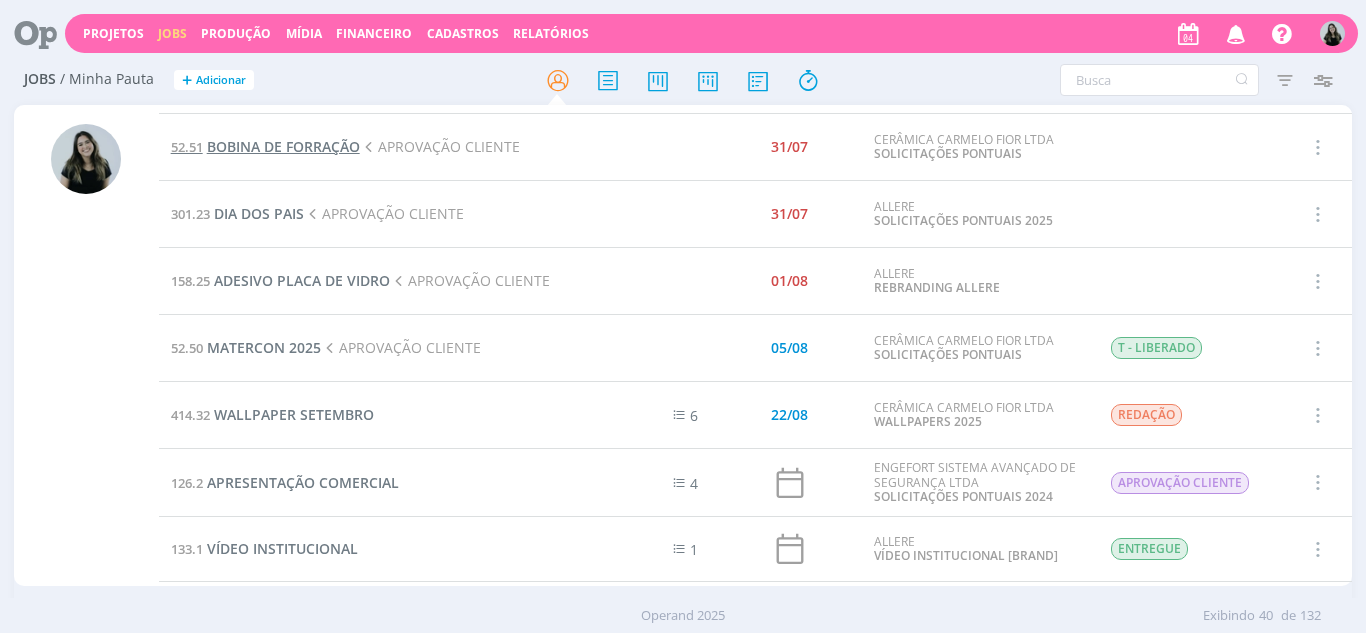 click on "BOBINA DE FORRAÇÃO" at bounding box center [283, 146] 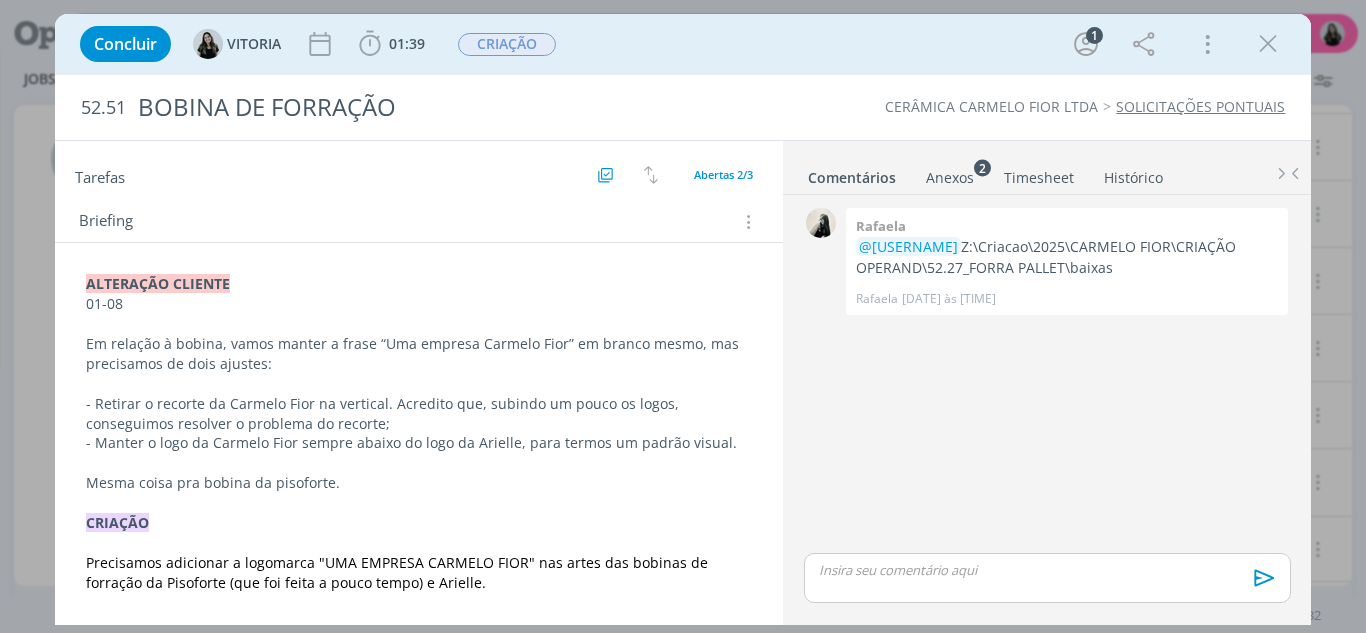 scroll, scrollTop: 0, scrollLeft: 0, axis: both 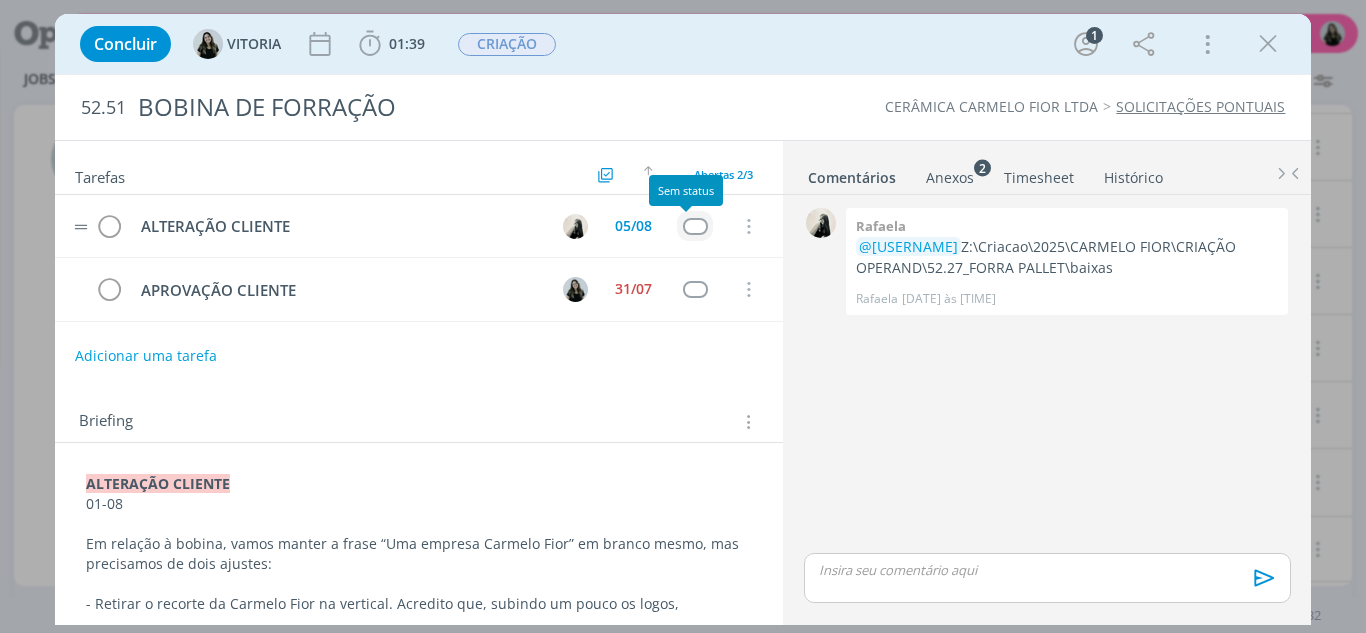click at bounding box center (695, 226) 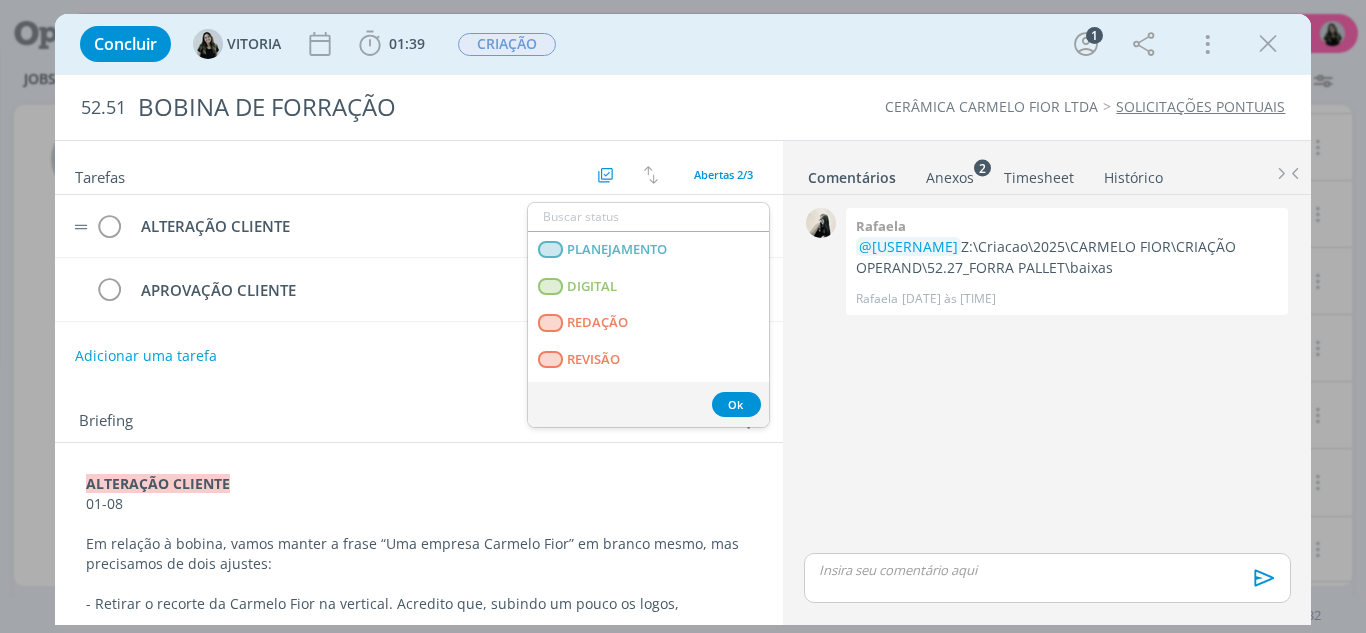 click at bounding box center [648, 217] 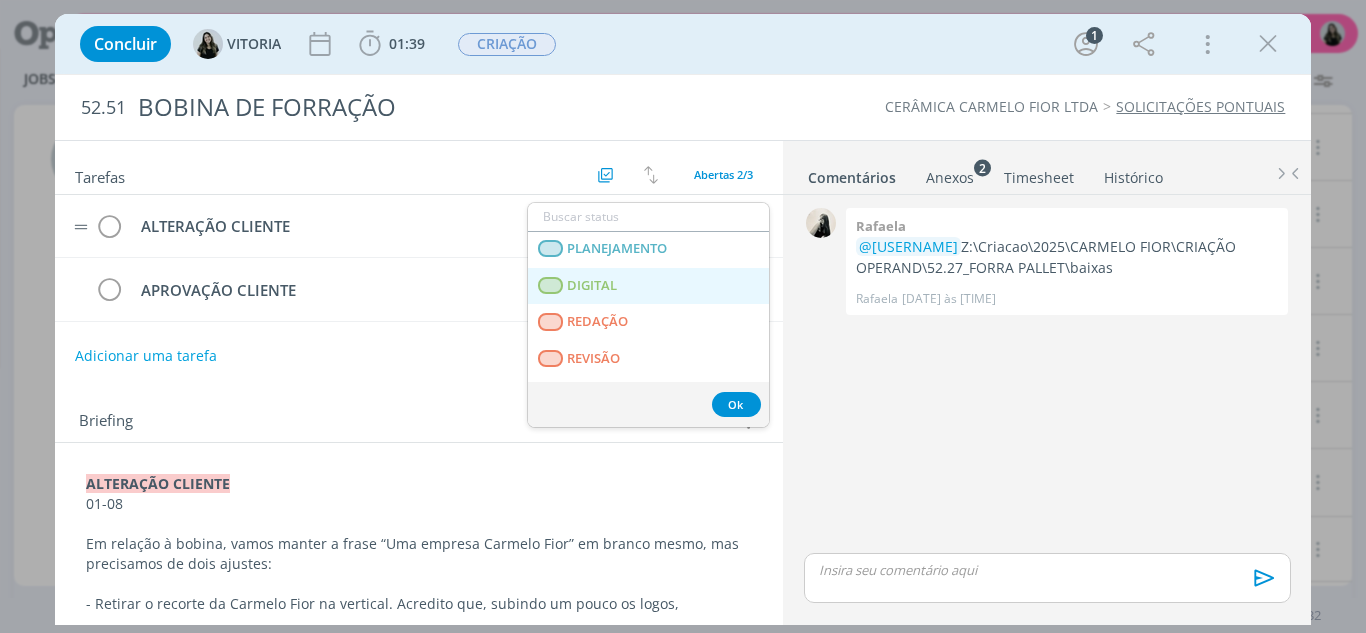 scroll, scrollTop: 0, scrollLeft: 0, axis: both 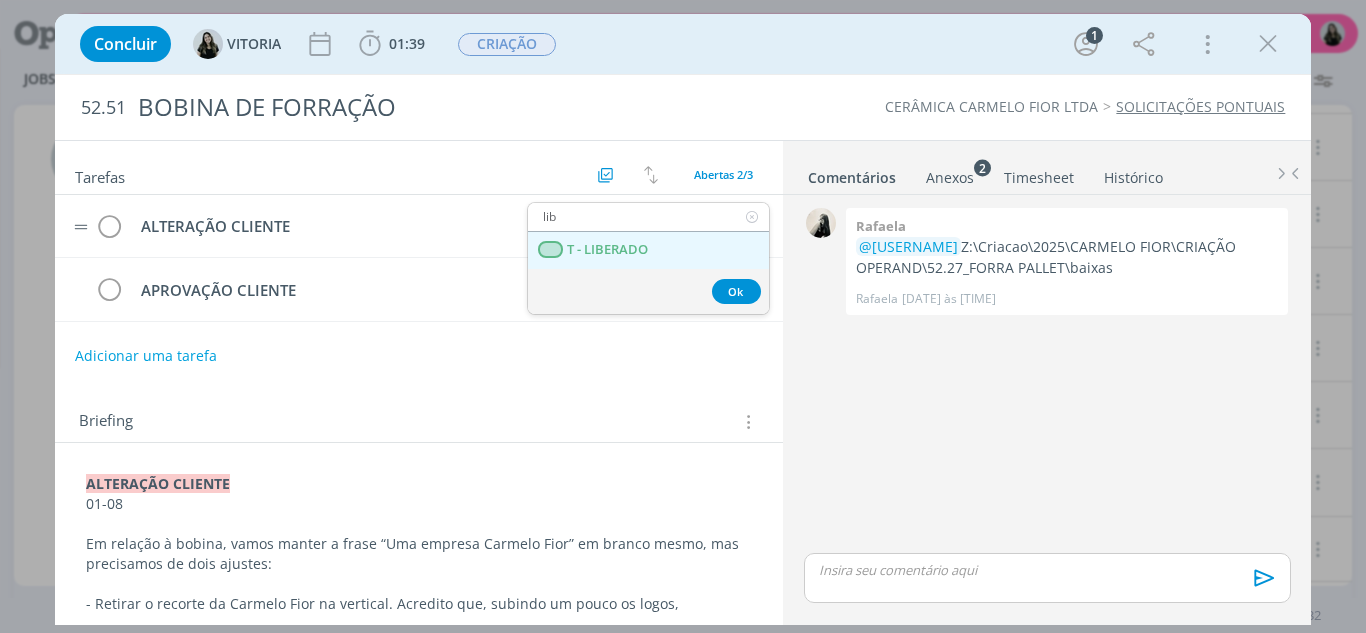 type on "lib" 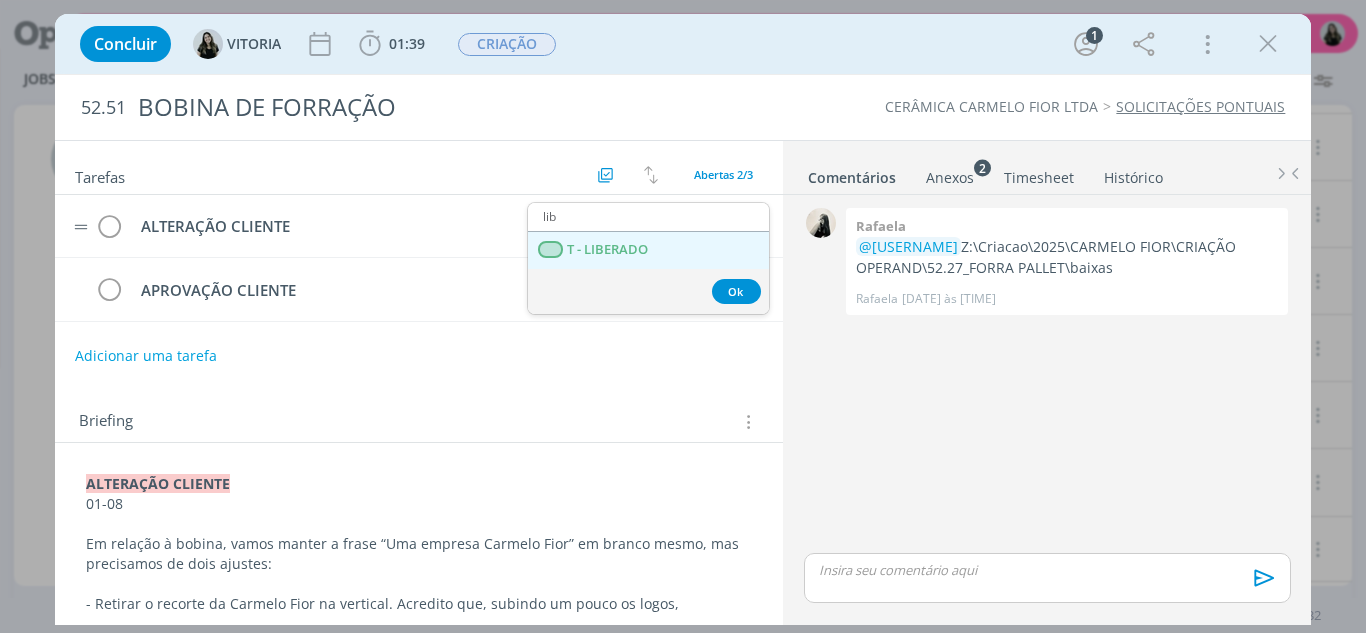 click on "T - LIBERADO" at bounding box center (648, 250) 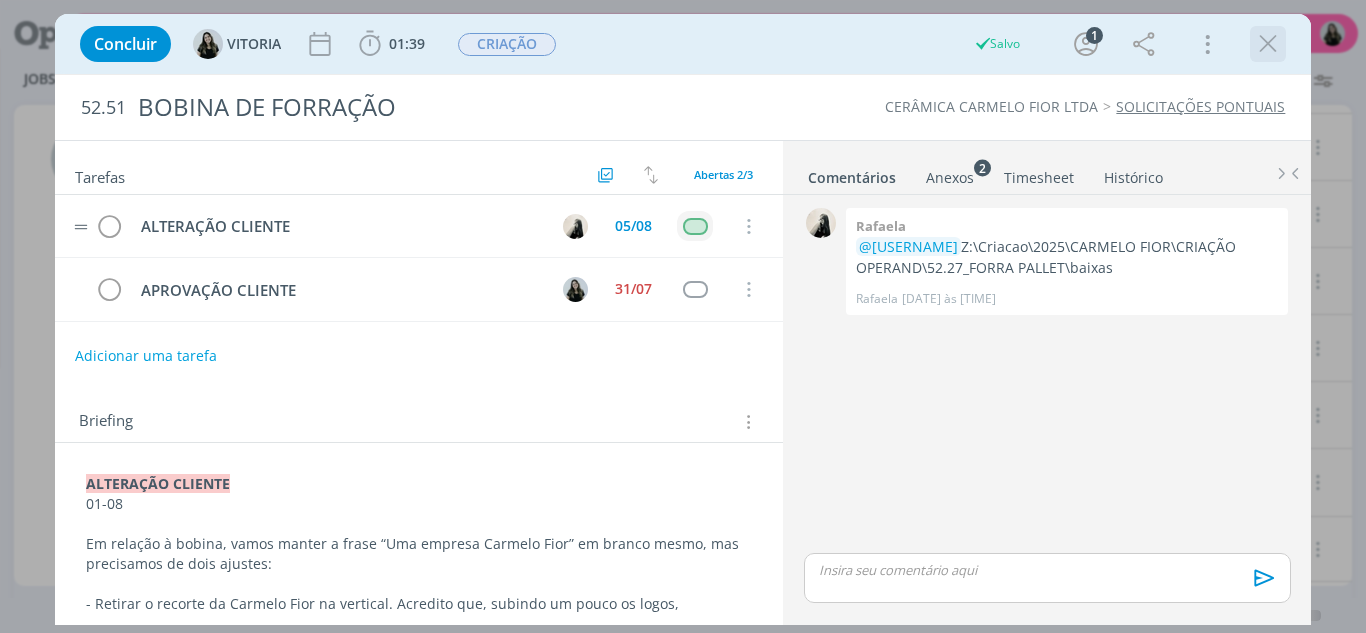 click at bounding box center (1268, 44) 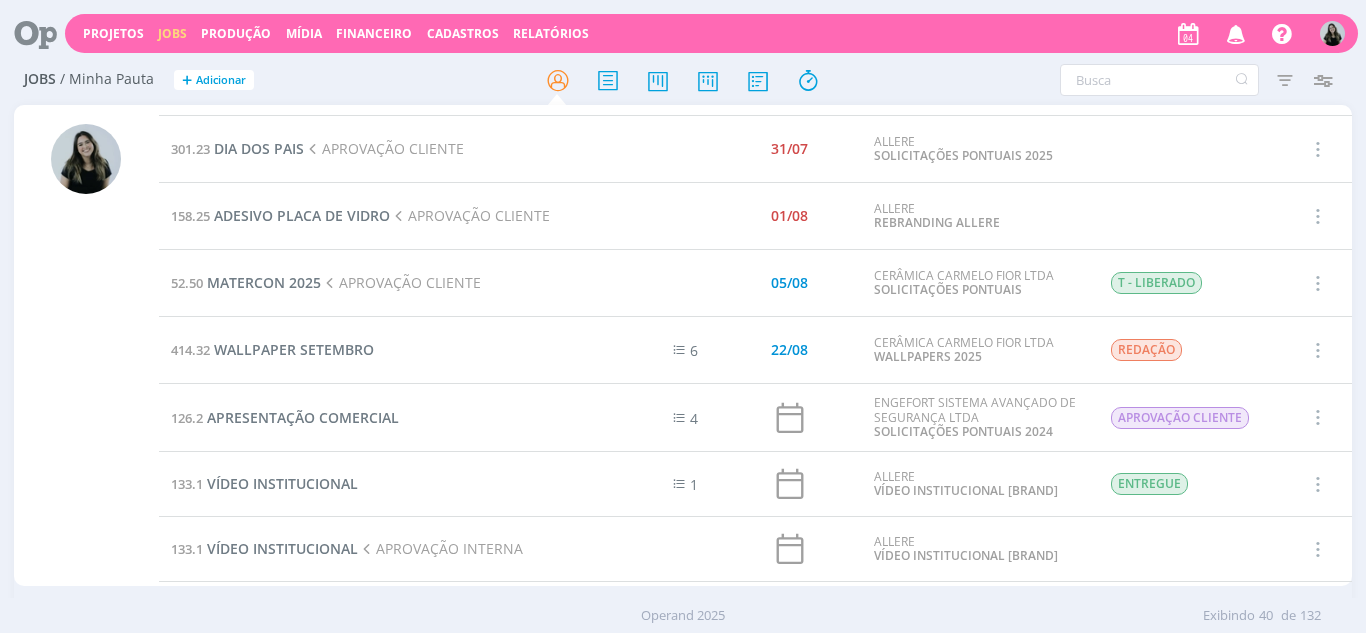 scroll, scrollTop: 1075, scrollLeft: 0, axis: vertical 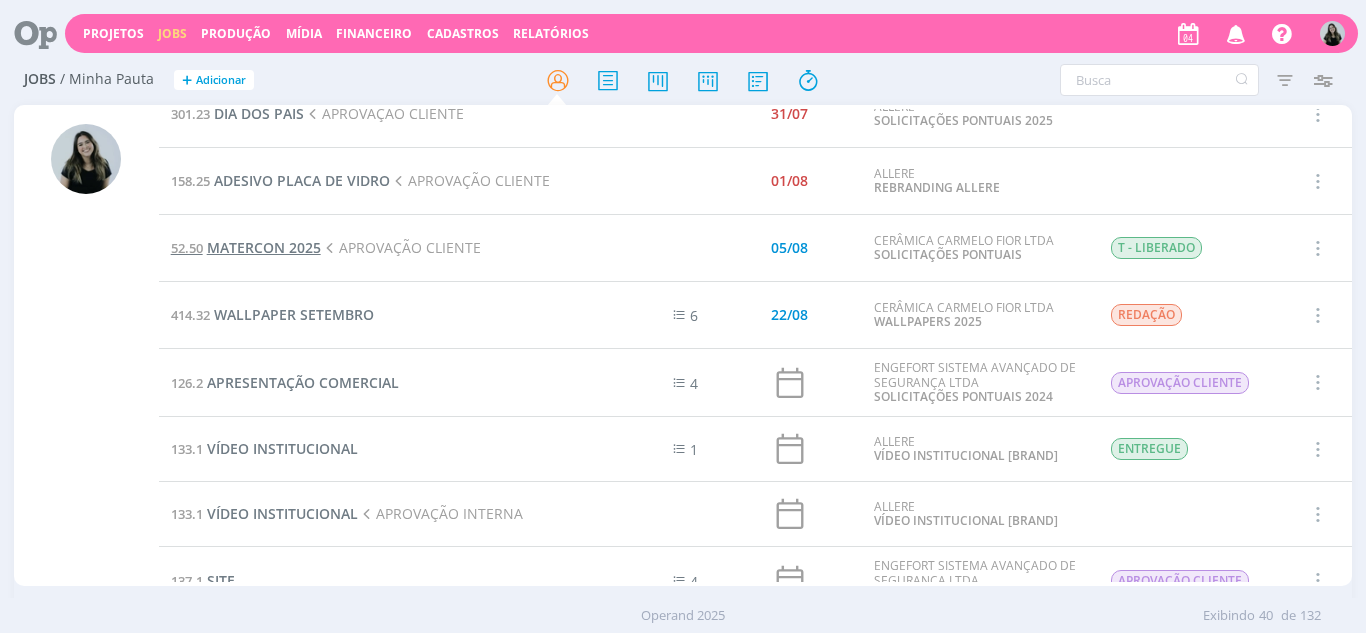 click on "MATERCON 2025" at bounding box center (264, 247) 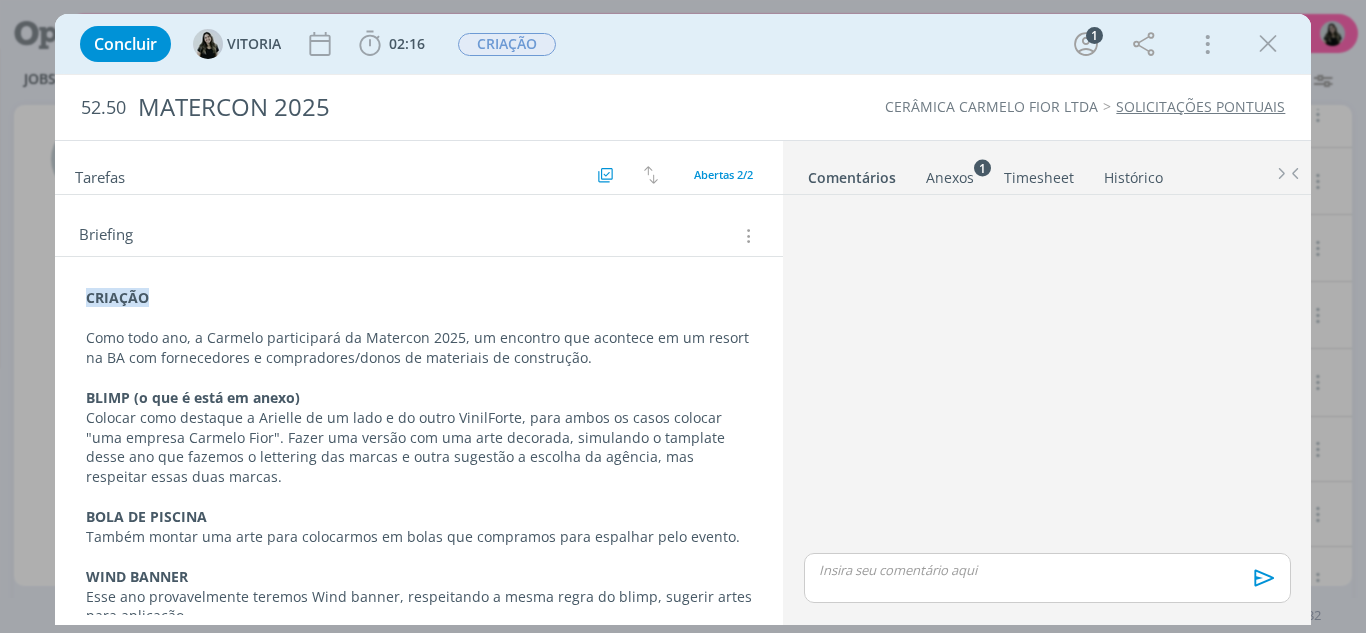 scroll, scrollTop: 232, scrollLeft: 0, axis: vertical 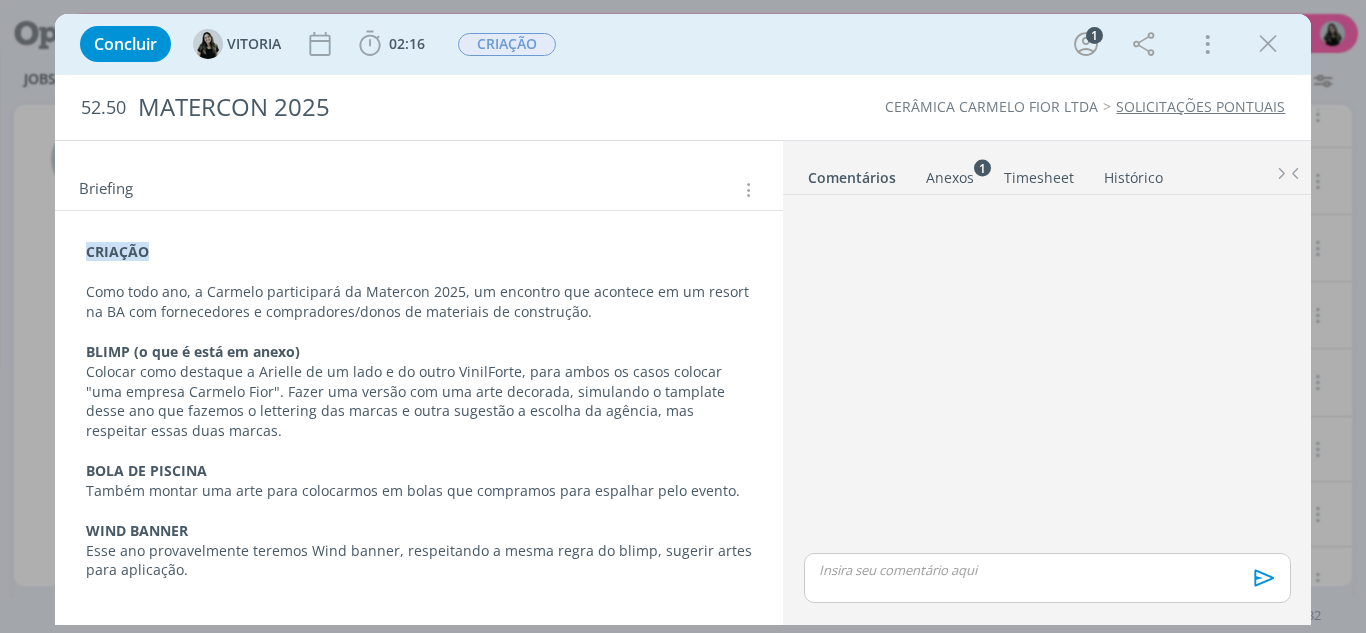 click on "Colocar como destaque a Arielle de um lado e do outro VinilForte, para ambos os casos colocar "uma empresa Carmelo Fior". Fazer uma versão com uma arte decorada, simulando o tamplate desse ano que fazemos o lettering das marcas e outra sugestão a escolha da agência, mas respeitar essas duas marcas." at bounding box center [419, 402] 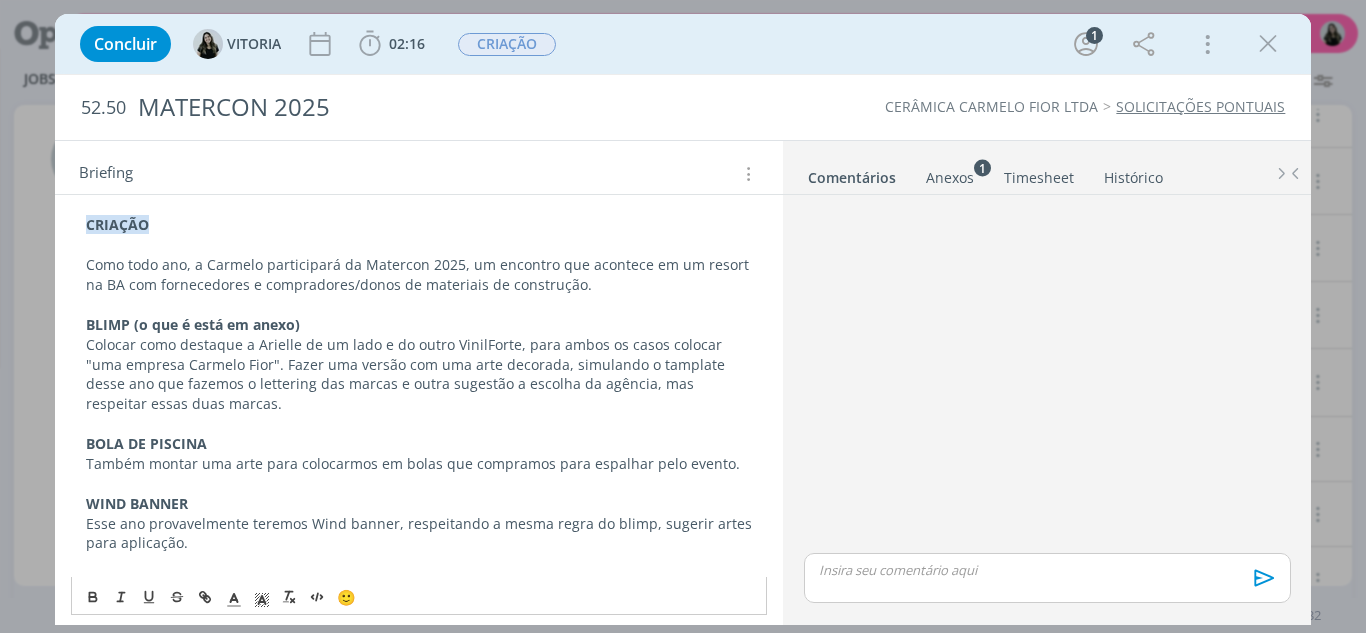 scroll, scrollTop: 270, scrollLeft: 0, axis: vertical 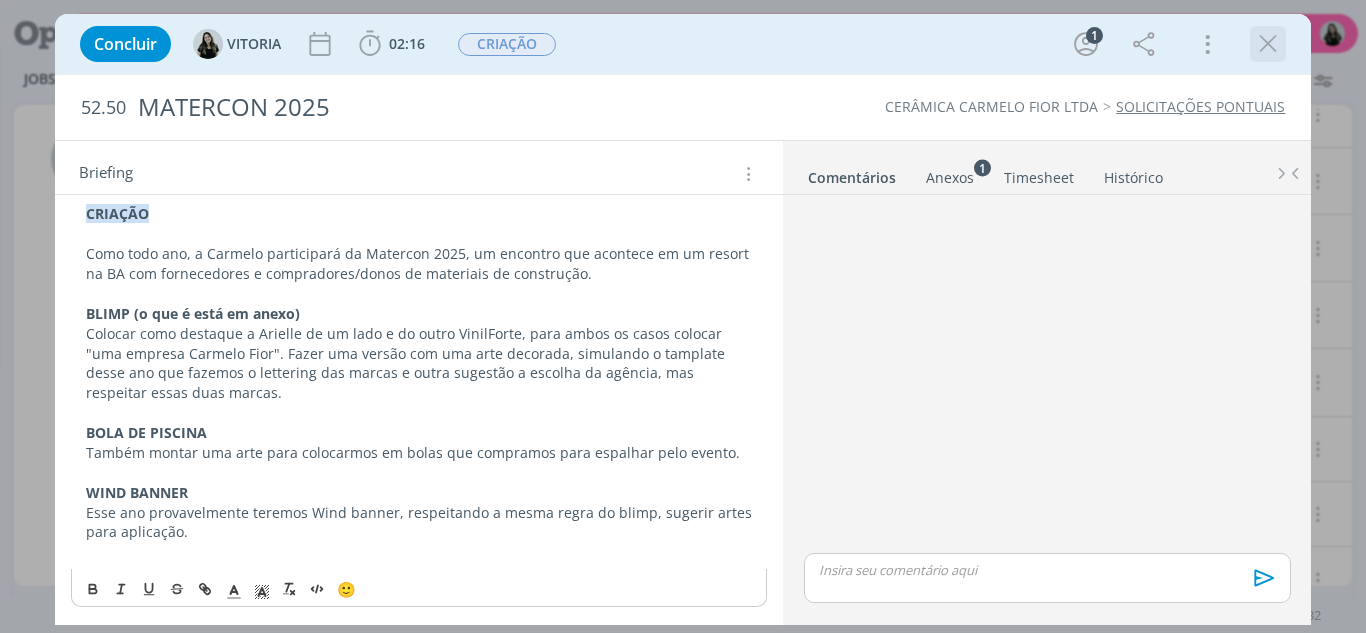 click at bounding box center [1268, 44] 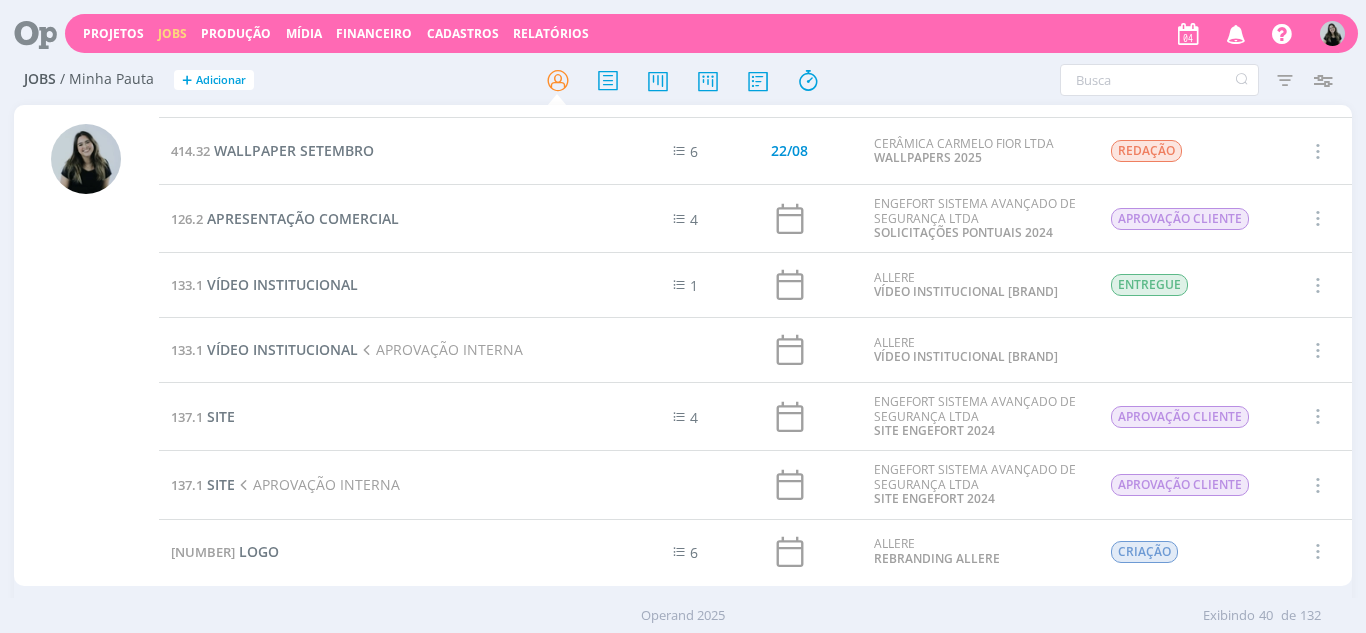 scroll, scrollTop: 1275, scrollLeft: 0, axis: vertical 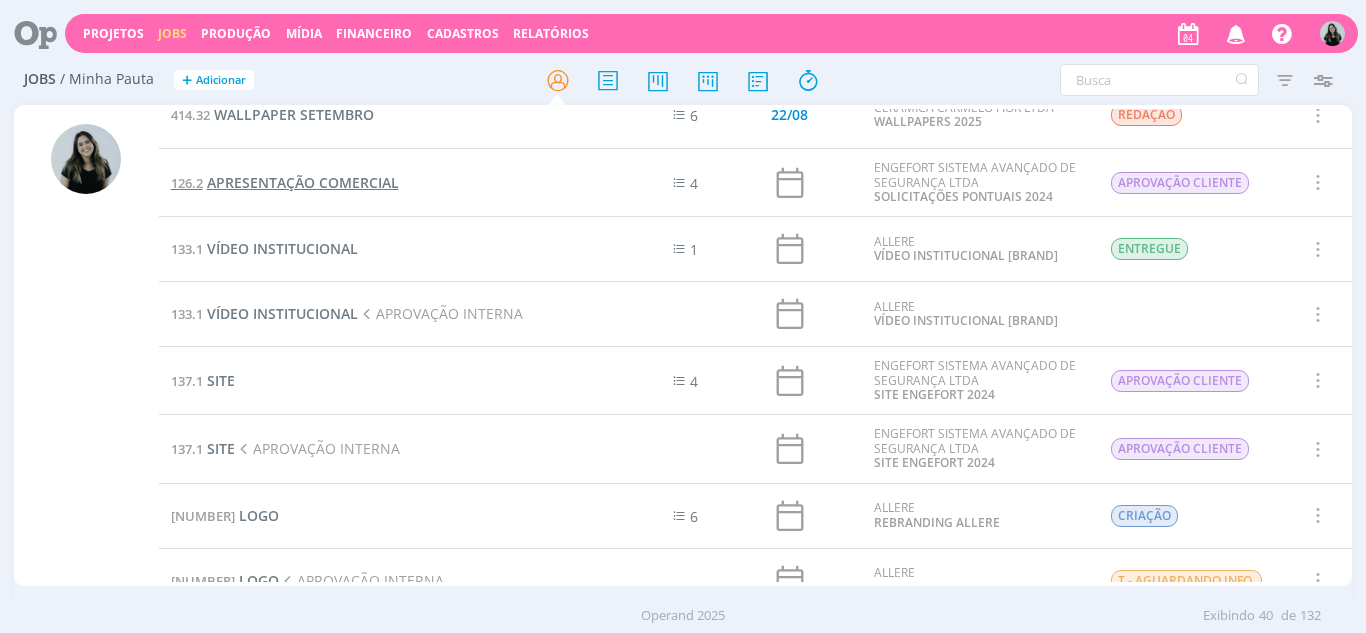 click on "APRESENTAÇÃO COMERCIAL" at bounding box center [303, 182] 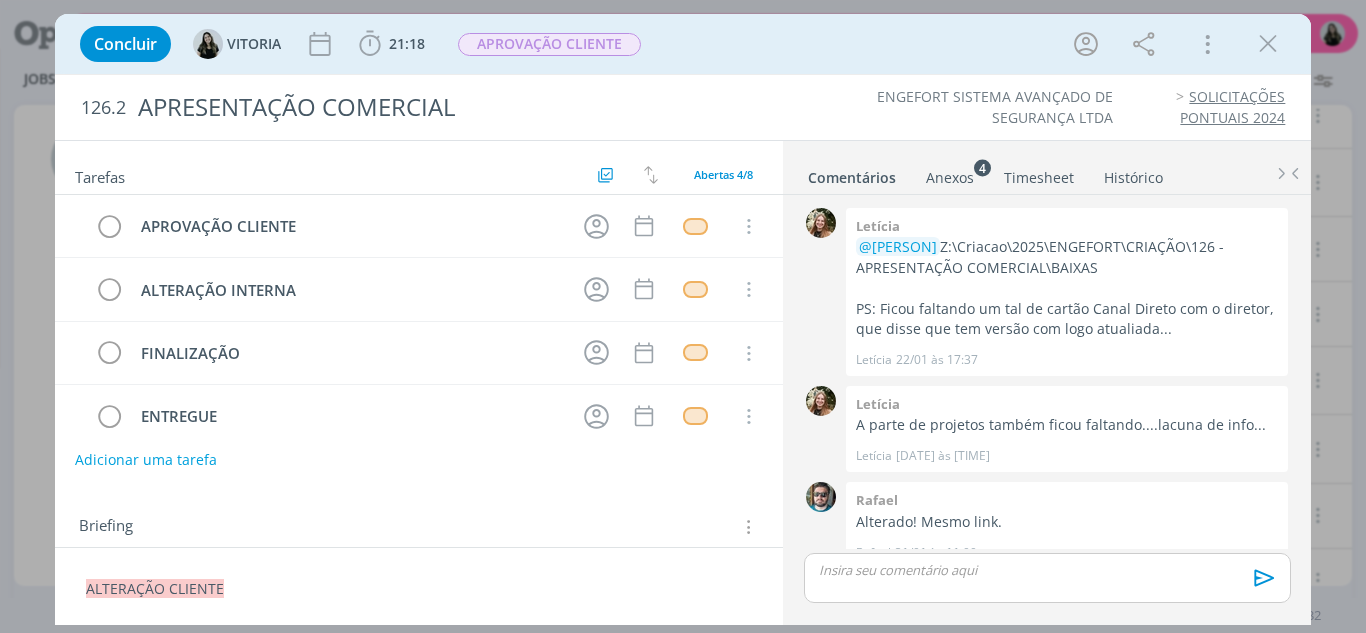 scroll, scrollTop: 24, scrollLeft: 0, axis: vertical 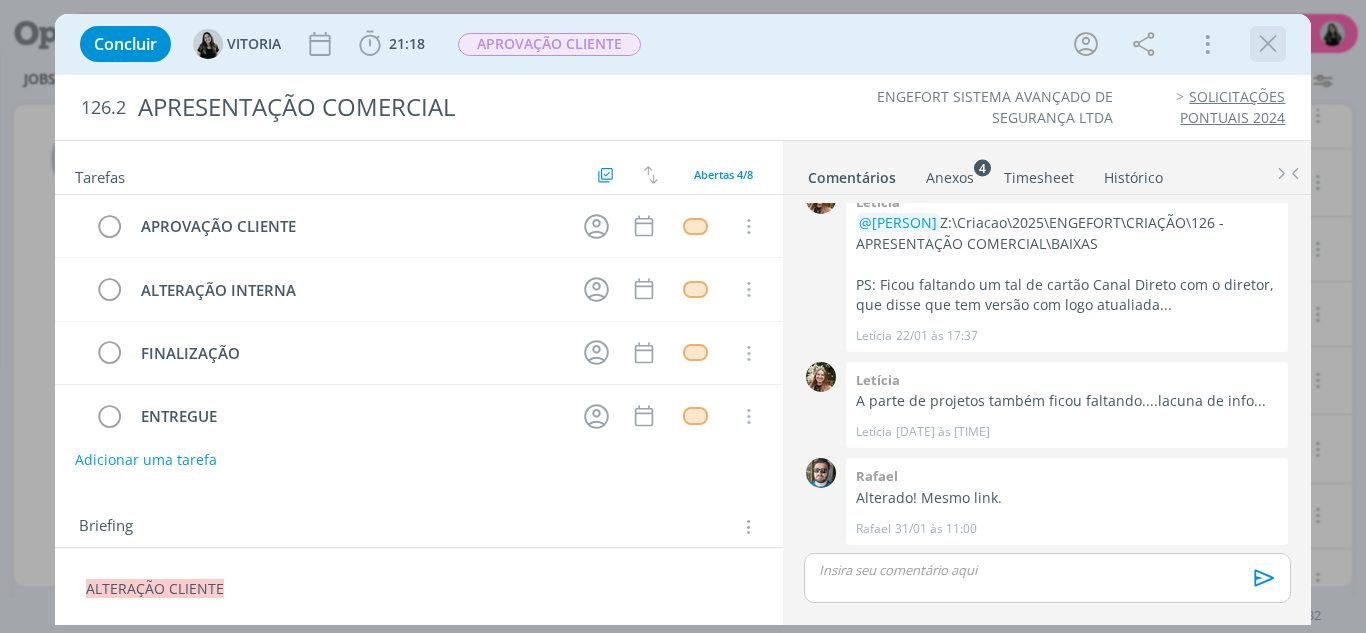 click at bounding box center (1268, 44) 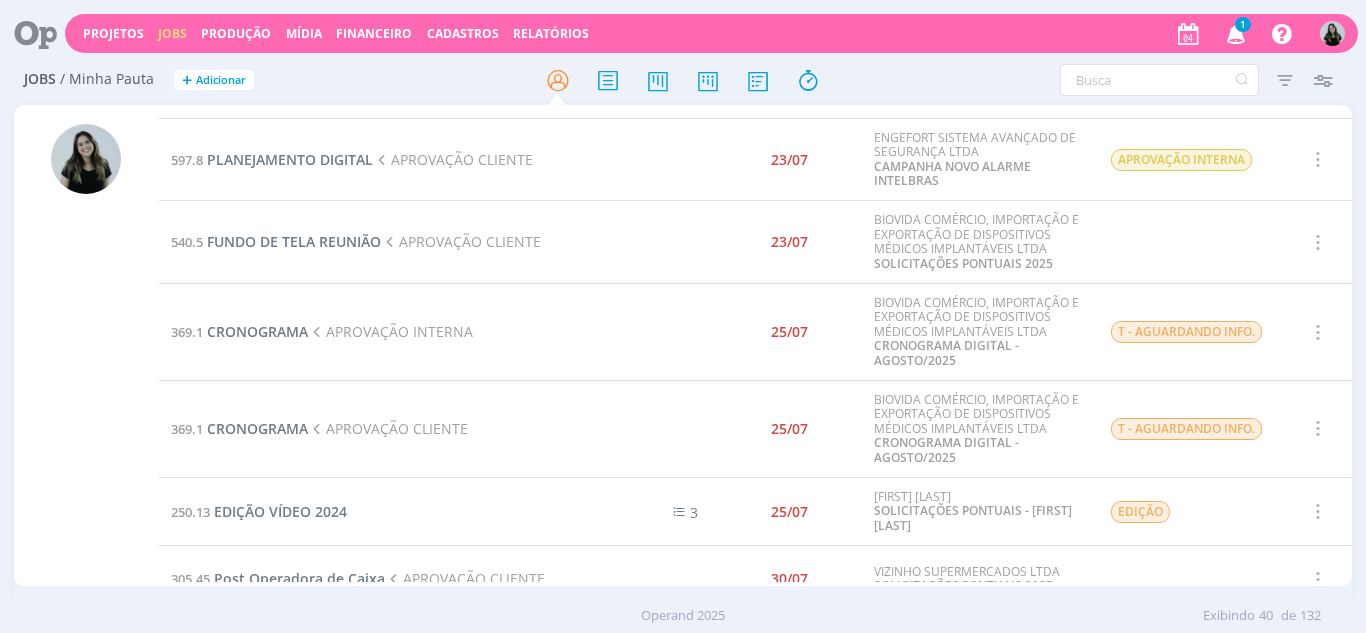 scroll, scrollTop: 475, scrollLeft: 0, axis: vertical 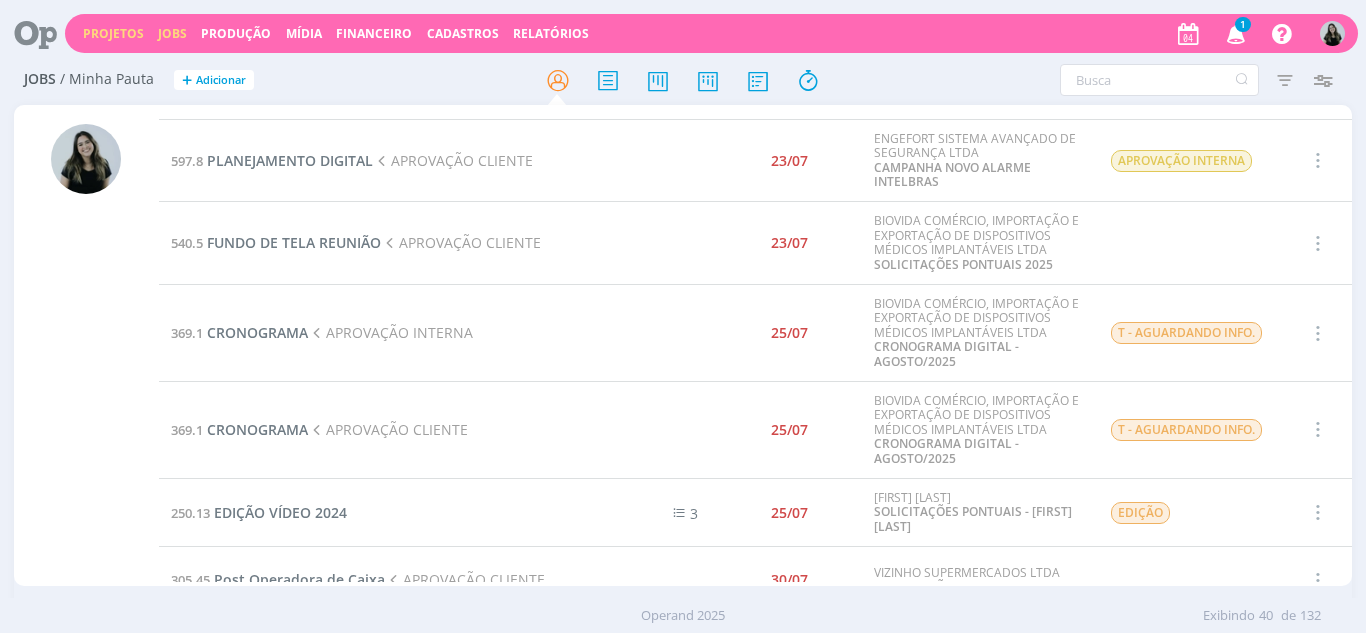 click on "Projetos" at bounding box center (113, 33) 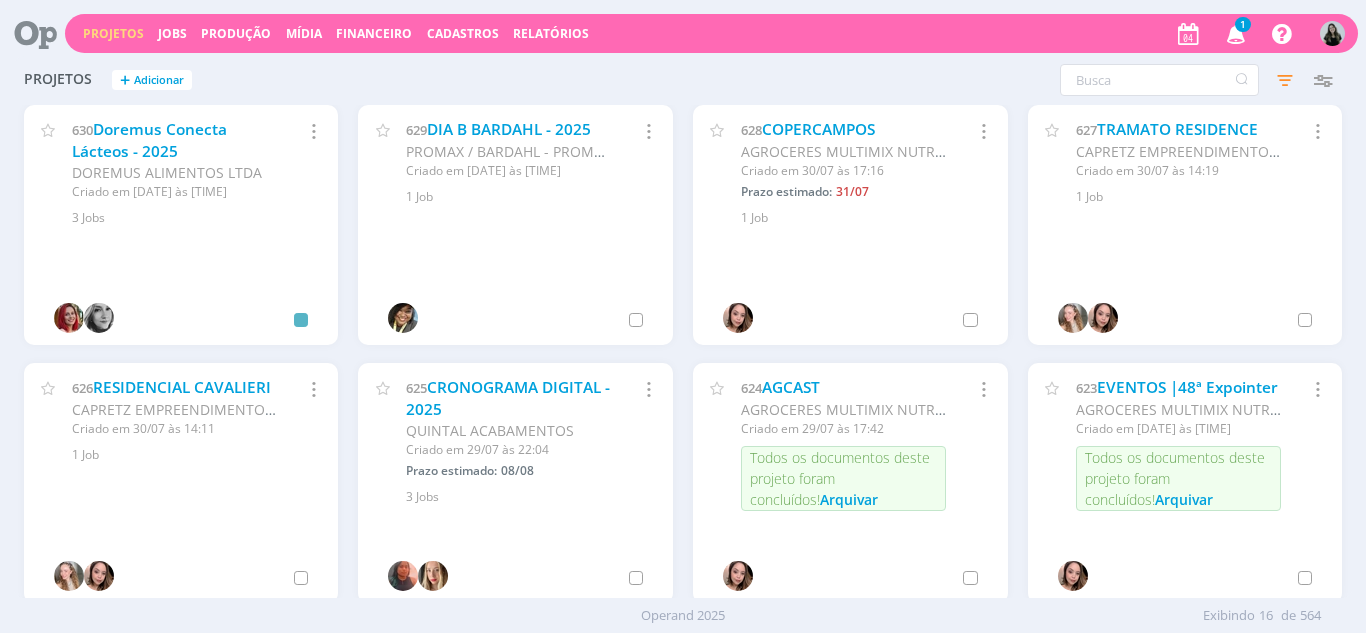 click on "1" at bounding box center (1243, 24) 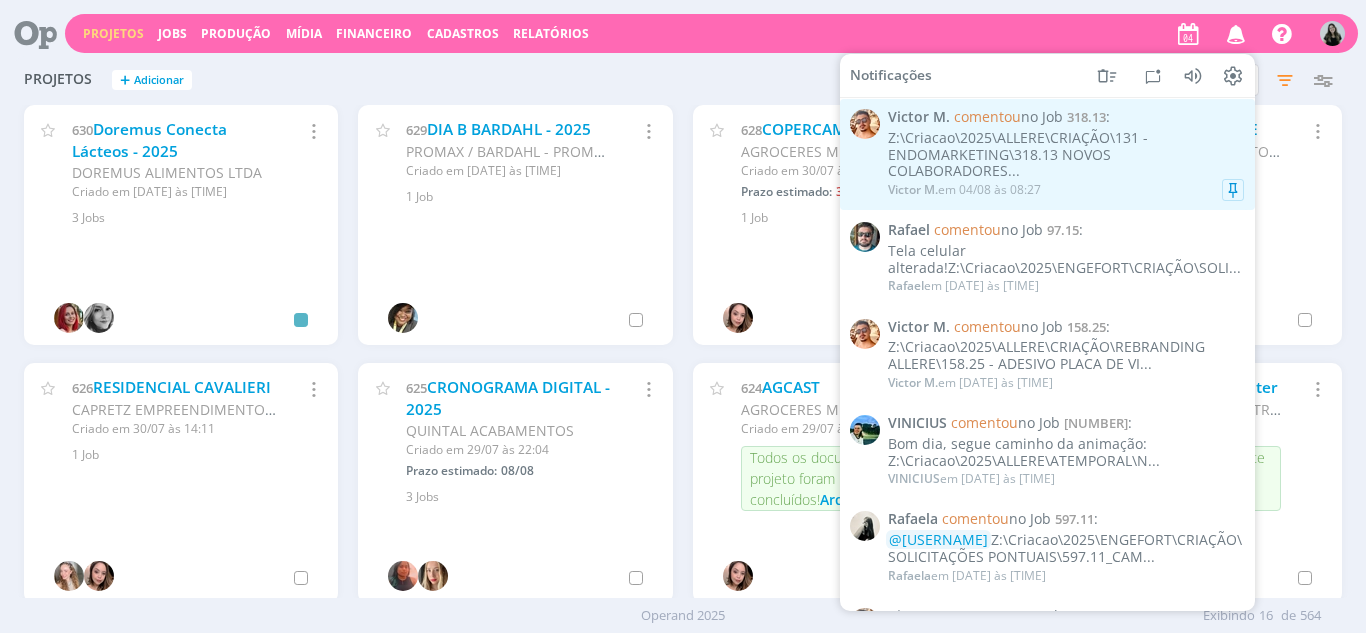click on "Z:\Criacao\2025\ALLERE\CRIAÇÃO\131 - ENDOMARKETING\318.13 NOVOS COLABORADORES..." at bounding box center [1066, 155] 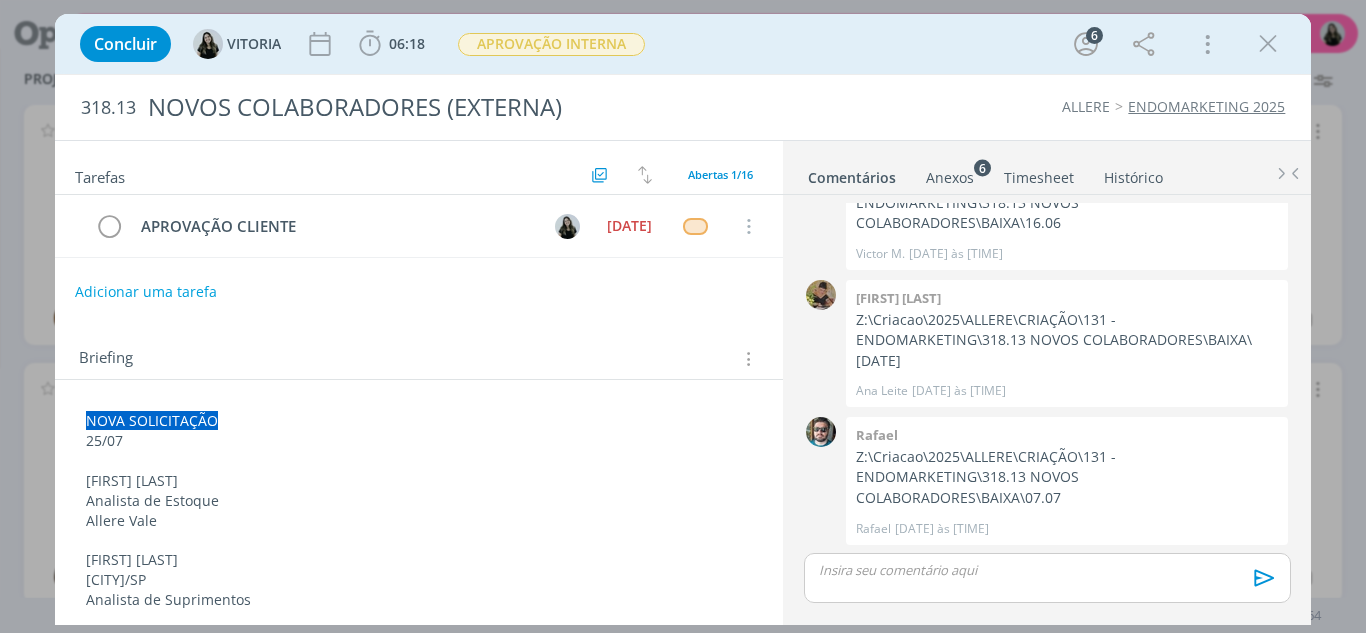 scroll, scrollTop: 1005, scrollLeft: 0, axis: vertical 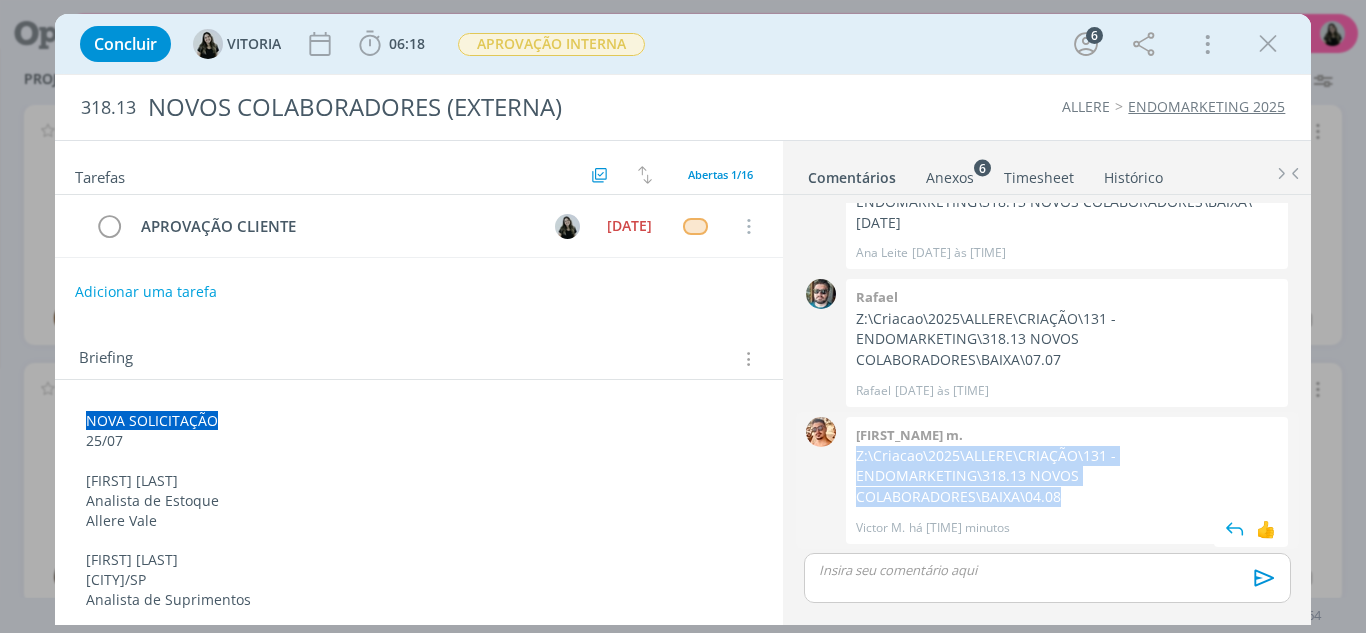 drag, startPoint x: 846, startPoint y: 459, endPoint x: 1114, endPoint y: 500, distance: 271.11804 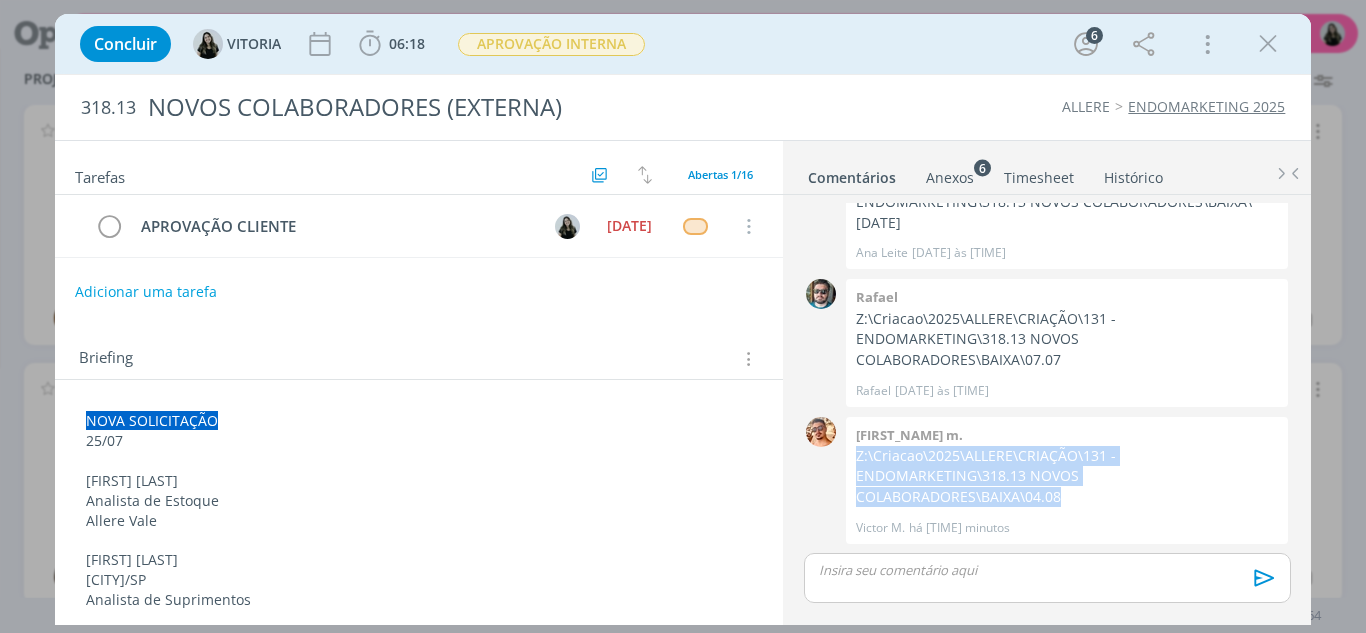 copy on "Z:\Criacao\2025\ALLERE\CRIAÇÃO\131 - ENDOMARKETING\318.13 NOVOS COLABORADORES\BAIXA\04.08" 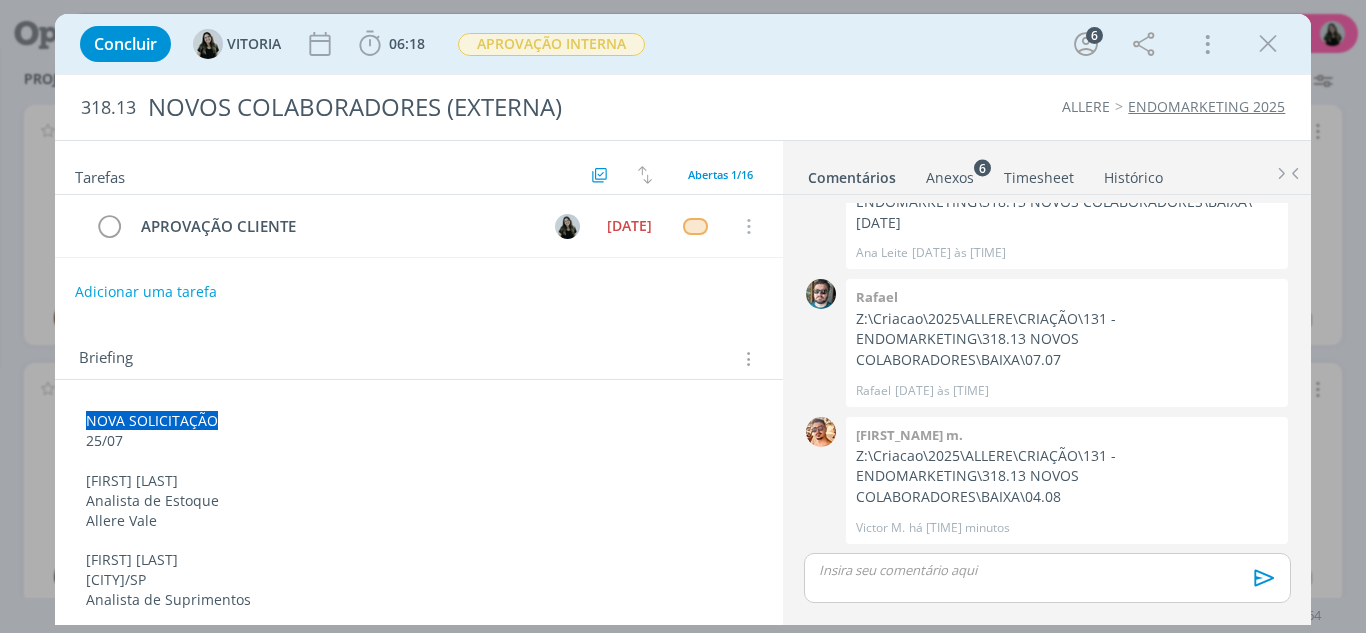 drag, startPoint x: 32, startPoint y: 165, endPoint x: 48, endPoint y: 140, distance: 29.681644 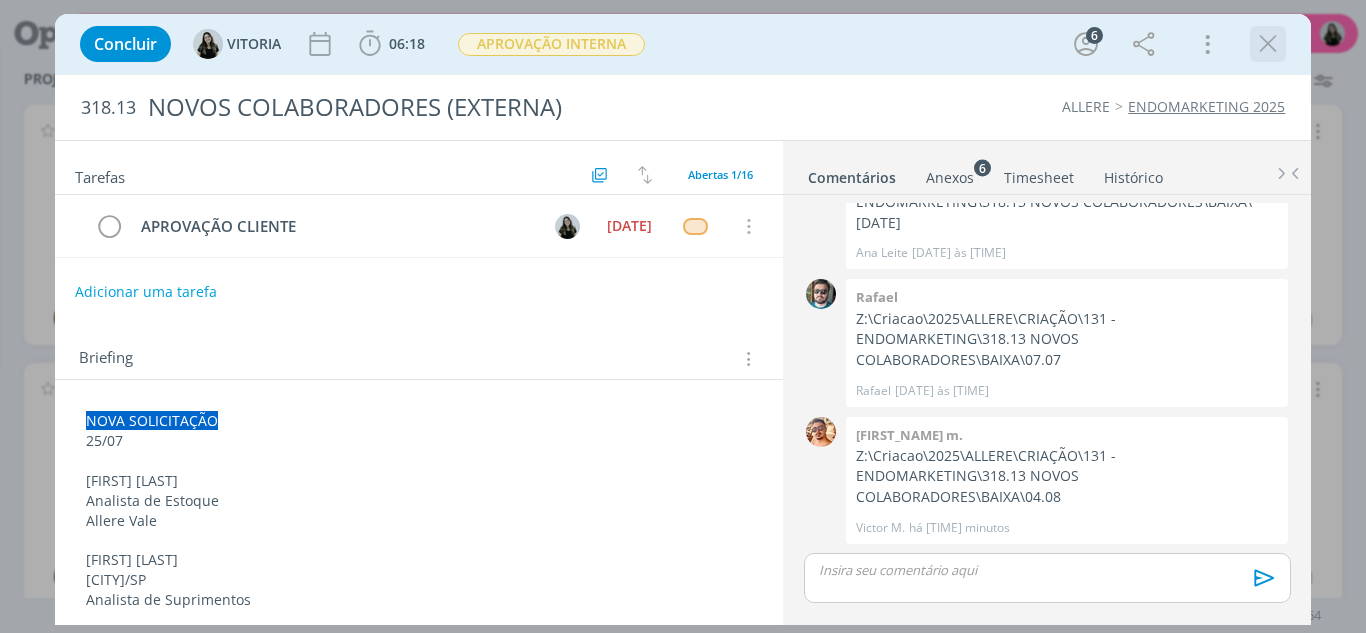 click at bounding box center [1268, 44] 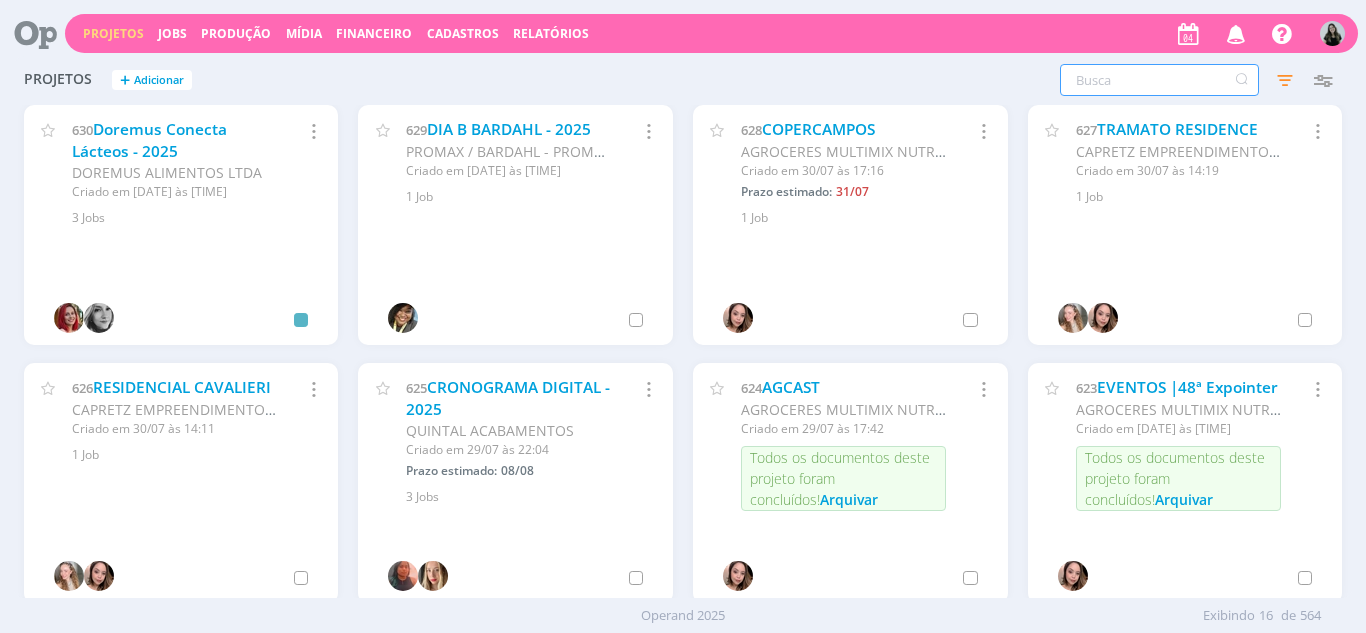 click at bounding box center [1159, 80] 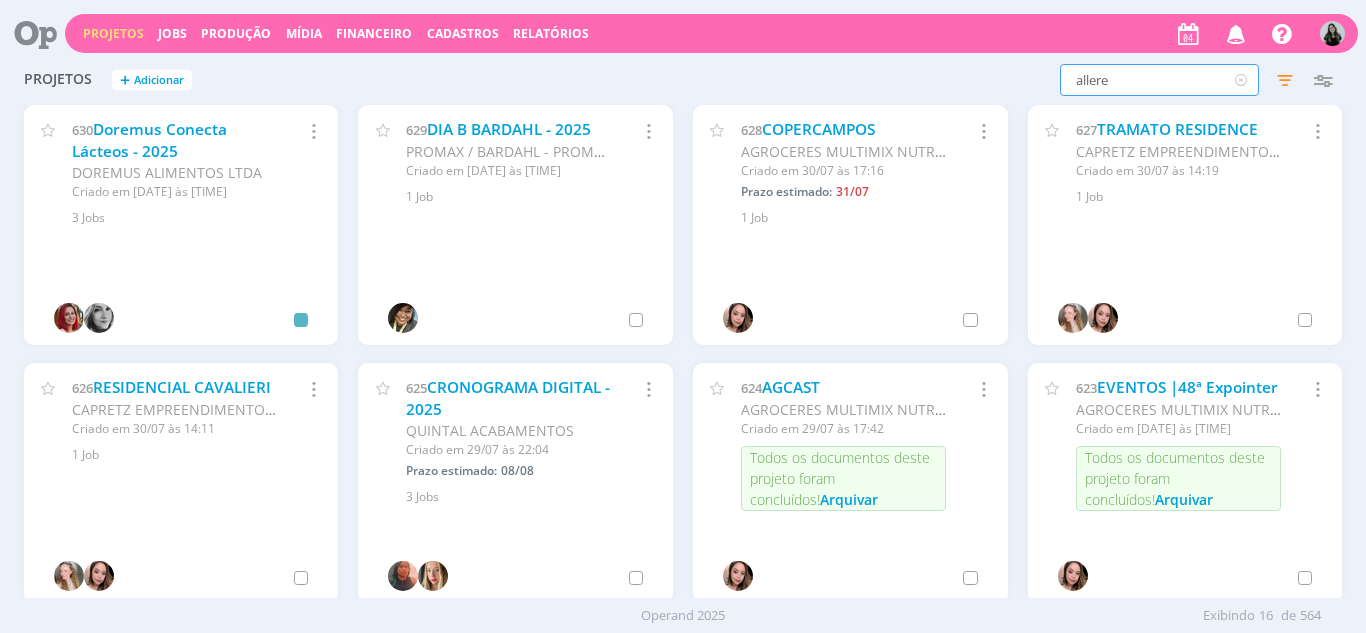 type on "allere" 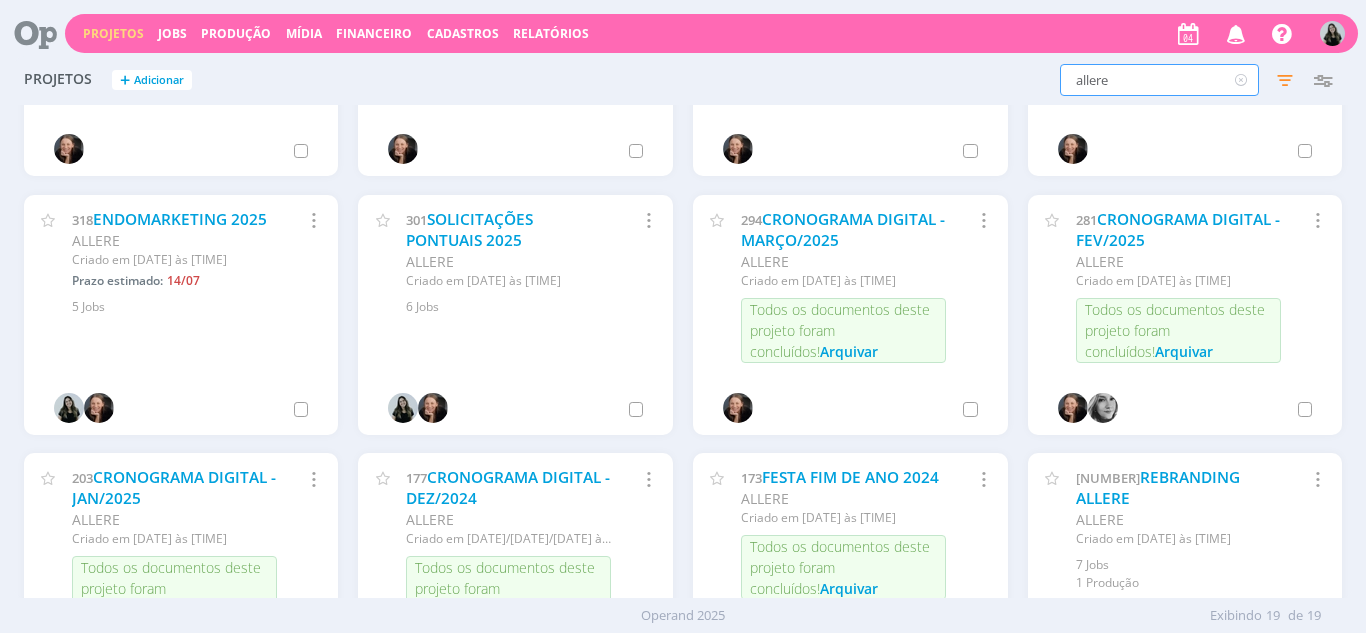 scroll, scrollTop: 827, scrollLeft: 0, axis: vertical 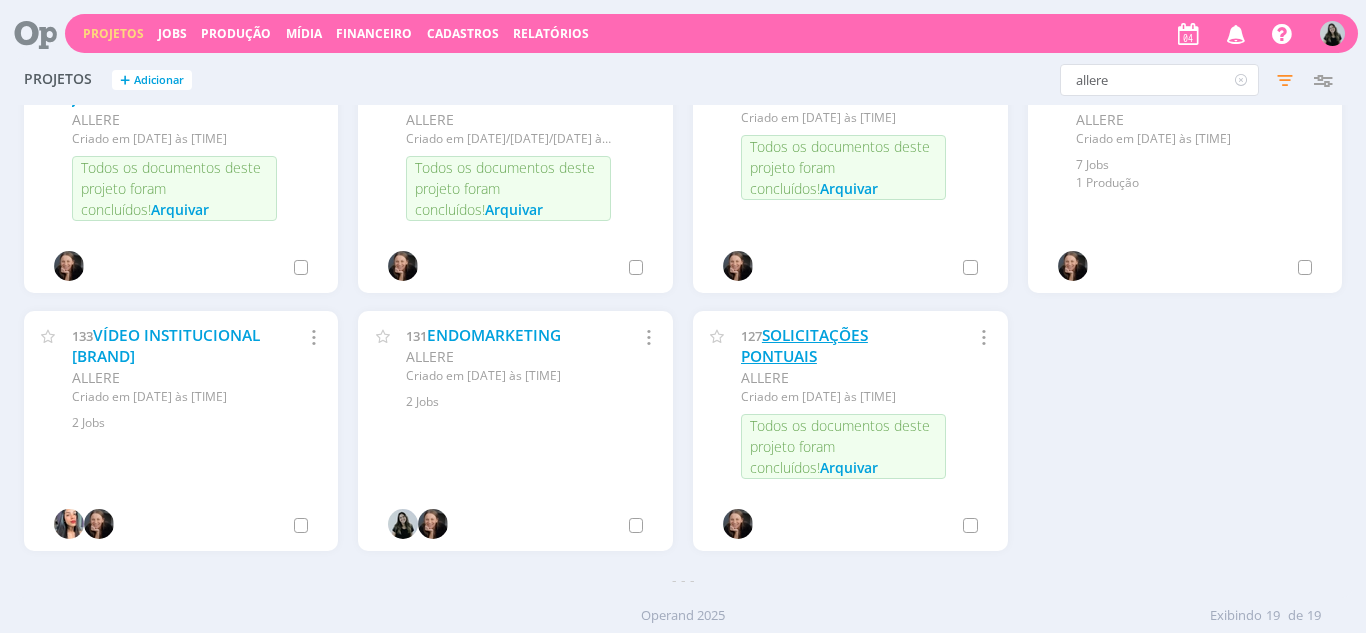 click on "SOLICITAÇÕES PONTUAIS" at bounding box center (804, 346) 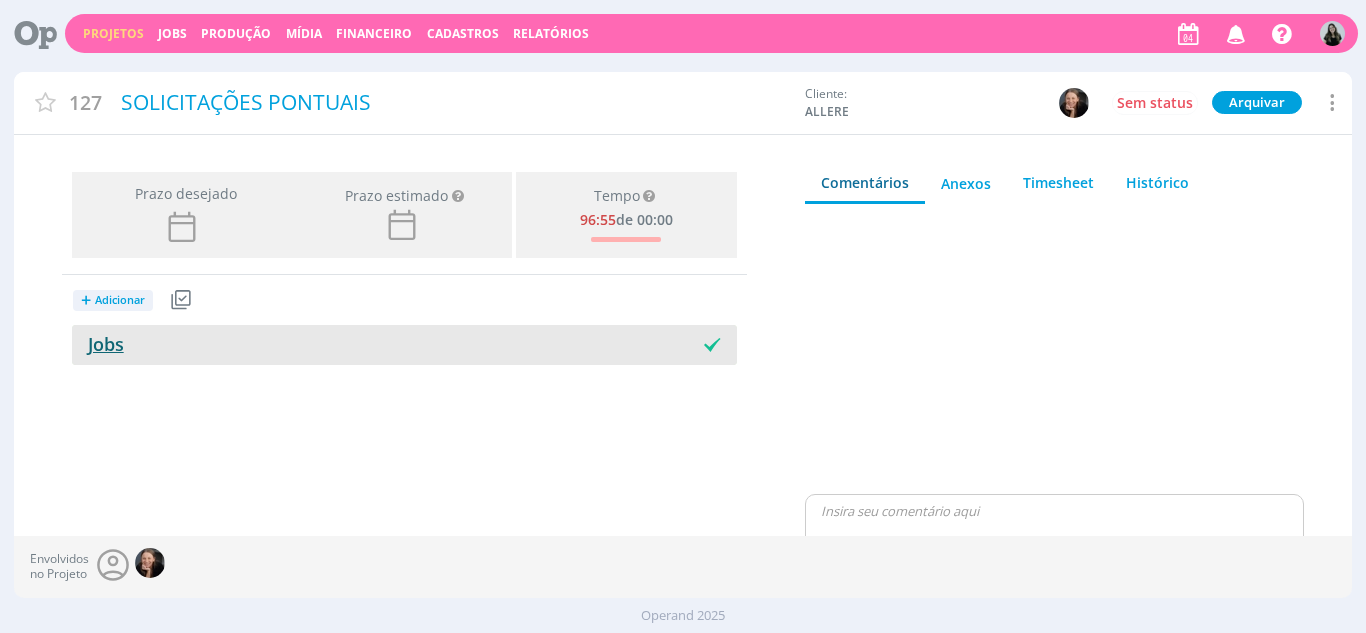 click on "Jobs" at bounding box center [98, 344] 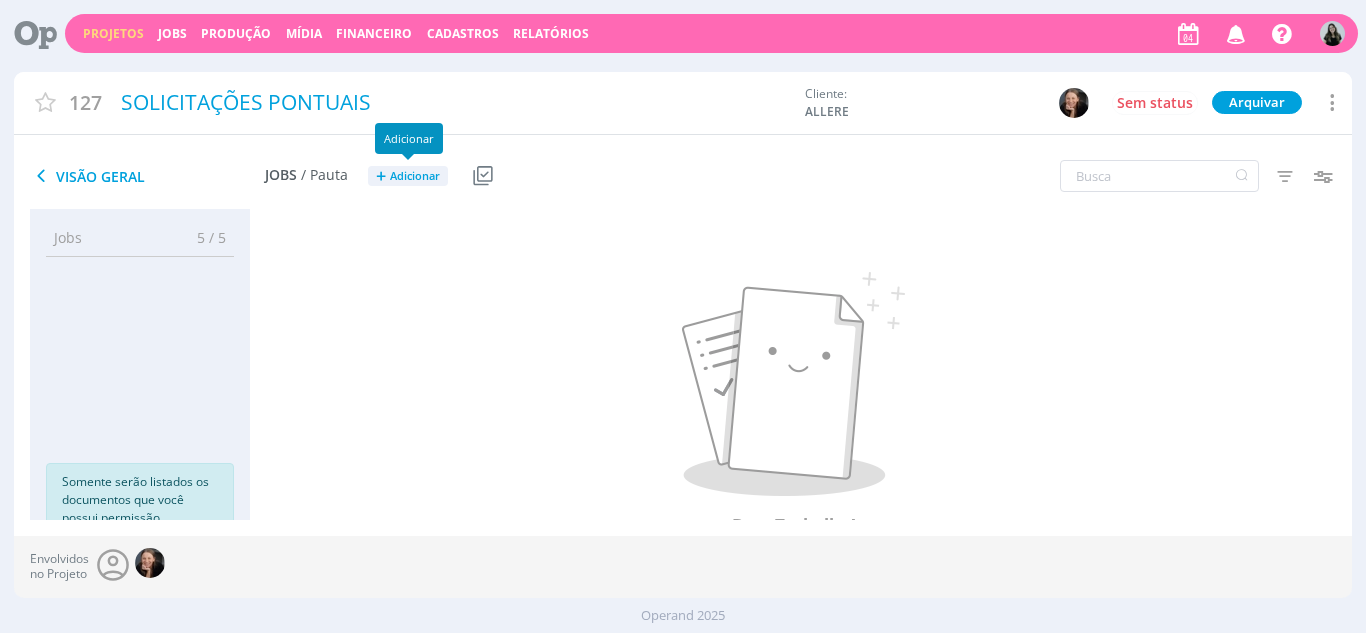 click on "+ Adicionar" at bounding box center (408, 176) 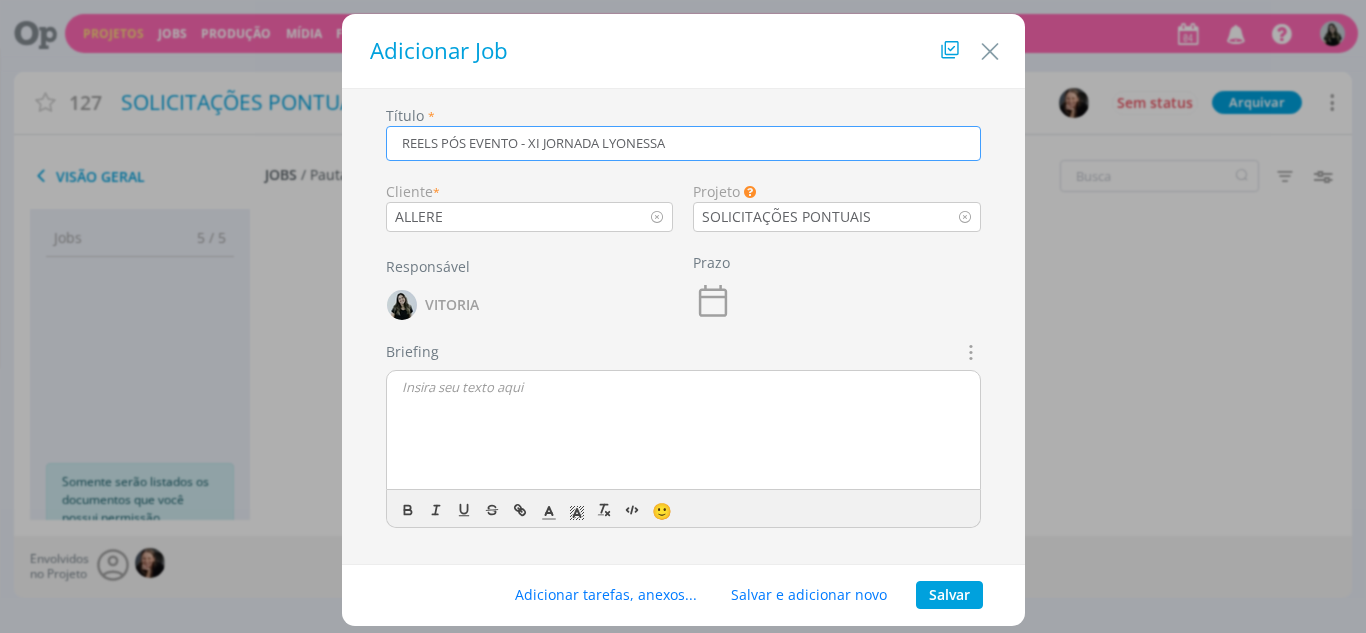 type on "REELS PÓS EVENTO - XI JORNADA LYONESSA" 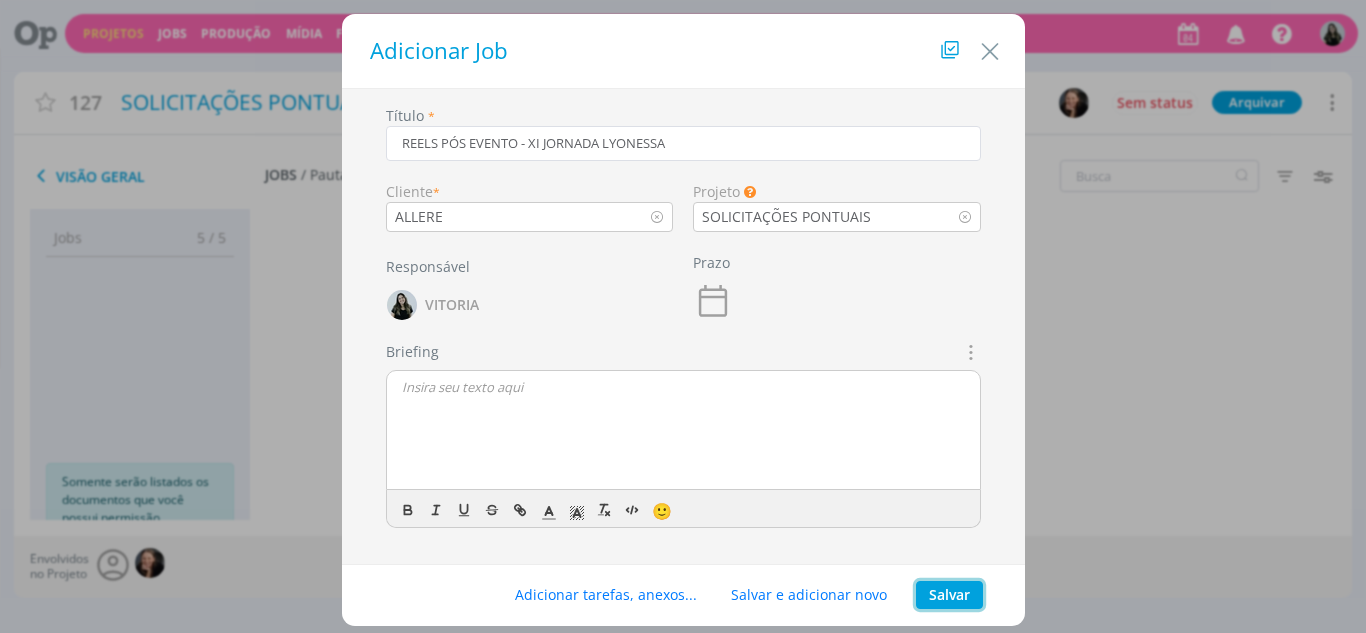 click on "Salvar" at bounding box center [949, 595] 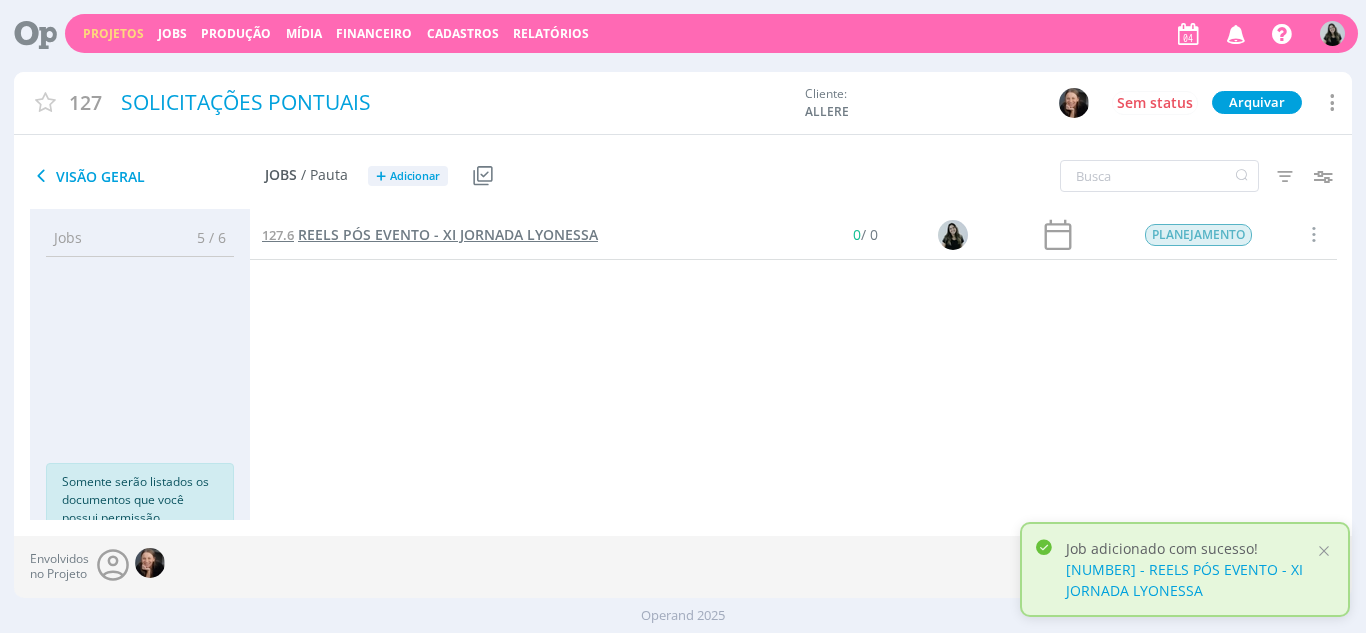 click on "REELS PÓS EVENTO - XI JORNADA LYONESSA" at bounding box center (448, 234) 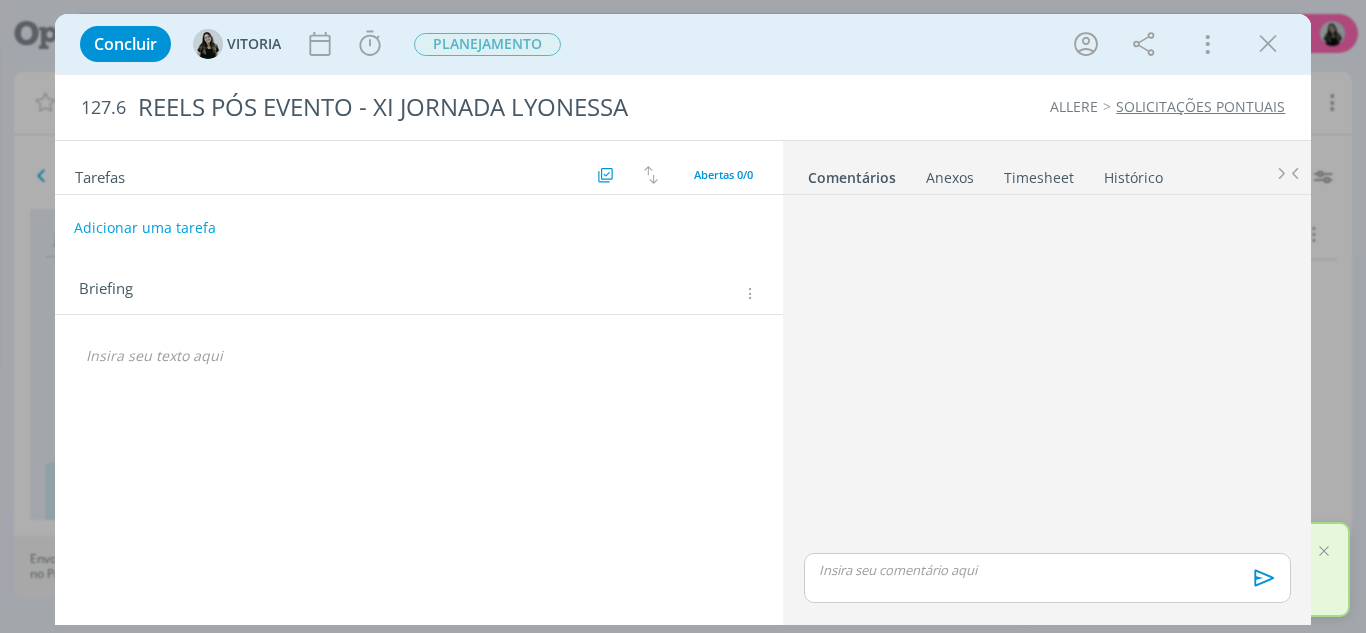 click on "Adicionar uma tarefa" at bounding box center [145, 228] 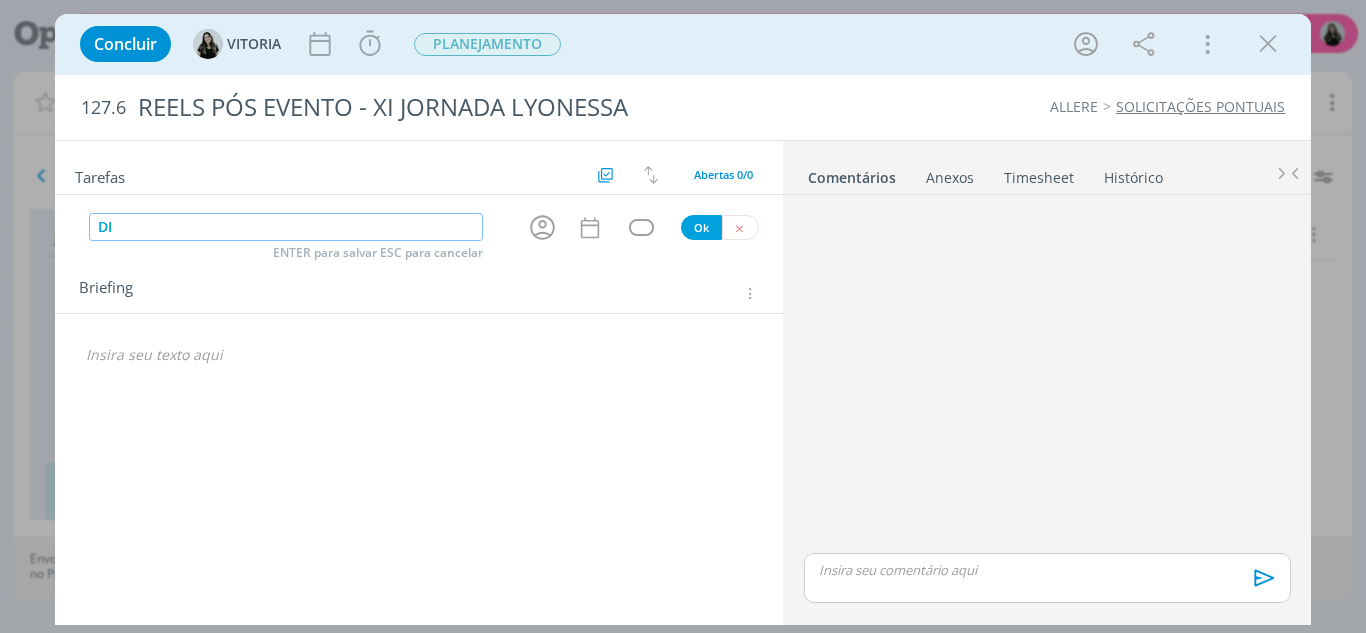 type on "D" 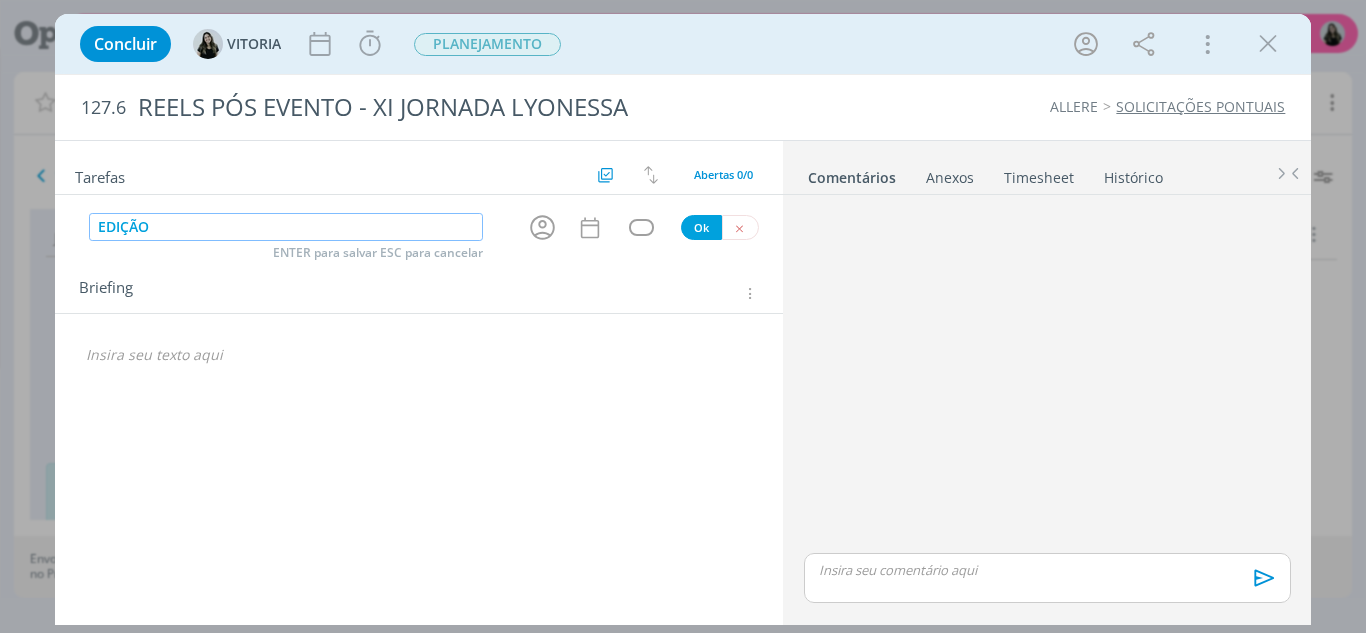 type on "EDIÇÃO" 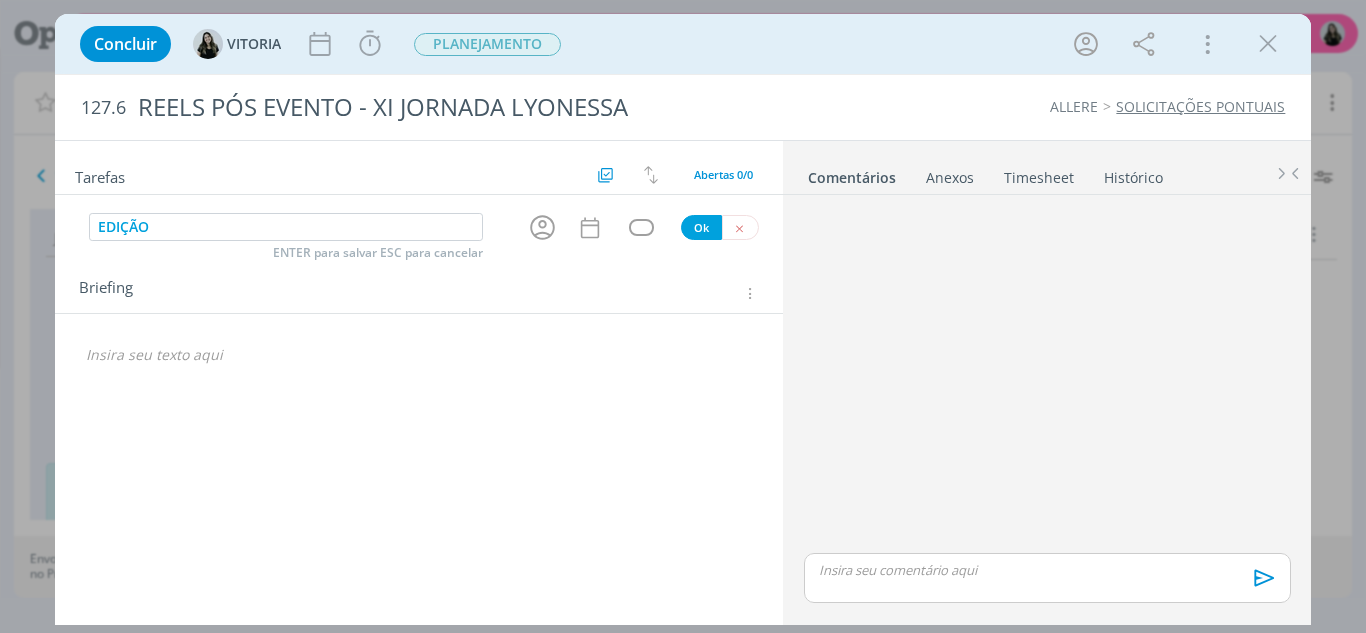 click at bounding box center [419, 355] 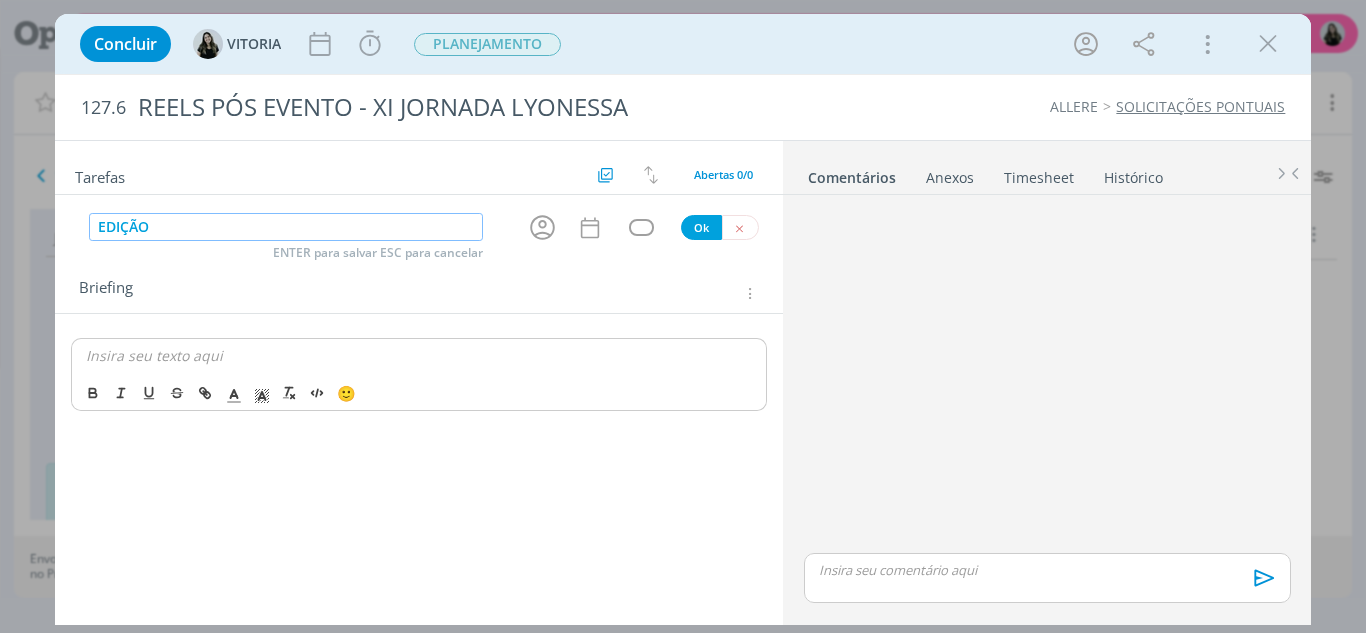 drag, startPoint x: 184, startPoint y: 222, endPoint x: 170, endPoint y: 210, distance: 18.439089 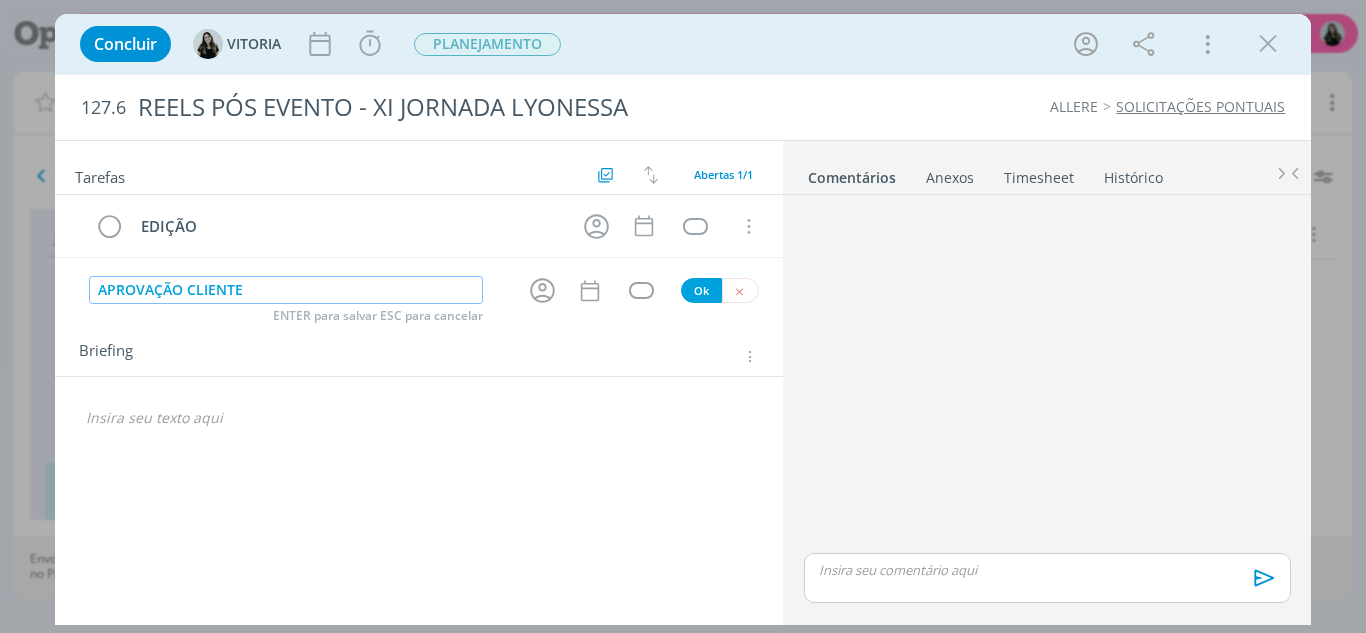 type on "APROVAÇÃO CLIENTE" 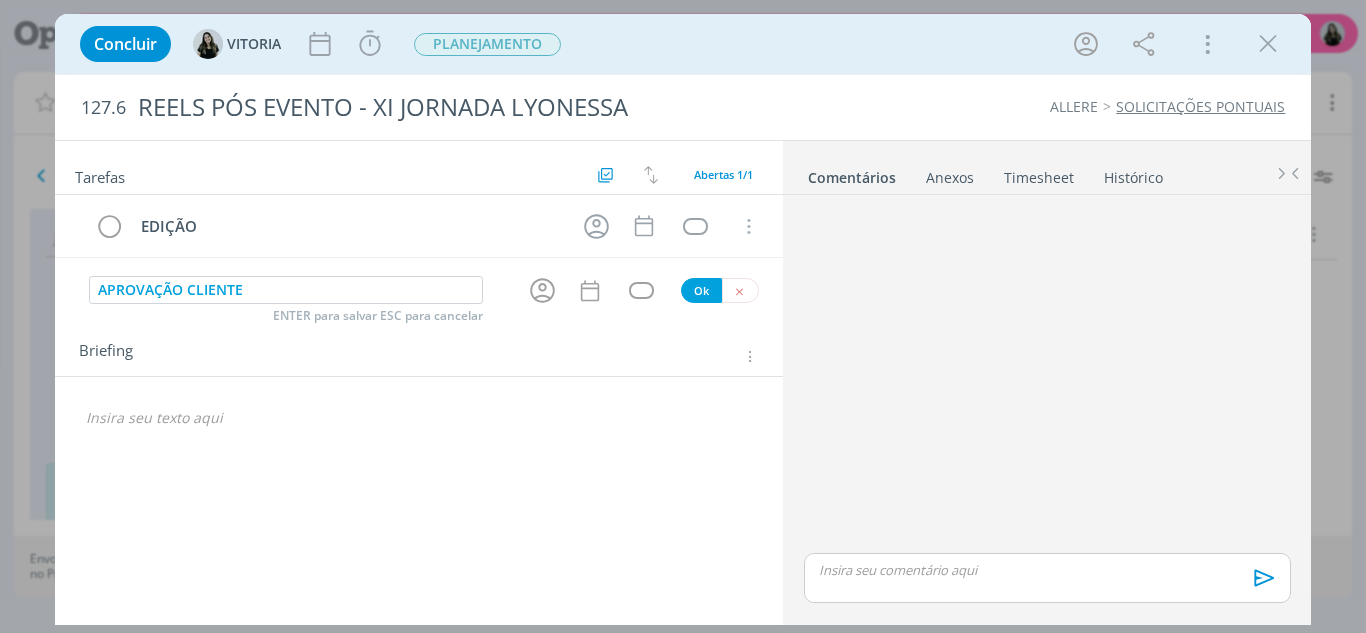 click on "🙂" at bounding box center [419, 422] 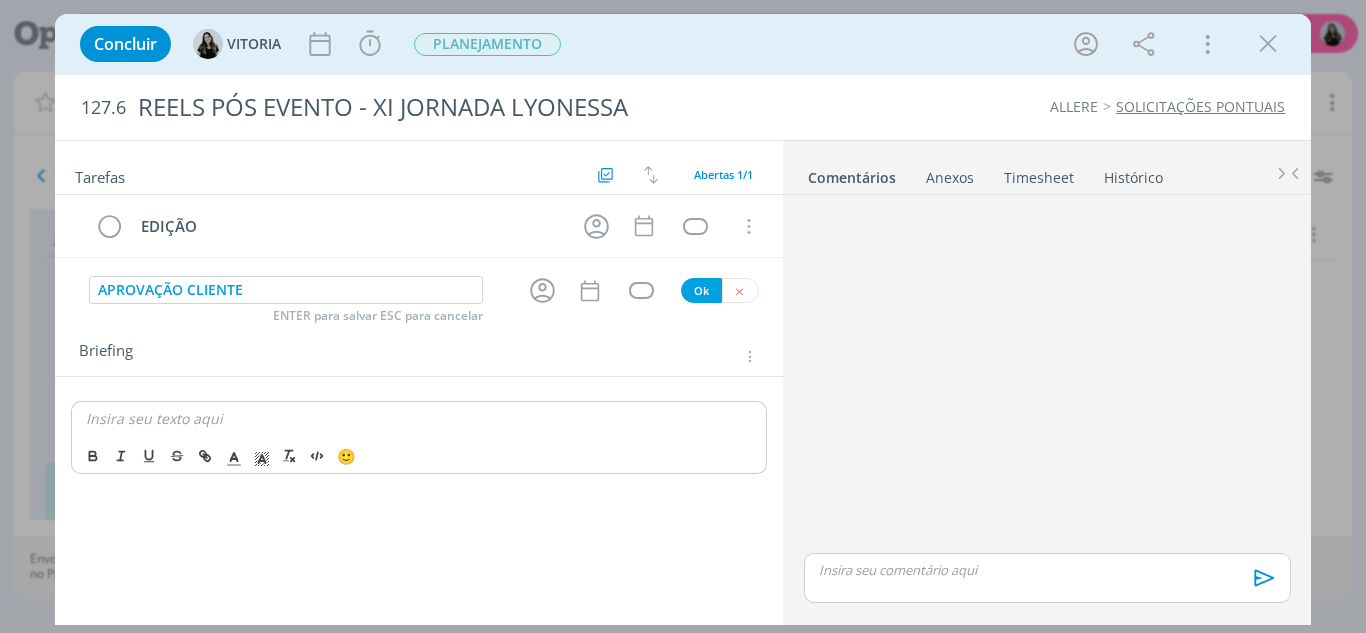 type 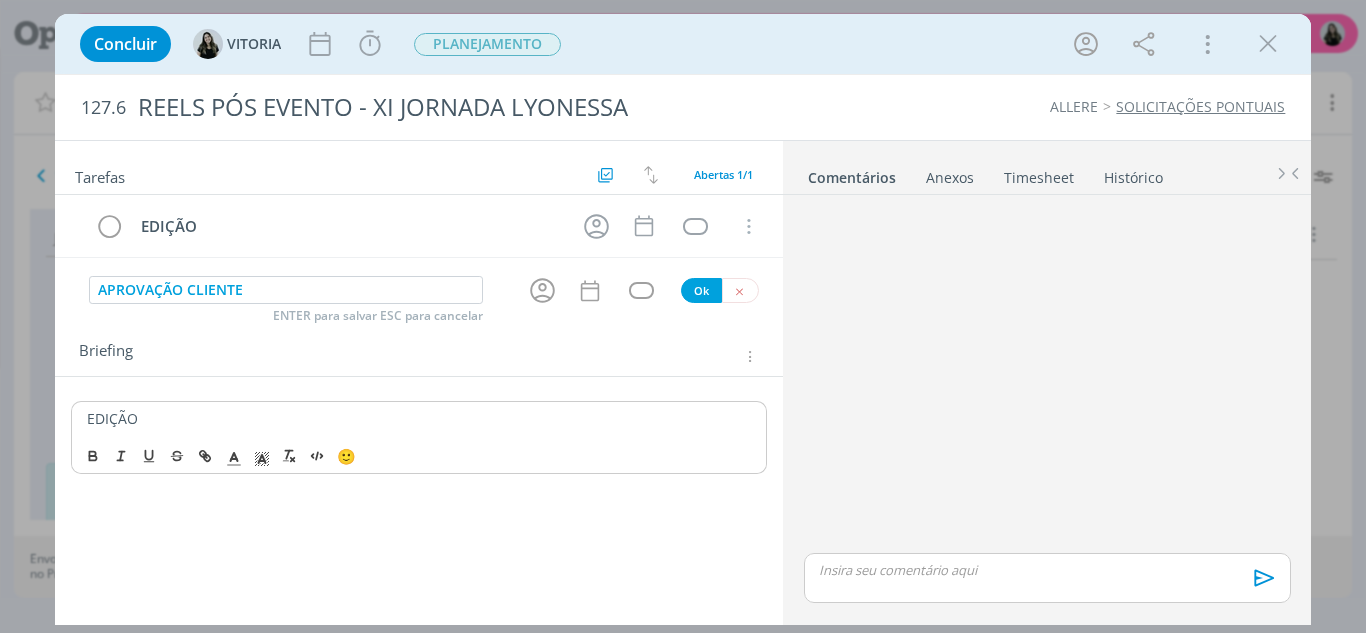 click on "EDIÇÃO" at bounding box center (419, 419) 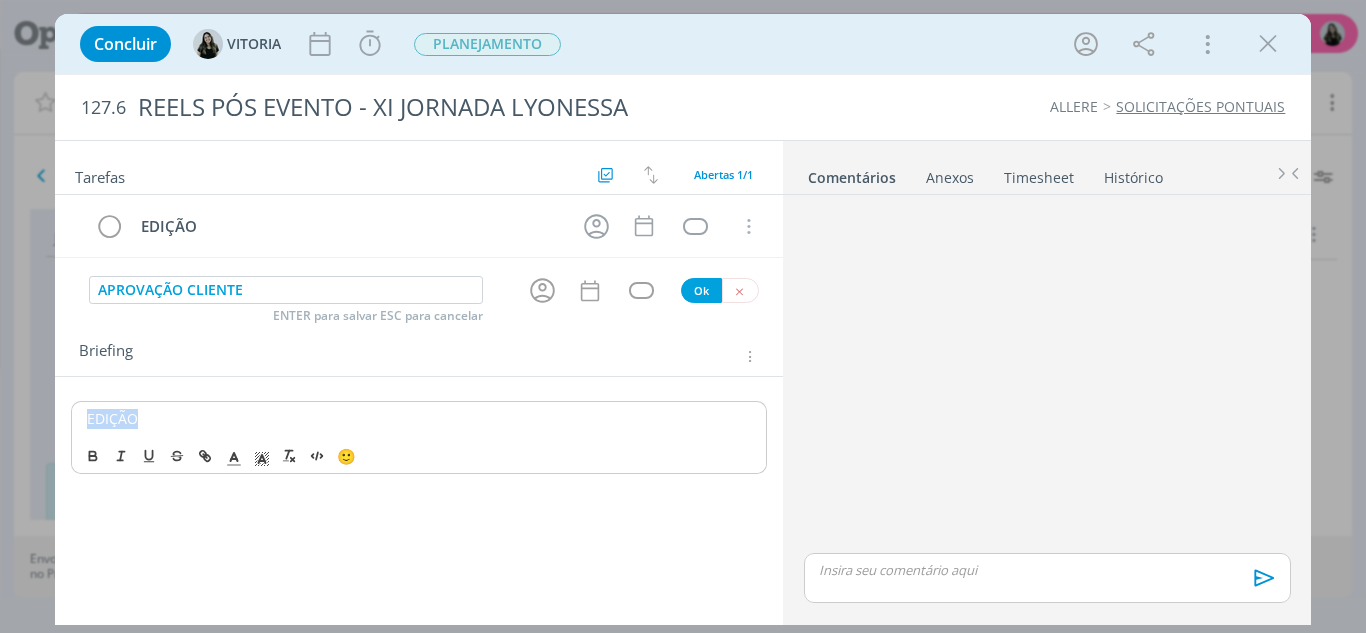 click on "EDIÇÃO" at bounding box center [419, 419] 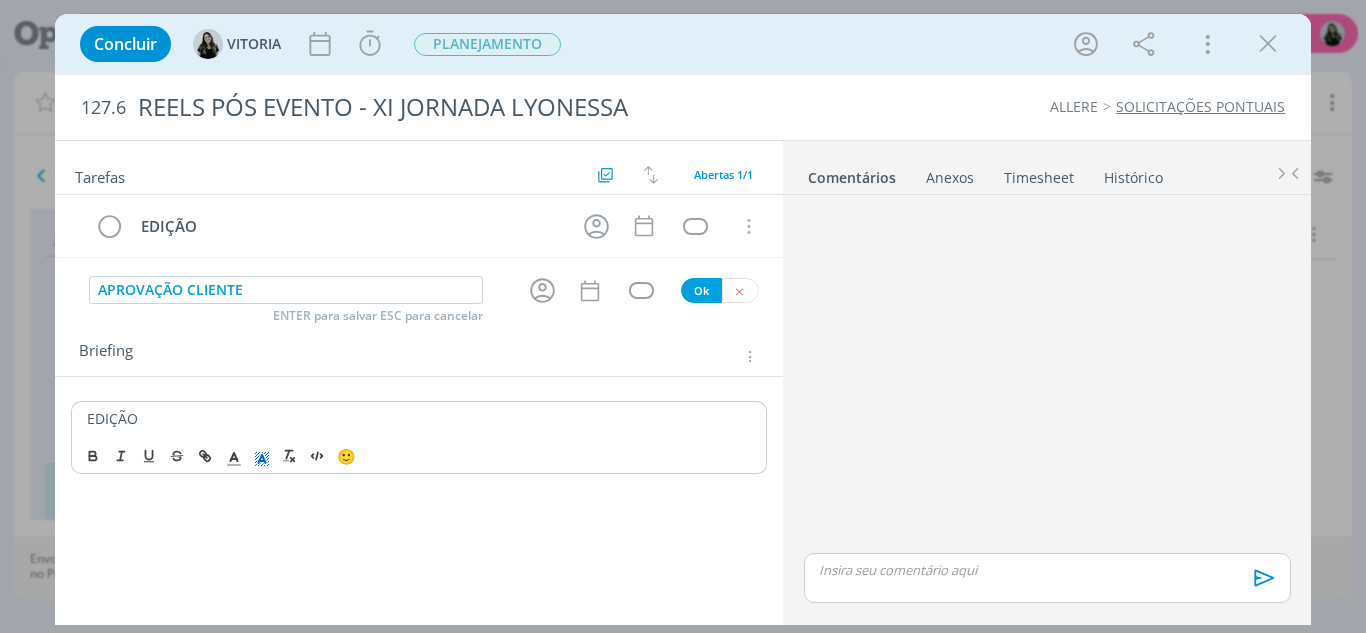 click at bounding box center (262, 456) 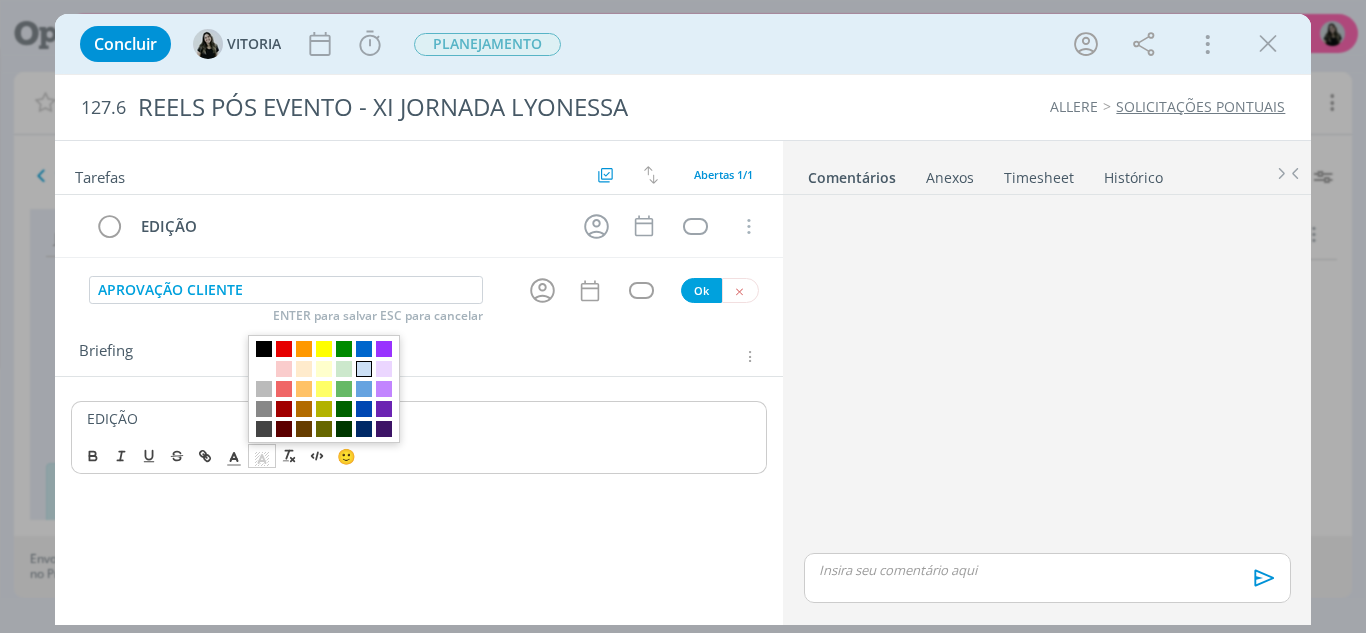 click at bounding box center (364, 369) 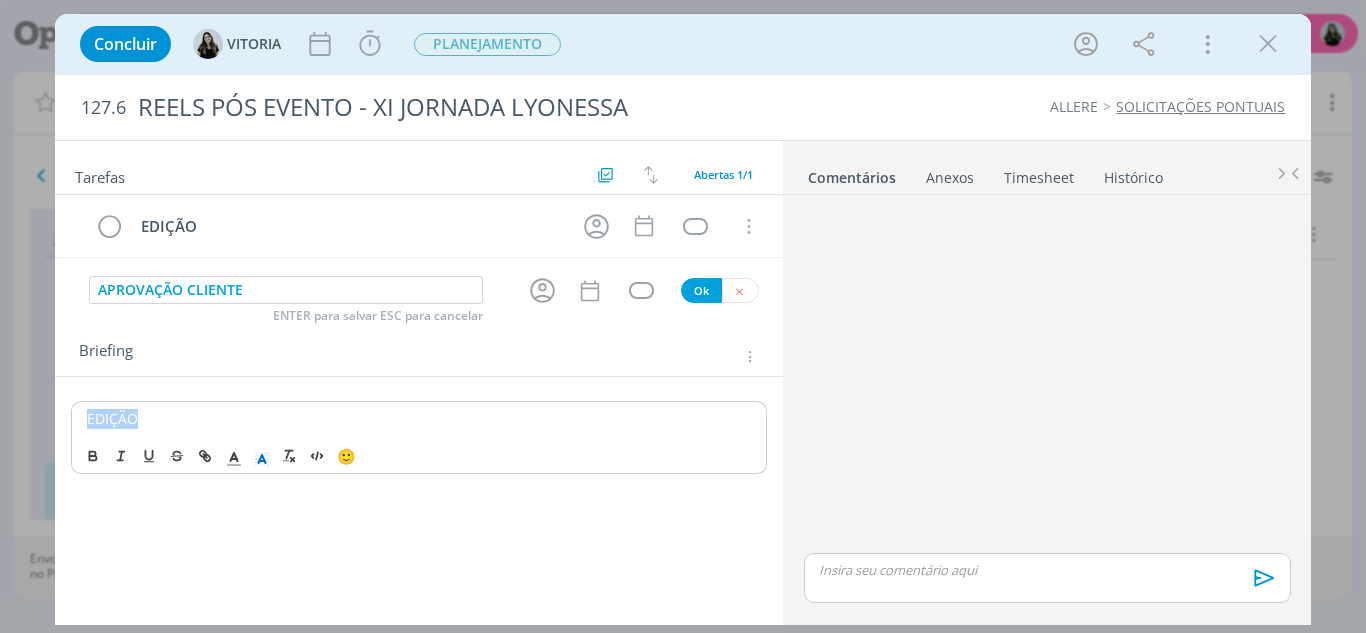 click on "EDIÇÃO" at bounding box center (419, 419) 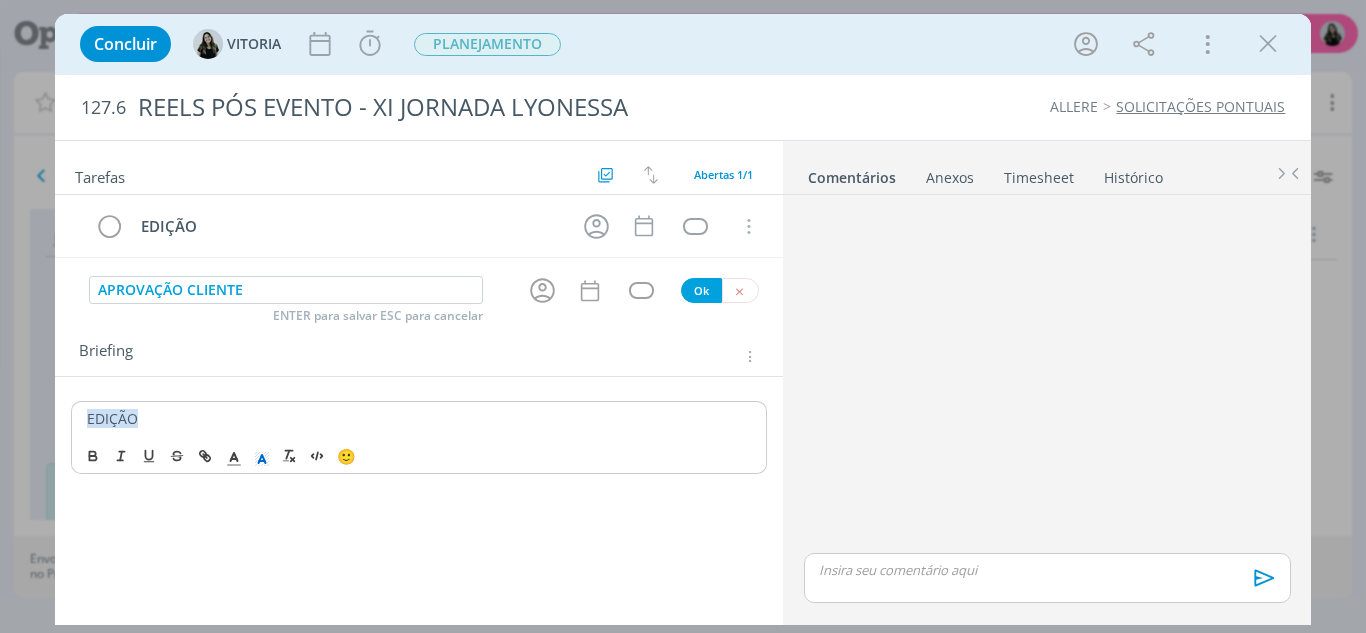 click on "EDIÇÃO" at bounding box center (112, 418) 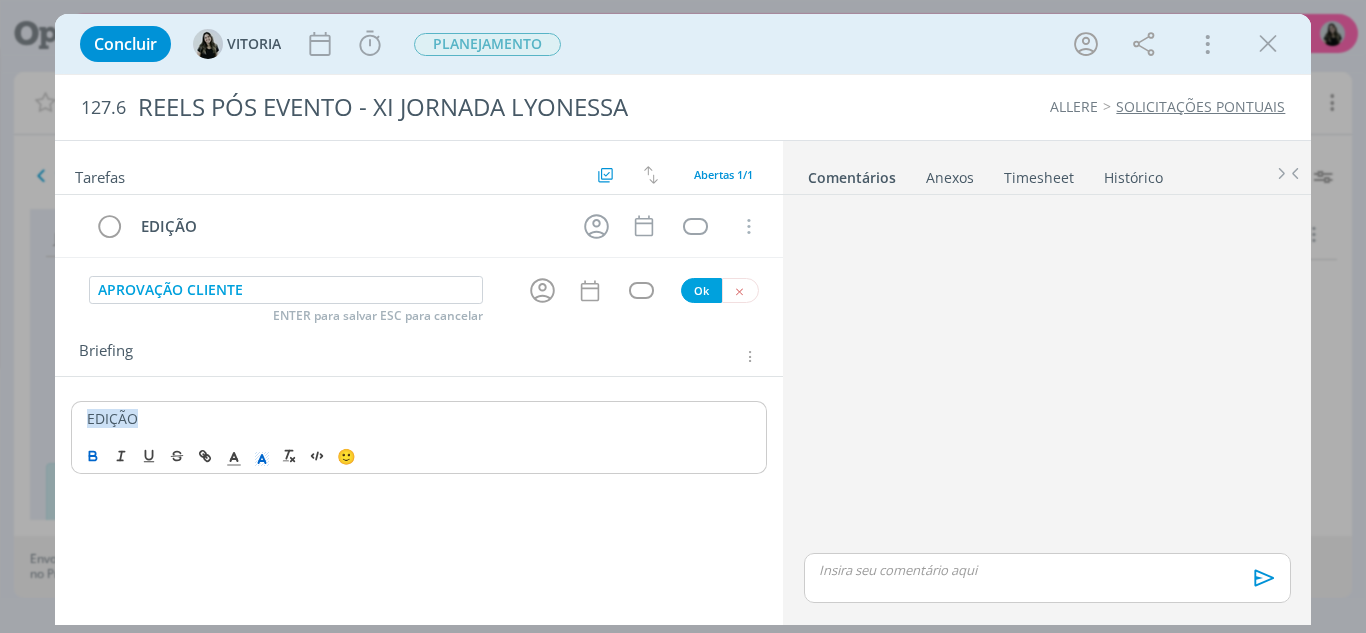 click 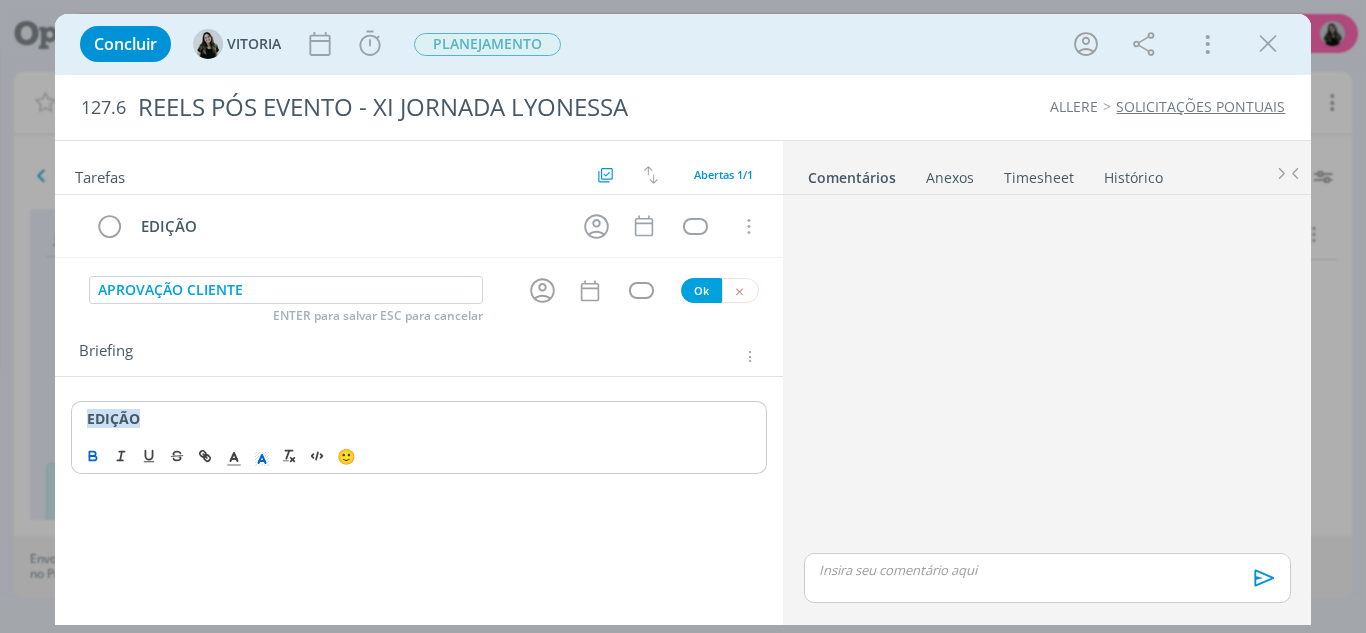 click on "EDIÇÃO" at bounding box center [419, 419] 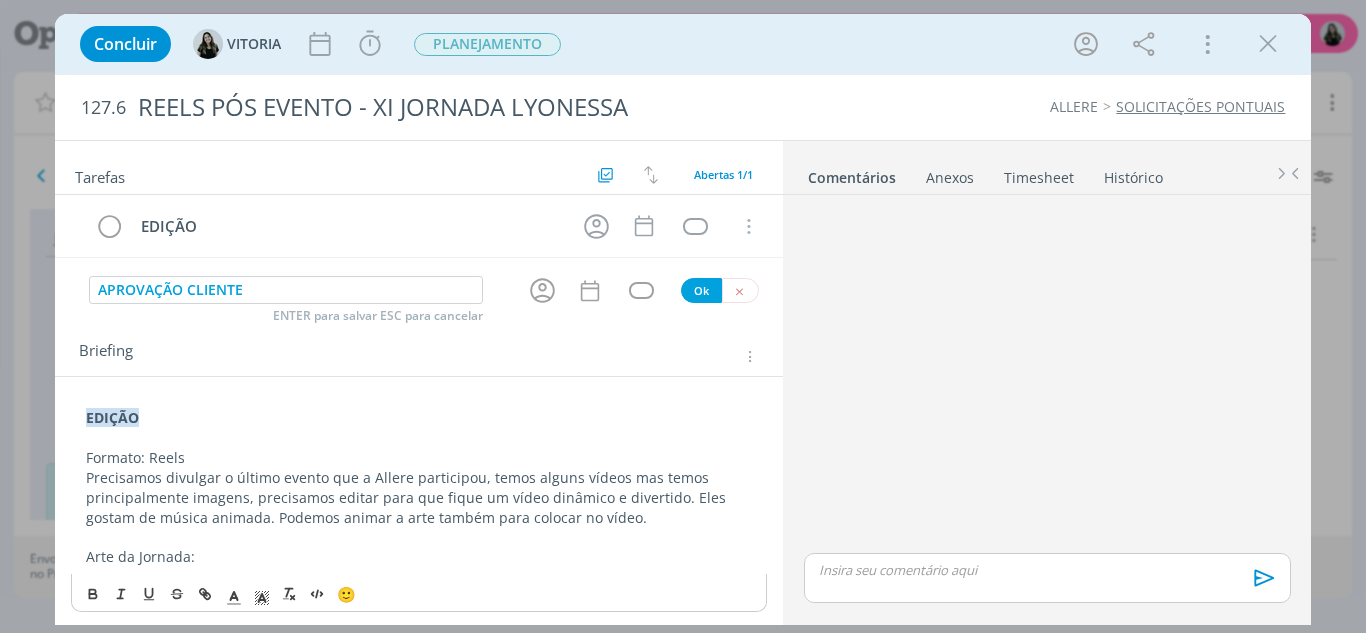 drag, startPoint x: 48, startPoint y: 367, endPoint x: 122, endPoint y: 403, distance: 82.29216 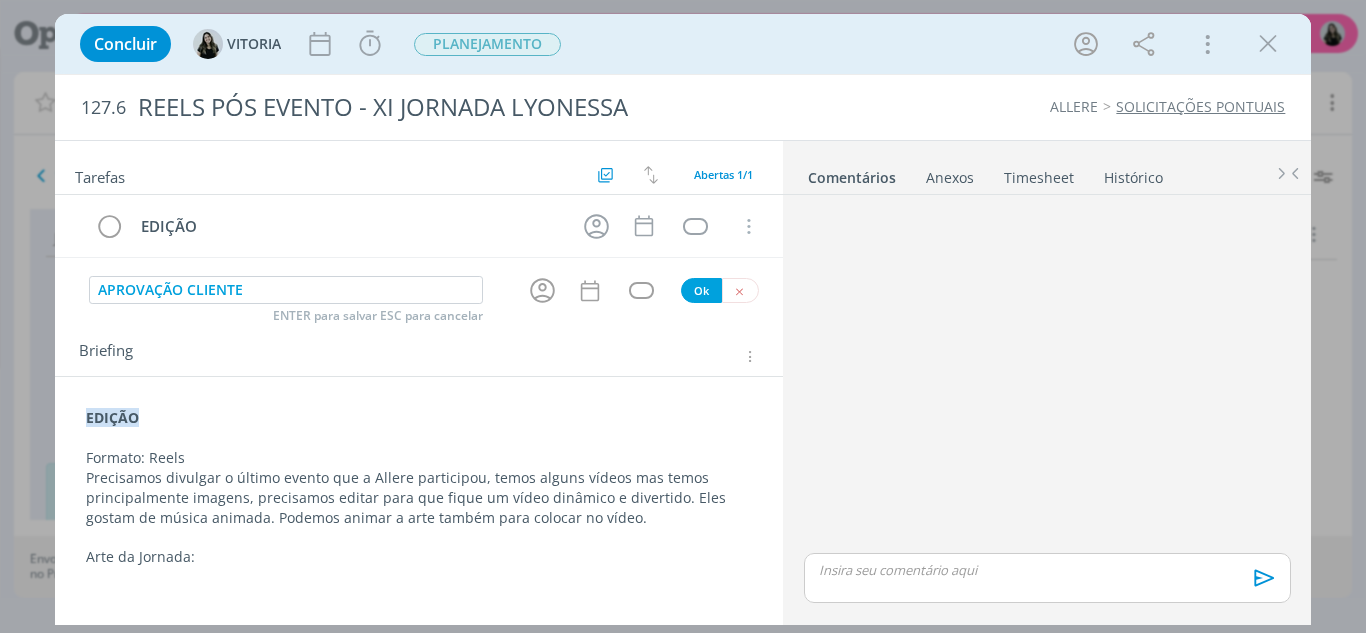 click at bounding box center (419, 538) 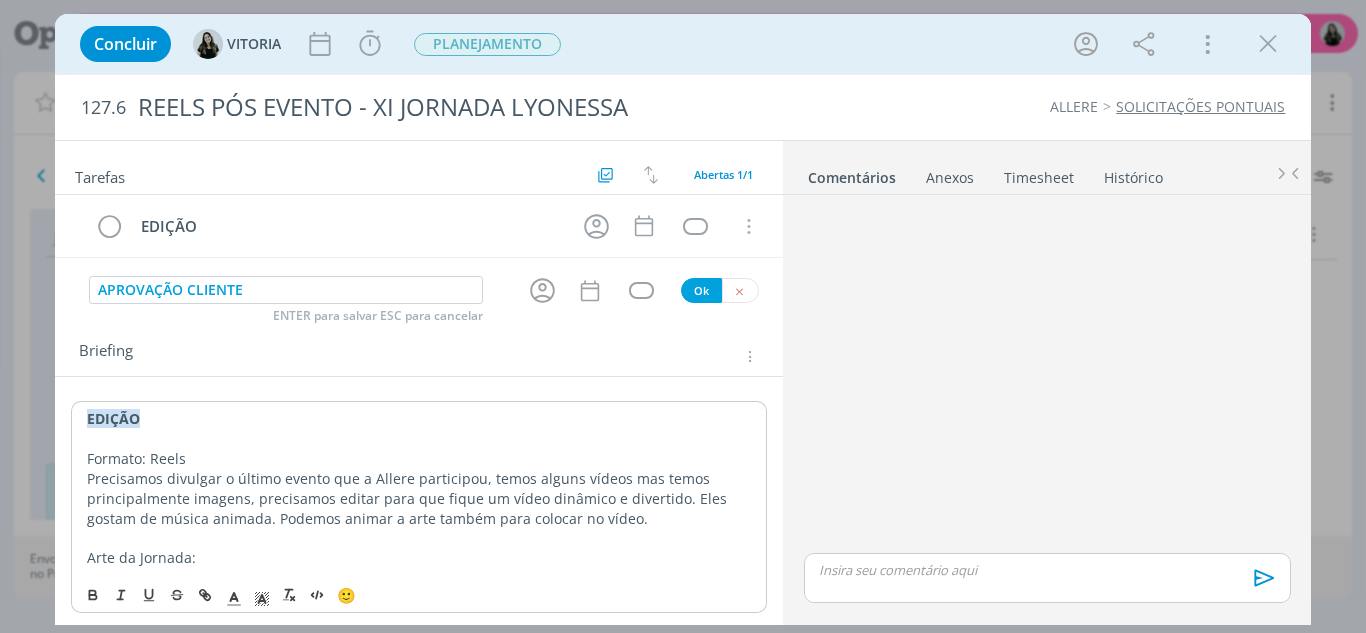 click on "Arte da Jornada:" at bounding box center (419, 558) 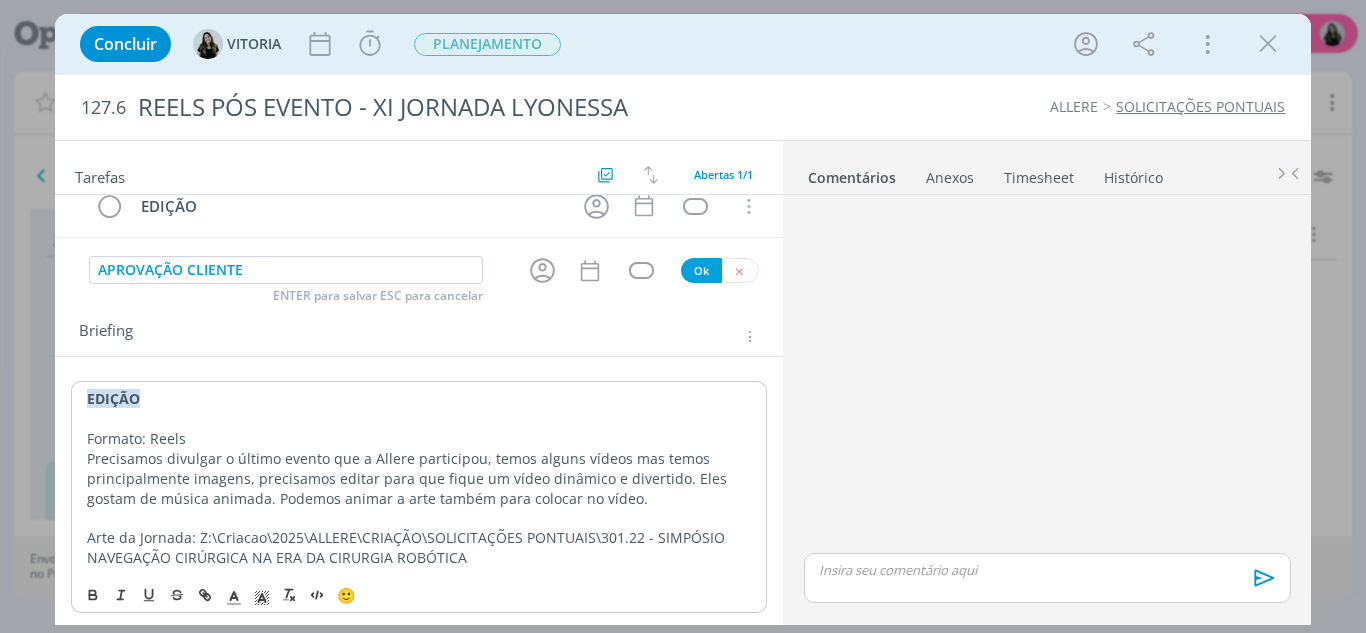 scroll, scrollTop: 26, scrollLeft: 0, axis: vertical 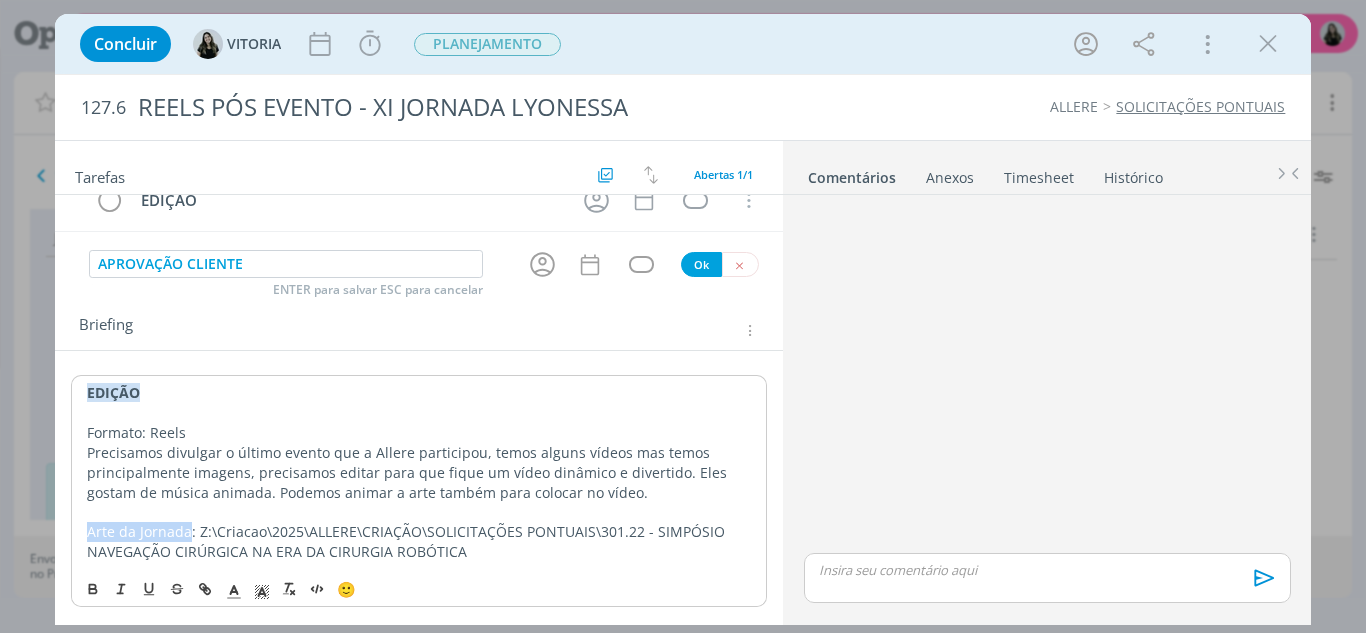 drag, startPoint x: 190, startPoint y: 535, endPoint x: 104, endPoint y: 533, distance: 86.023254 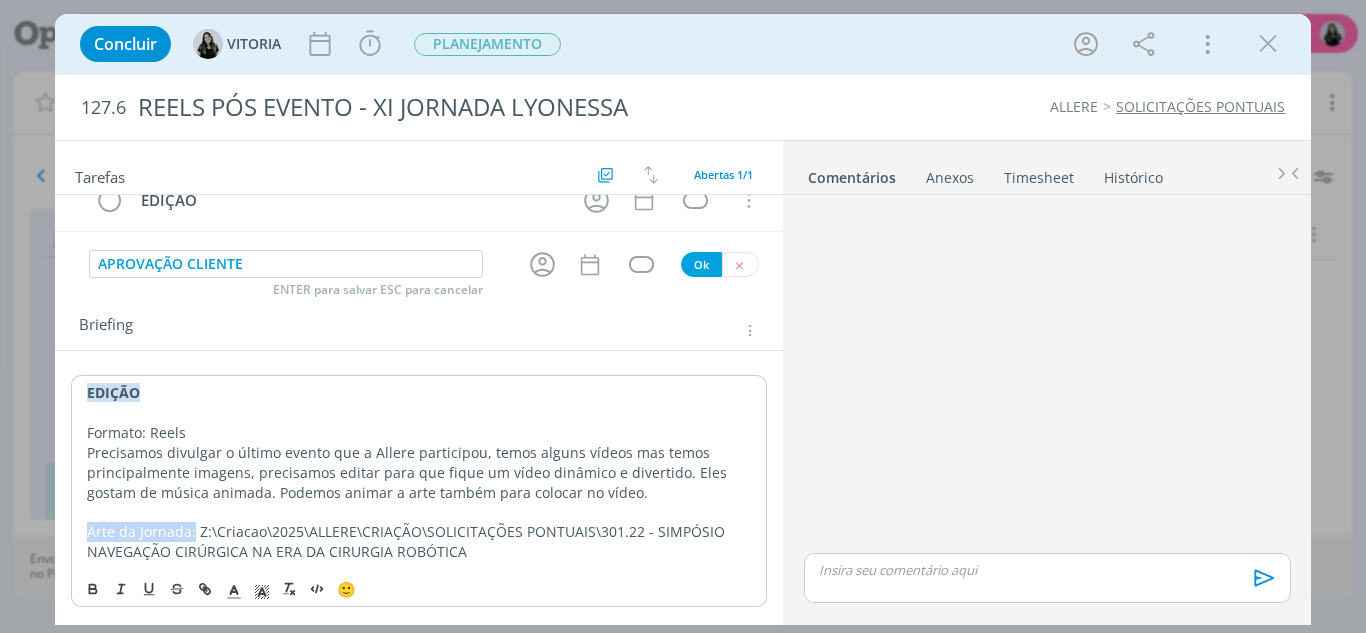 drag, startPoint x: 193, startPoint y: 532, endPoint x: 81, endPoint y: 529, distance: 112.04017 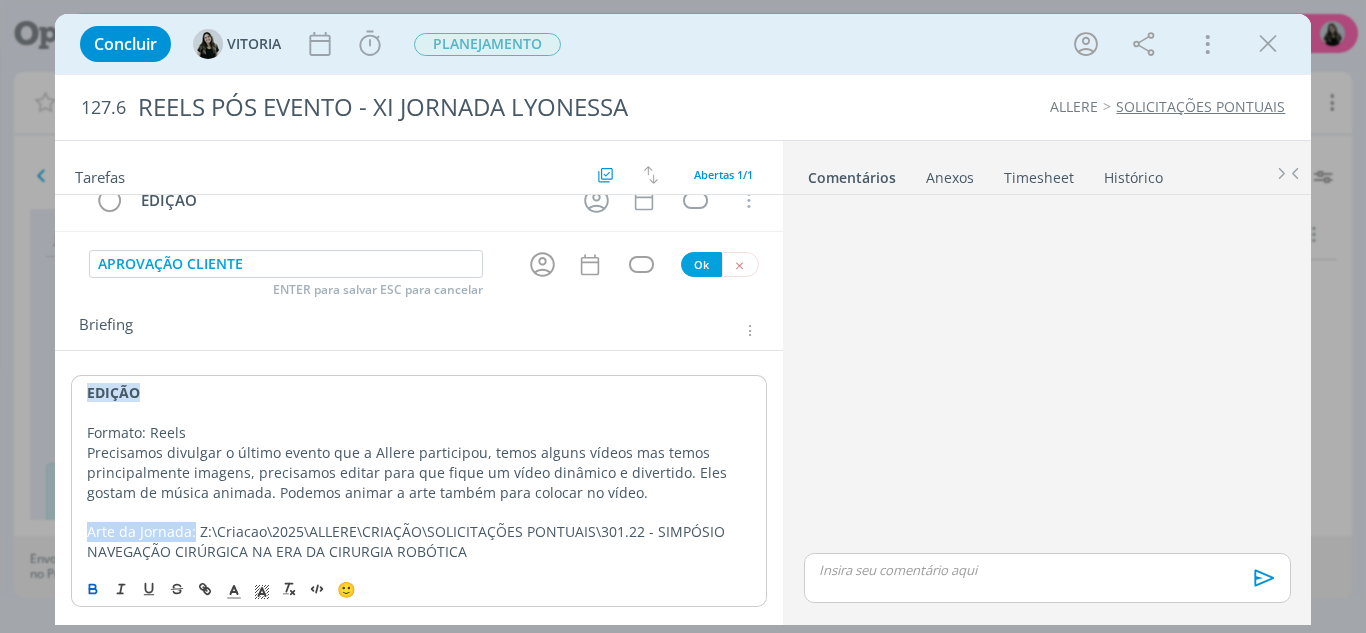 click 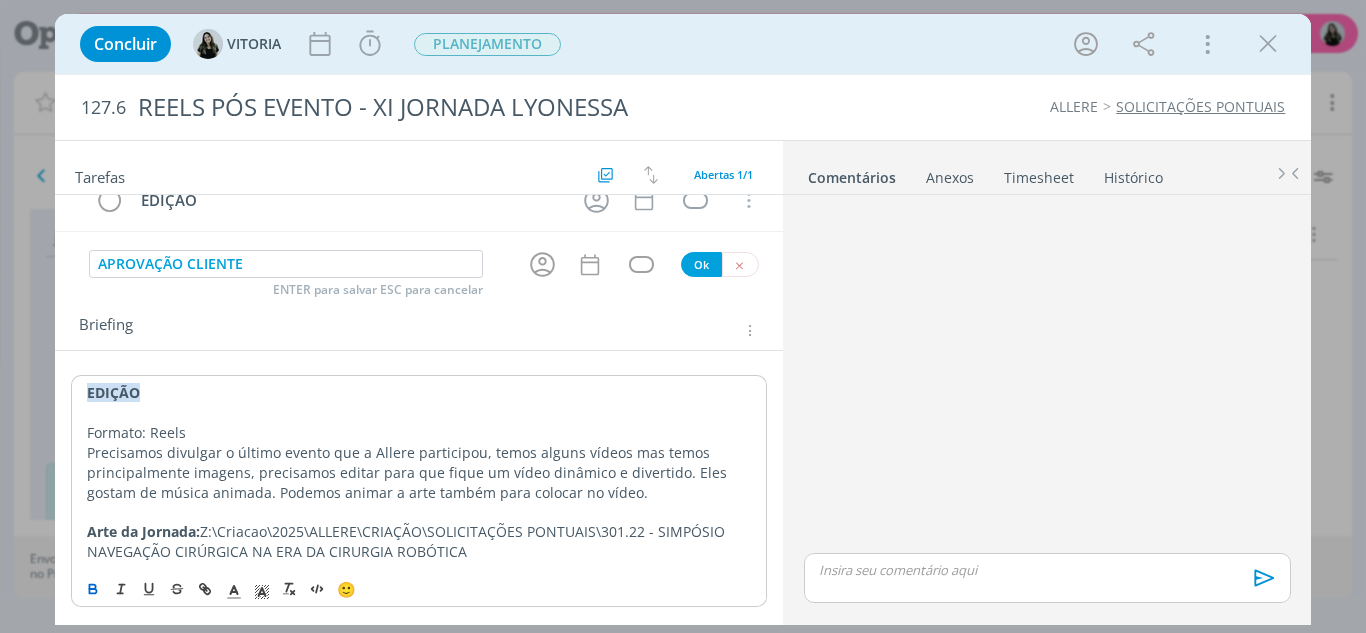 click on "Arte da Jornada:  Z:\Criacao\2025\ALLERE\CRIAÇÃO\SOLICITAÇÕES PONTUAIS\301.22 - SIMPÓSIO NAVEGAÇÃO CIRÚRGICA NA ERA DA CIRURGIA ROBÓTICA" at bounding box center (419, 542) 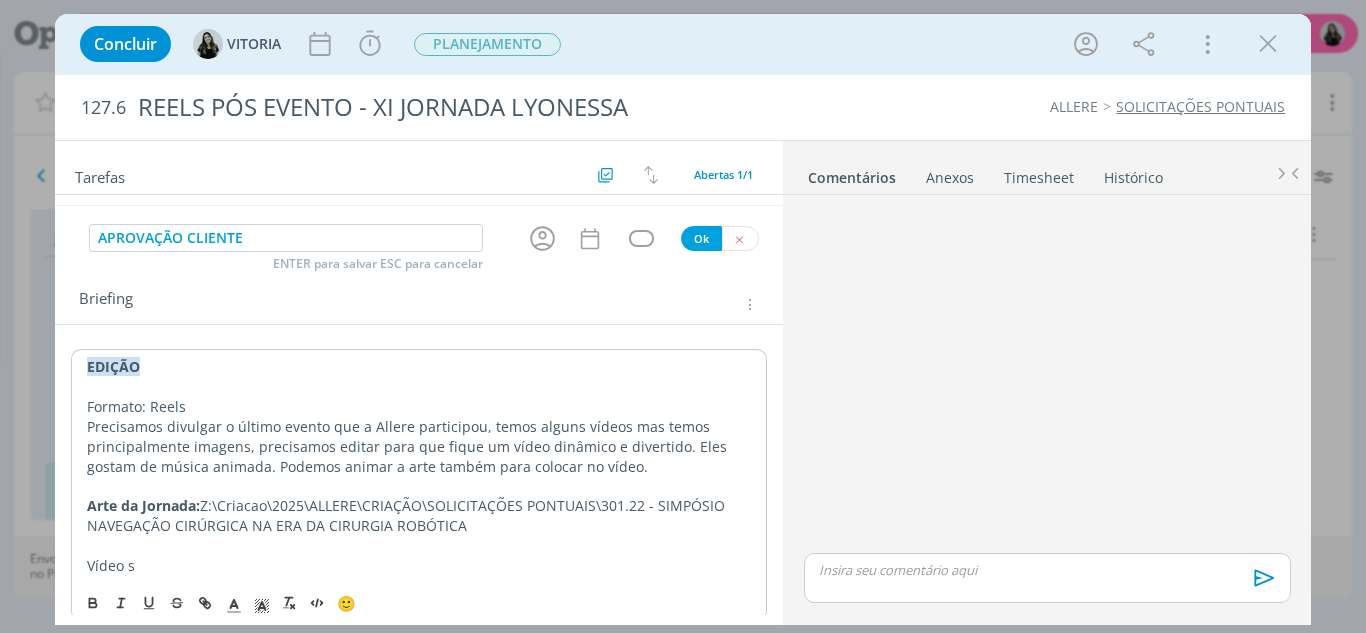 scroll, scrollTop: 66, scrollLeft: 0, axis: vertical 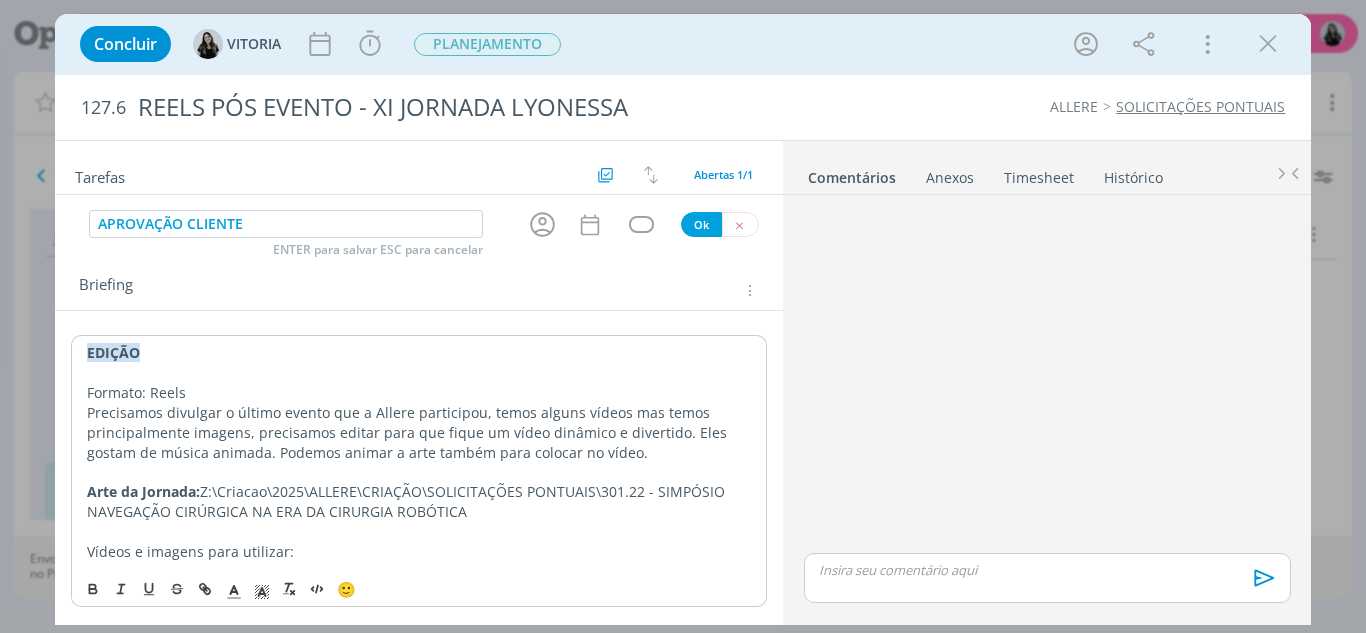 click on "Vídeos e imagens para utilizar:" at bounding box center [419, 552] 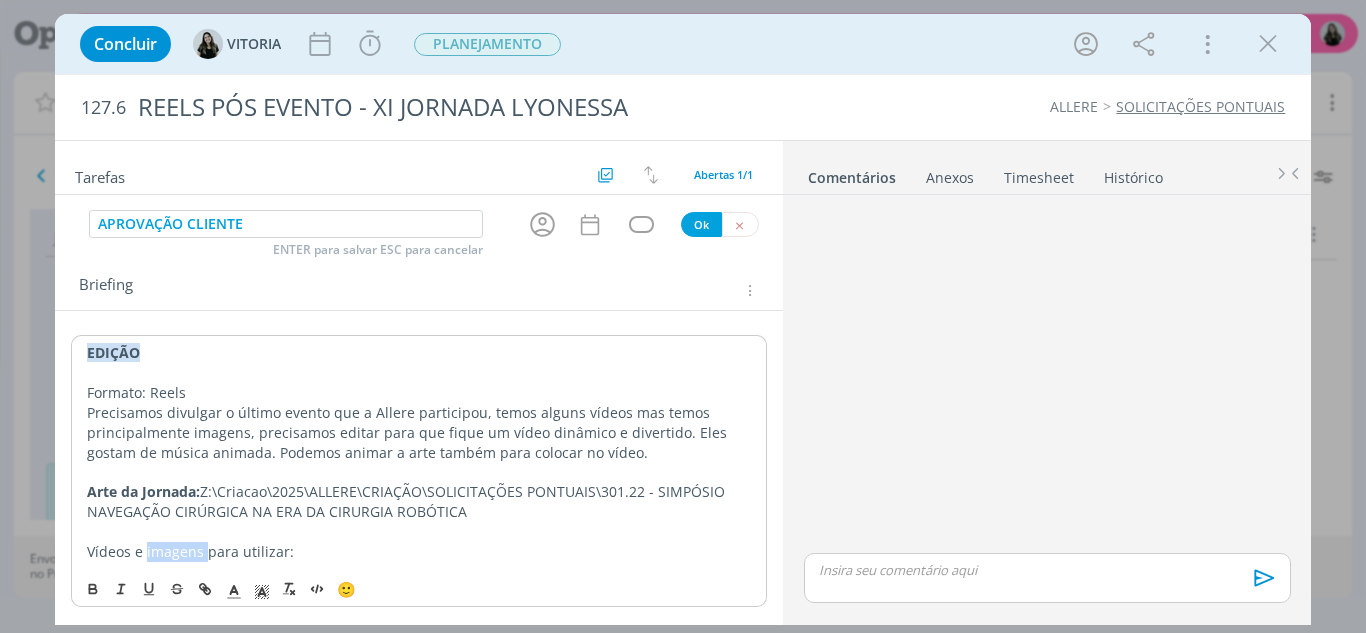click on "Vídeos e imagens para utilizar:" at bounding box center [419, 552] 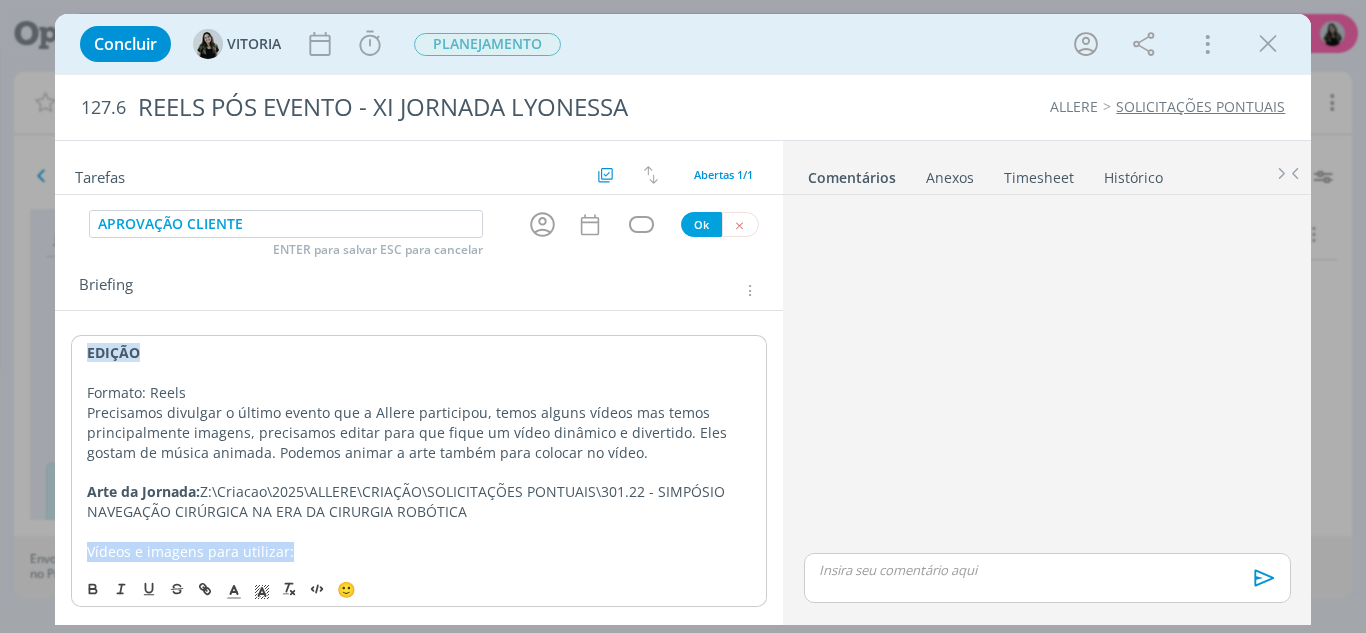 click on "Vídeos e imagens para utilizar:" at bounding box center (419, 552) 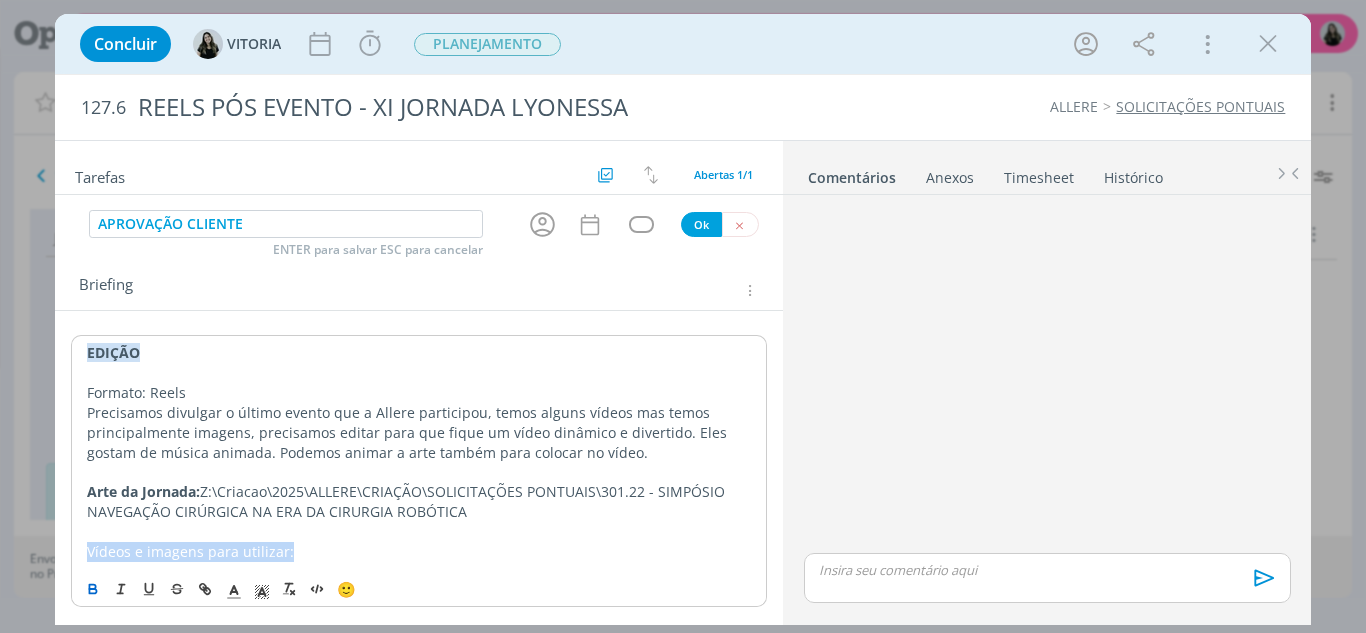 click 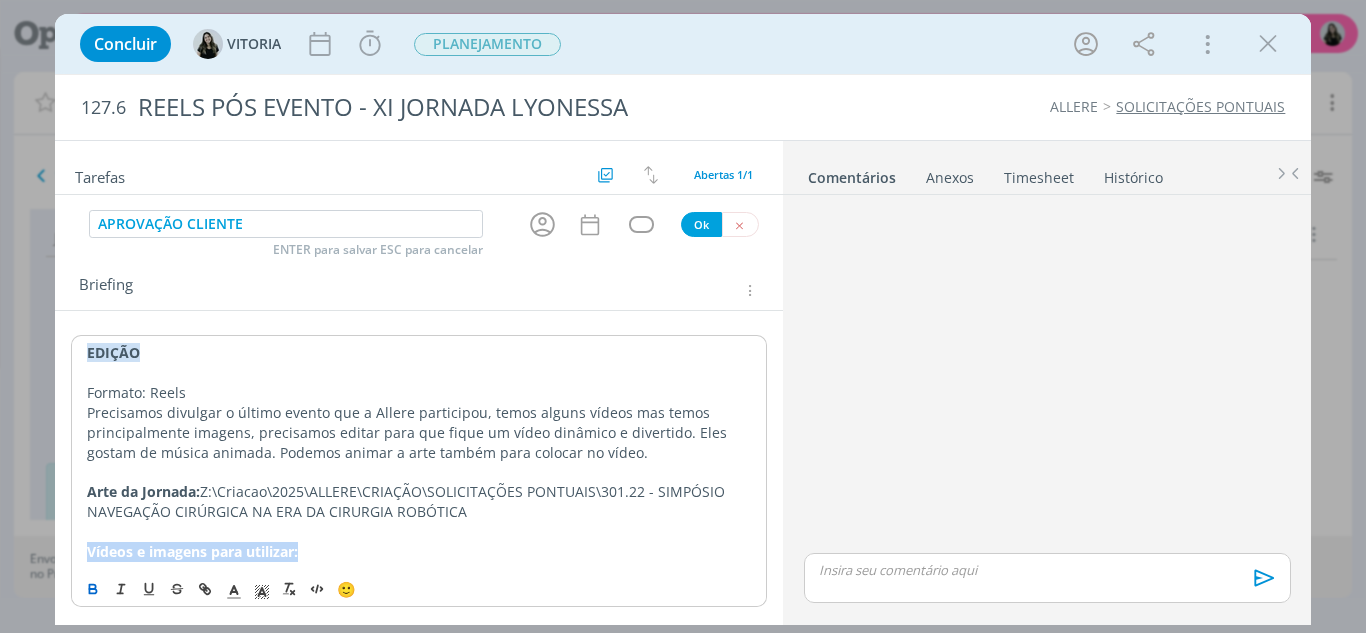 click on "Vídeos e imagens para utilizar:" at bounding box center [419, 552] 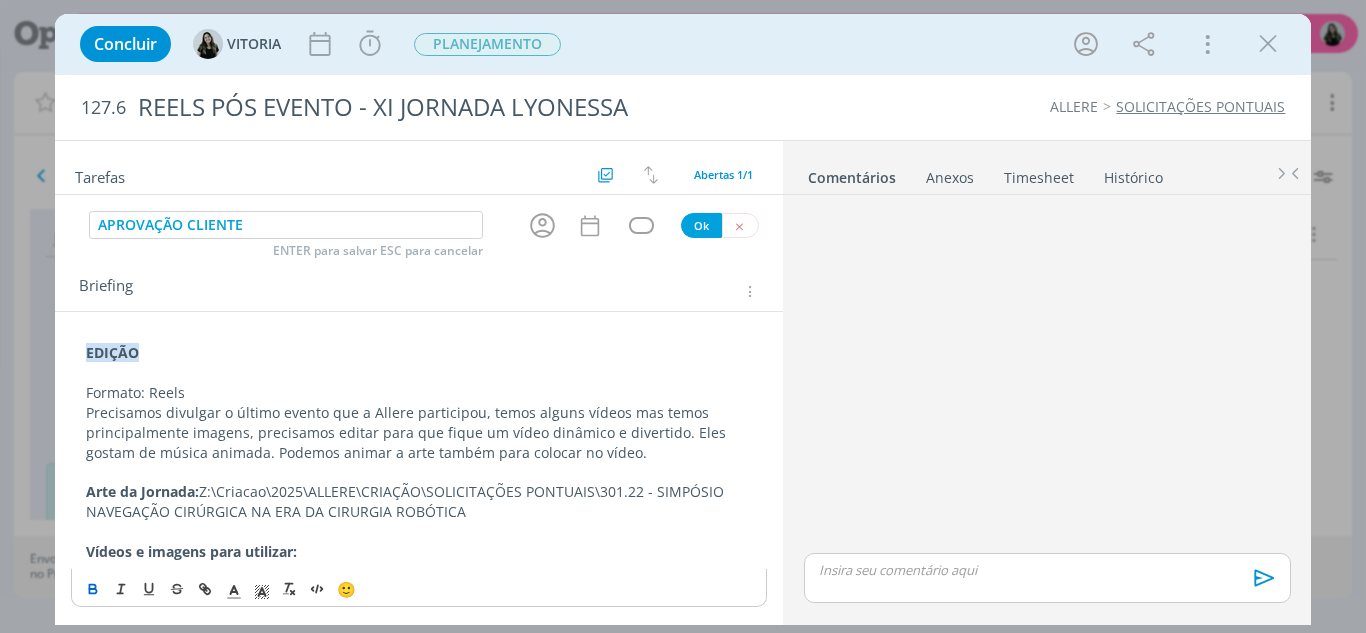 scroll, scrollTop: 65, scrollLeft: 0, axis: vertical 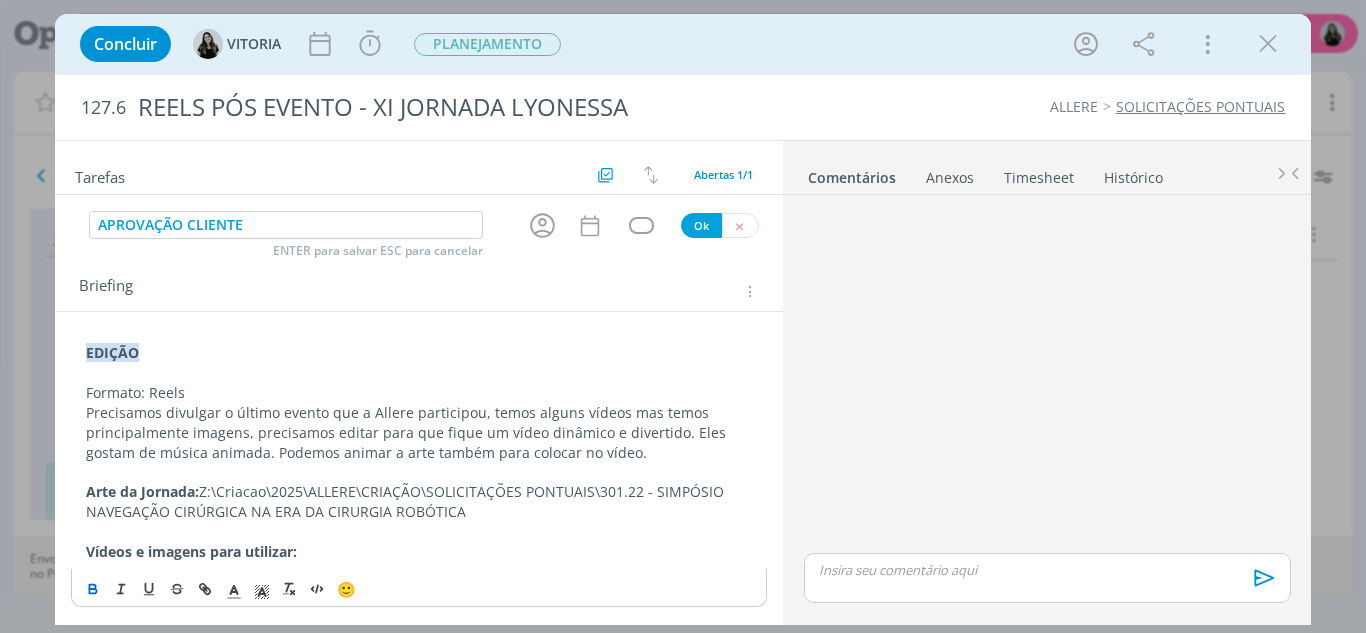 drag, startPoint x: 56, startPoint y: 143, endPoint x: 52, endPoint y: 111, distance: 32.24903 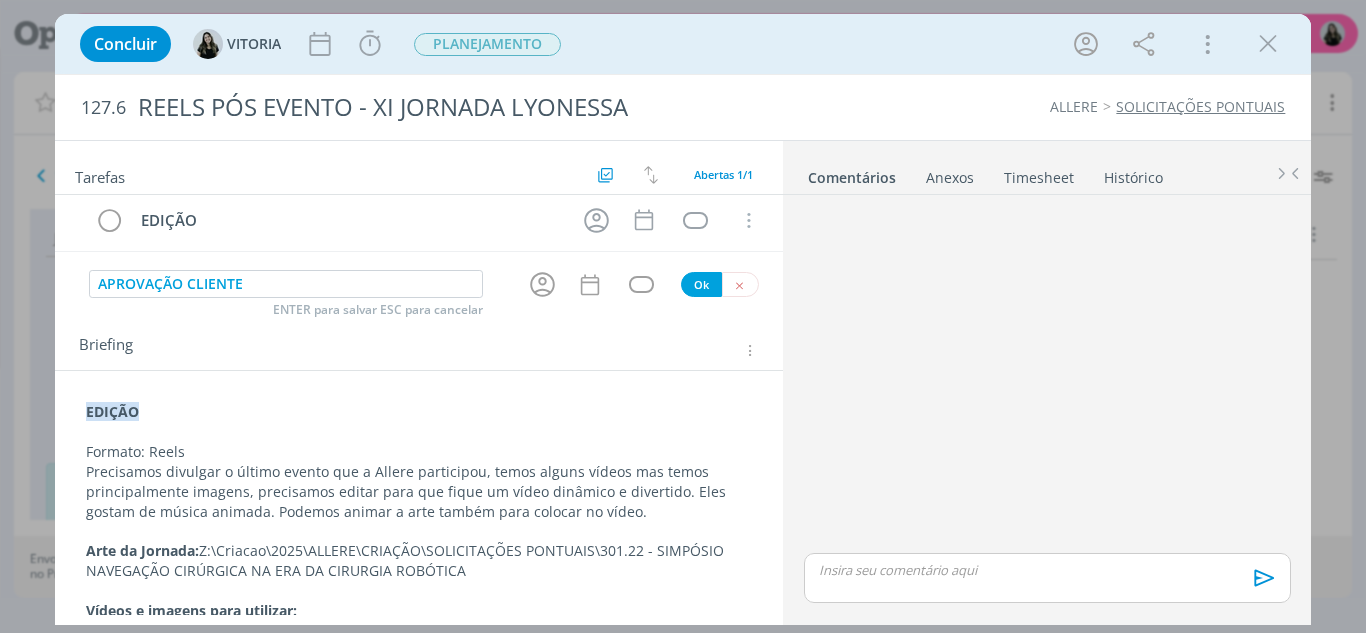 scroll, scrollTop: 0, scrollLeft: 0, axis: both 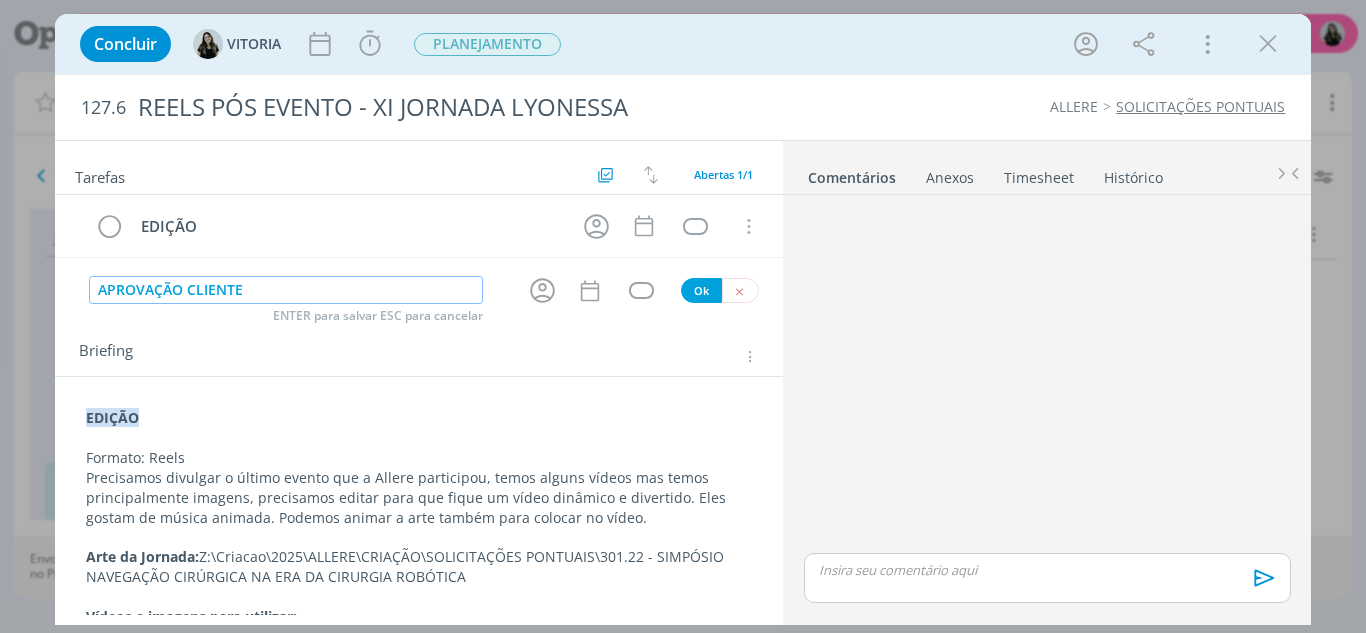 click on "APROVAÇÃO CLIENTE" at bounding box center (286, 290) 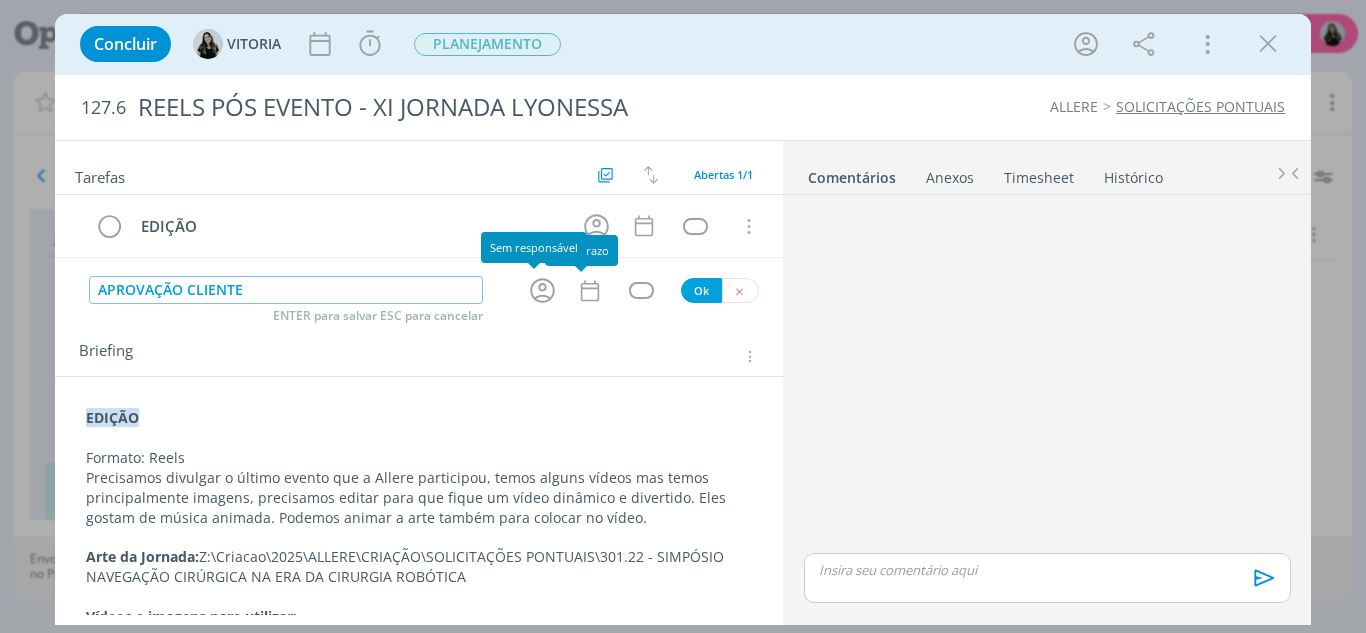 click 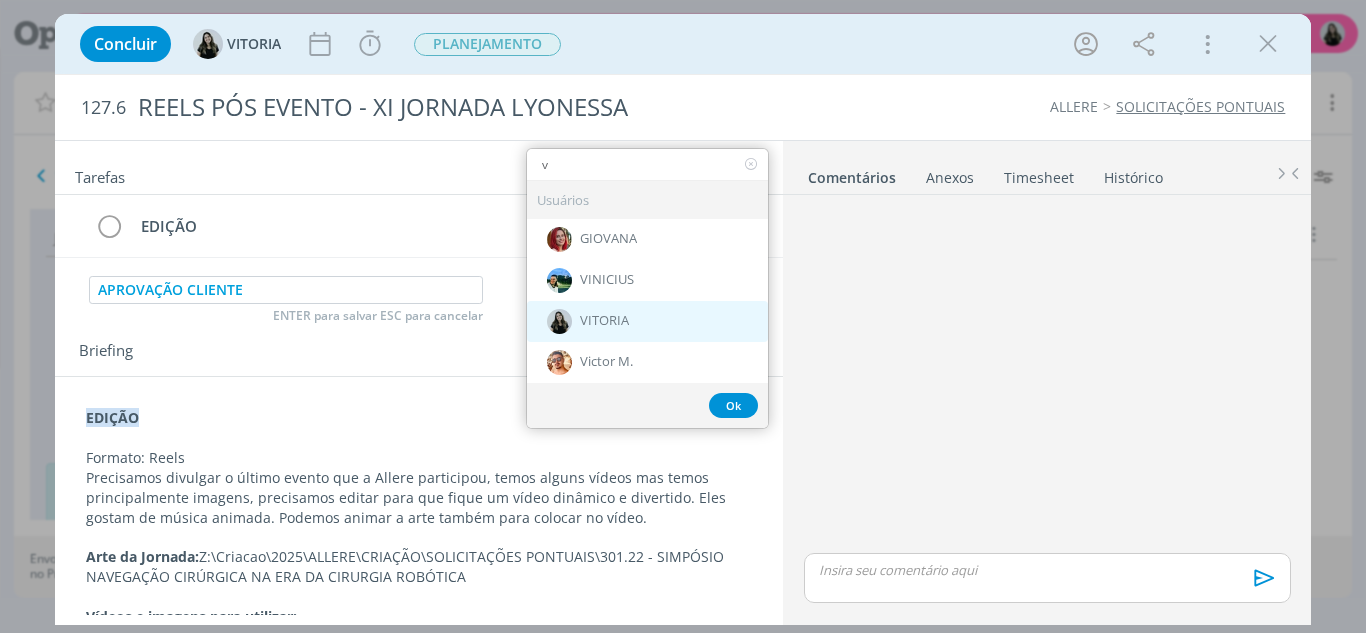 type on "v" 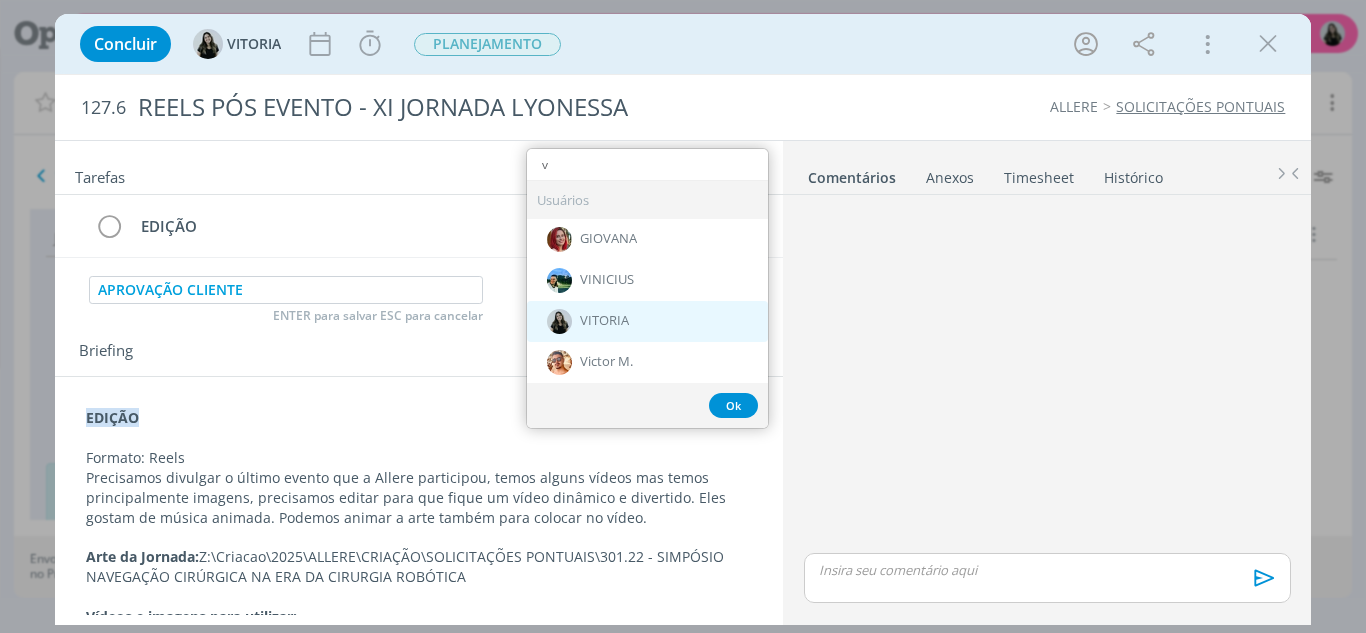 click on "VITORIA" at bounding box center [647, 321] 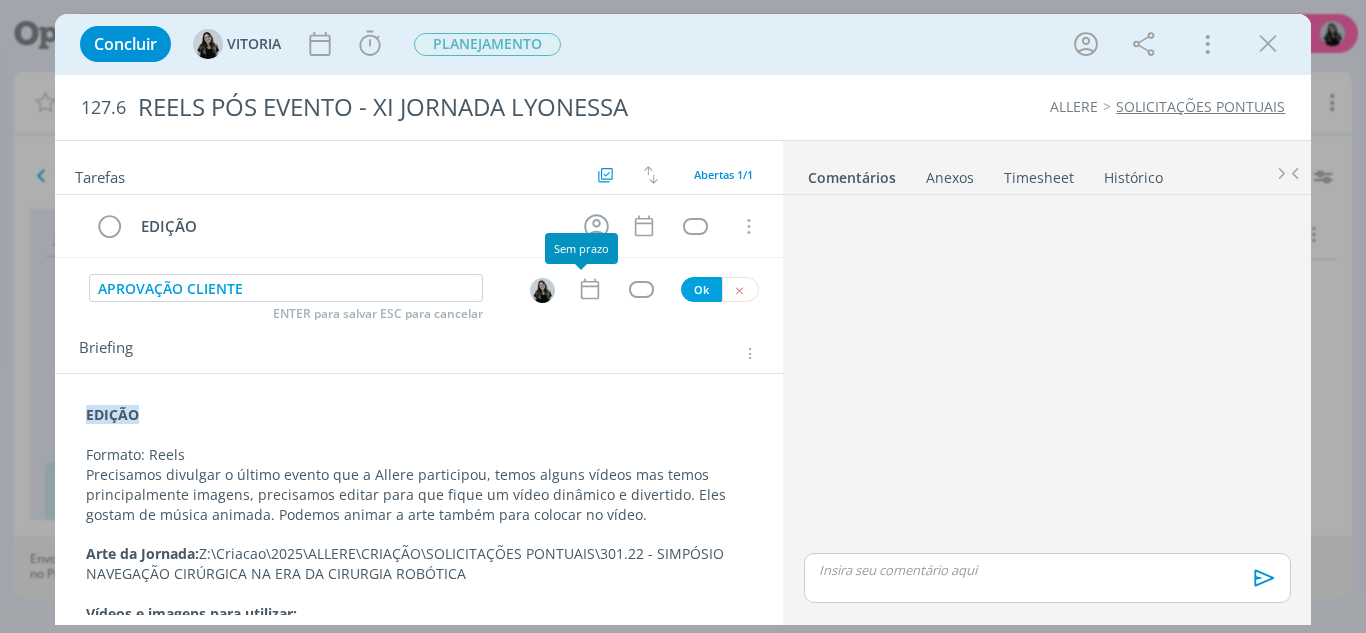 click 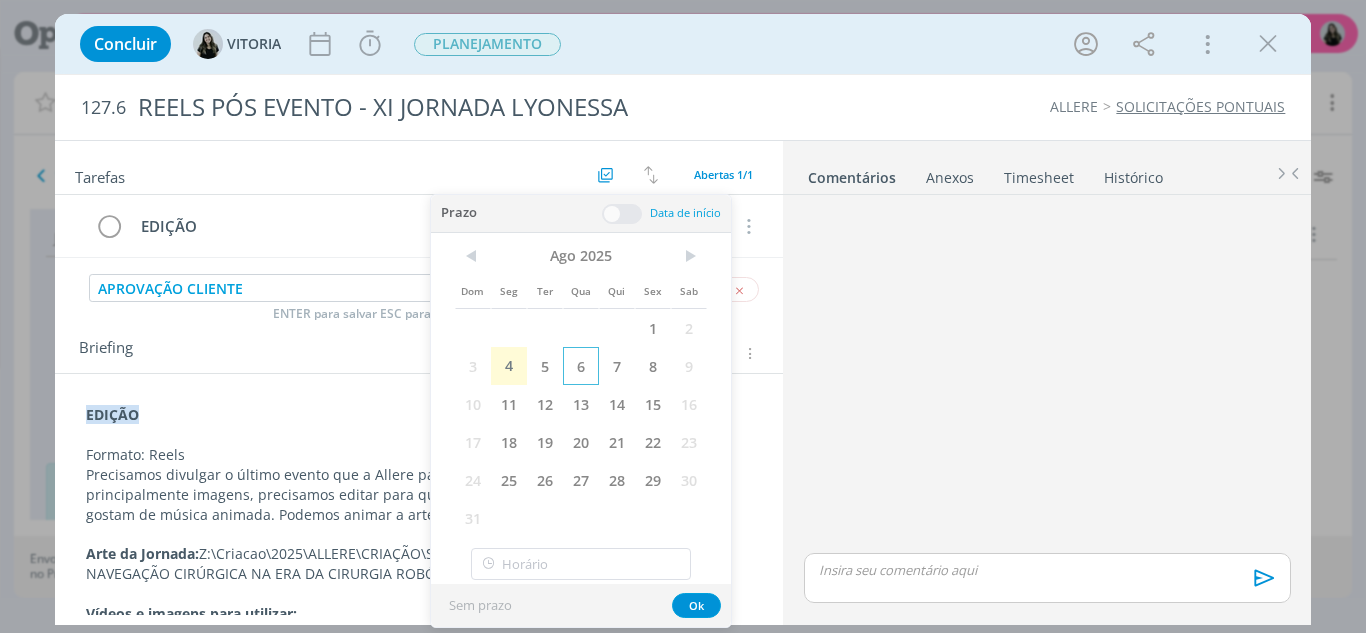 click on "6" at bounding box center (581, 366) 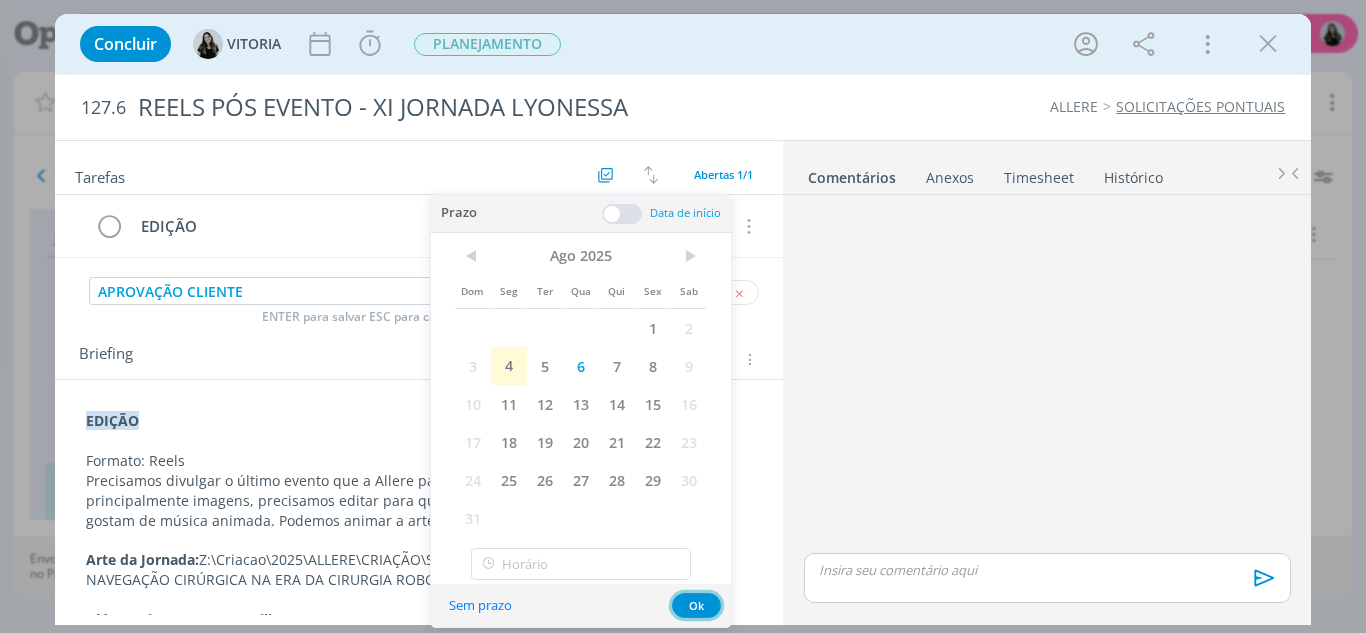 click on "Ok" at bounding box center (696, 605) 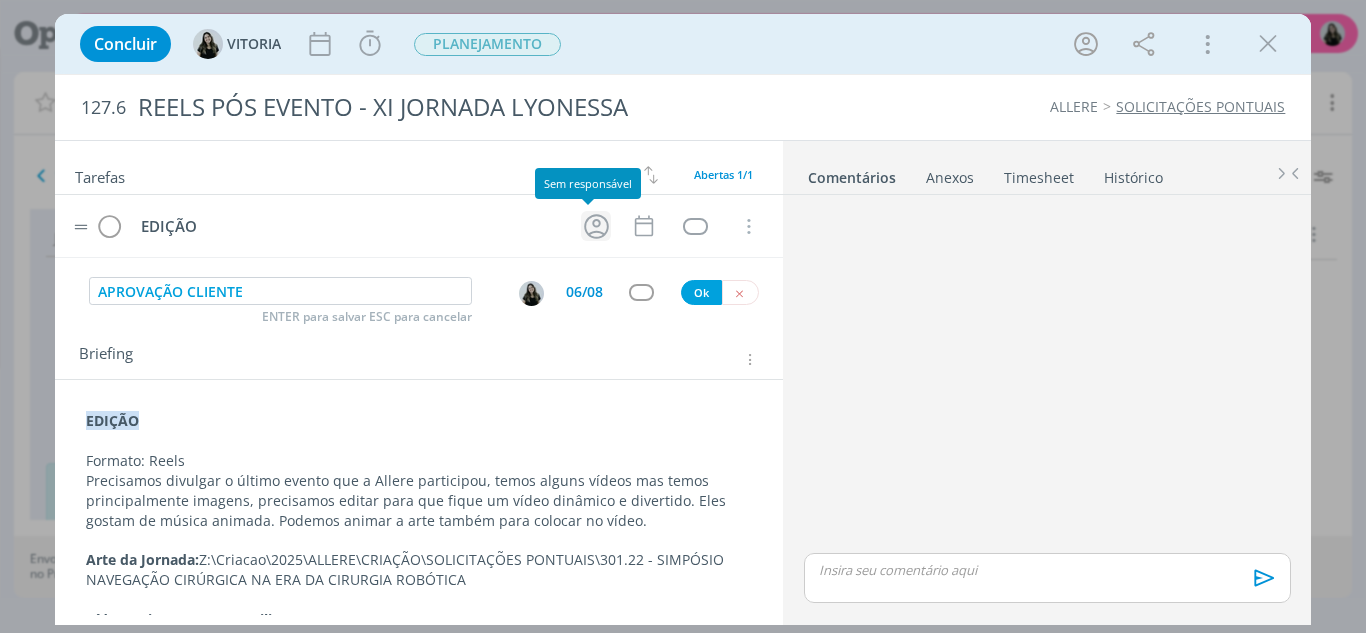 click 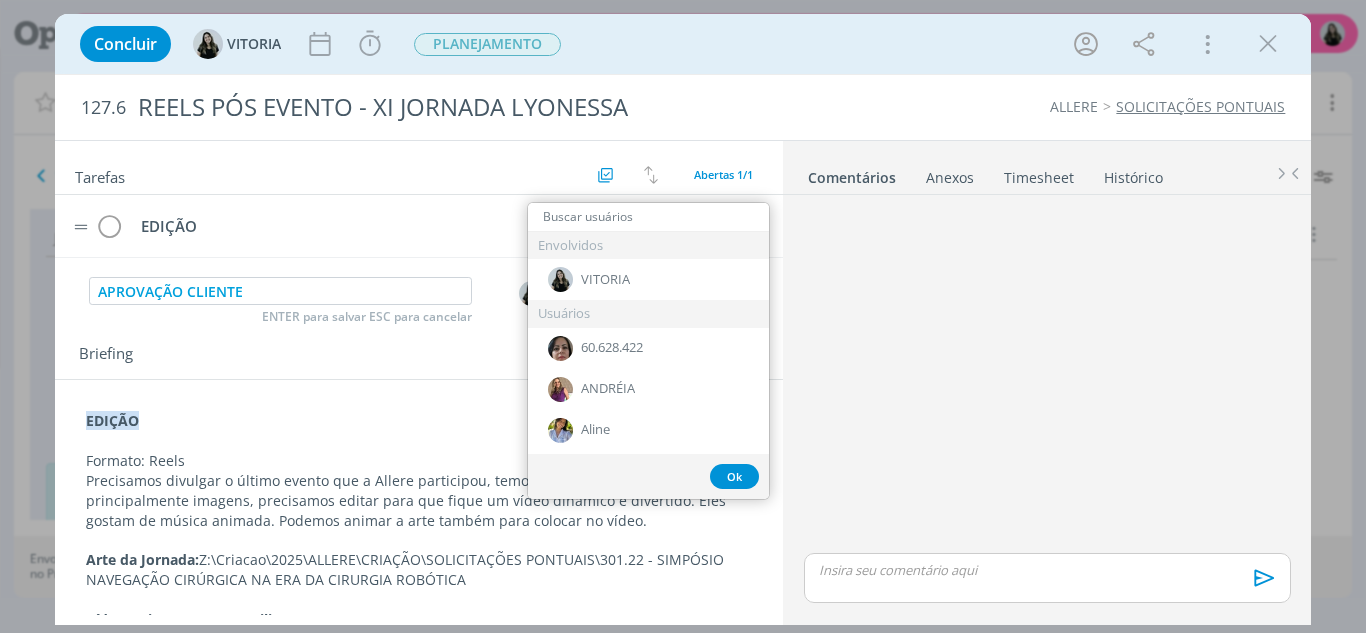 click on "EDIÇÃO" at bounding box center [345, 226] 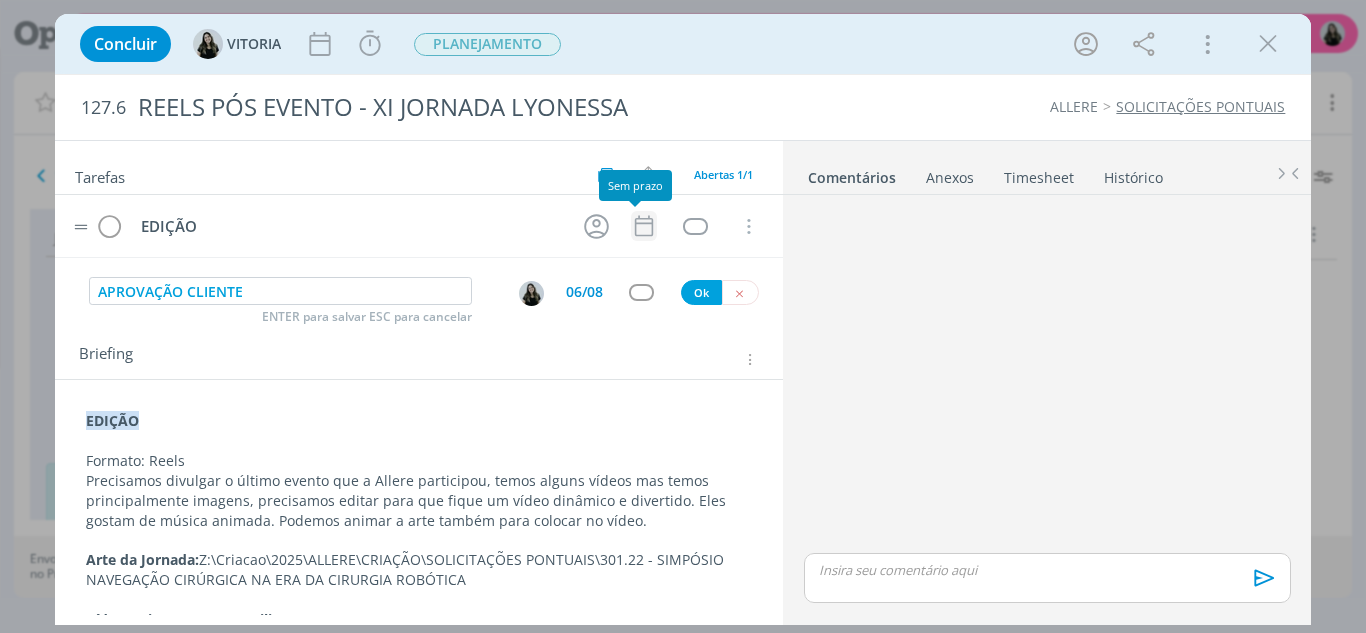click 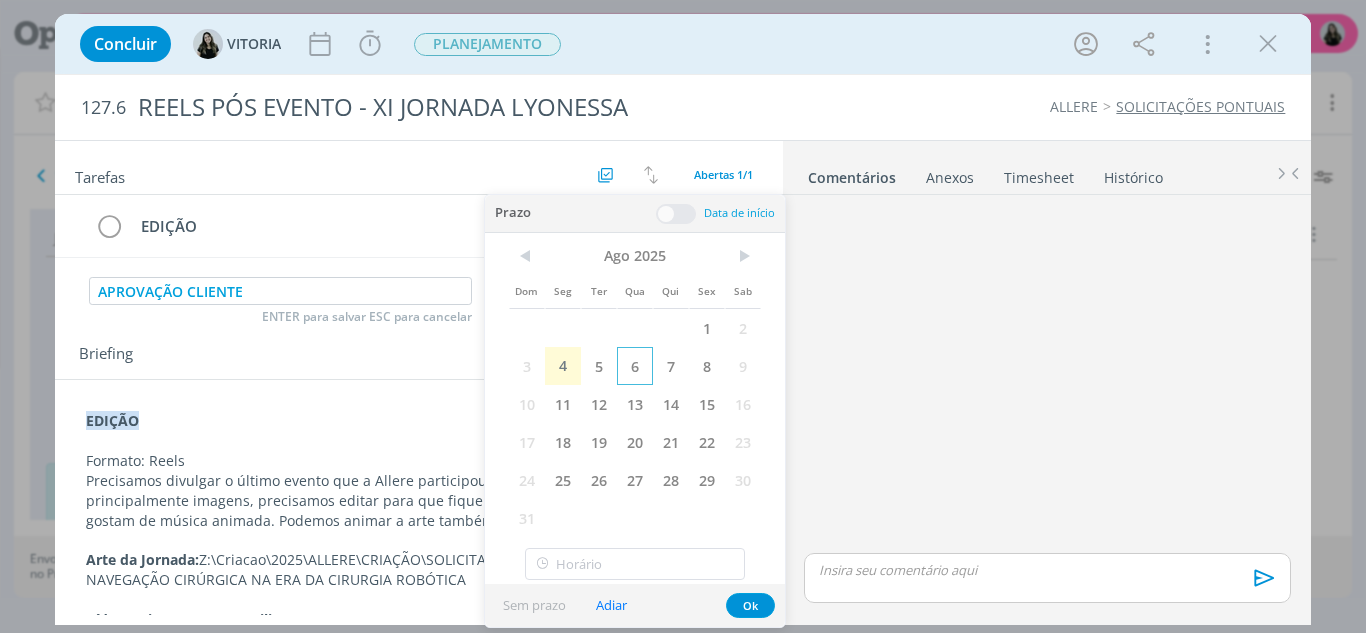 click on "6" at bounding box center [635, 366] 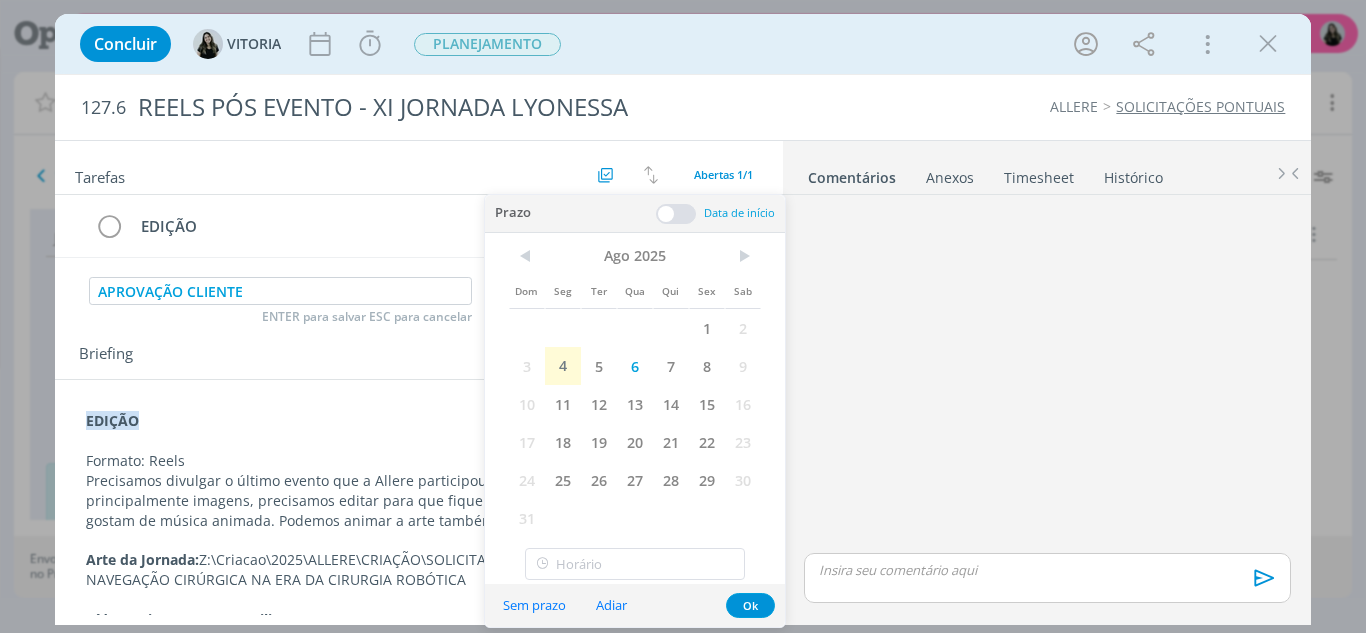 click on "Sem prazo
Adiar
Ok" at bounding box center [635, 605] 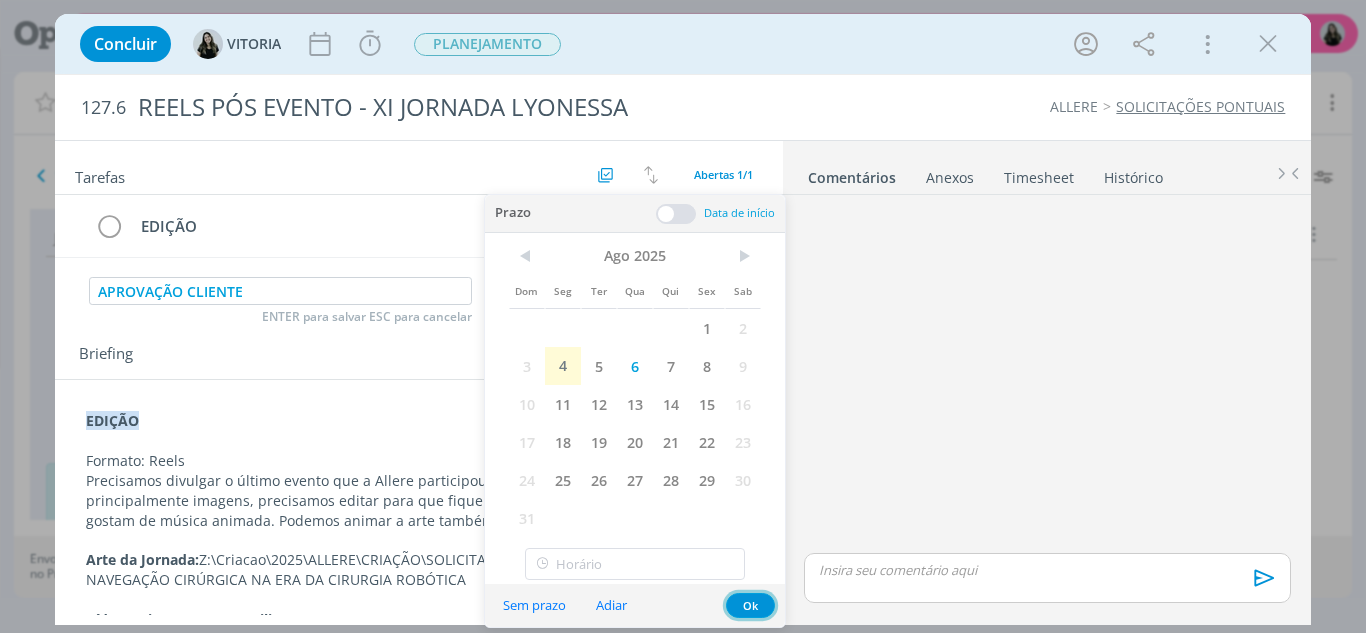 click on "Ok" at bounding box center [750, 605] 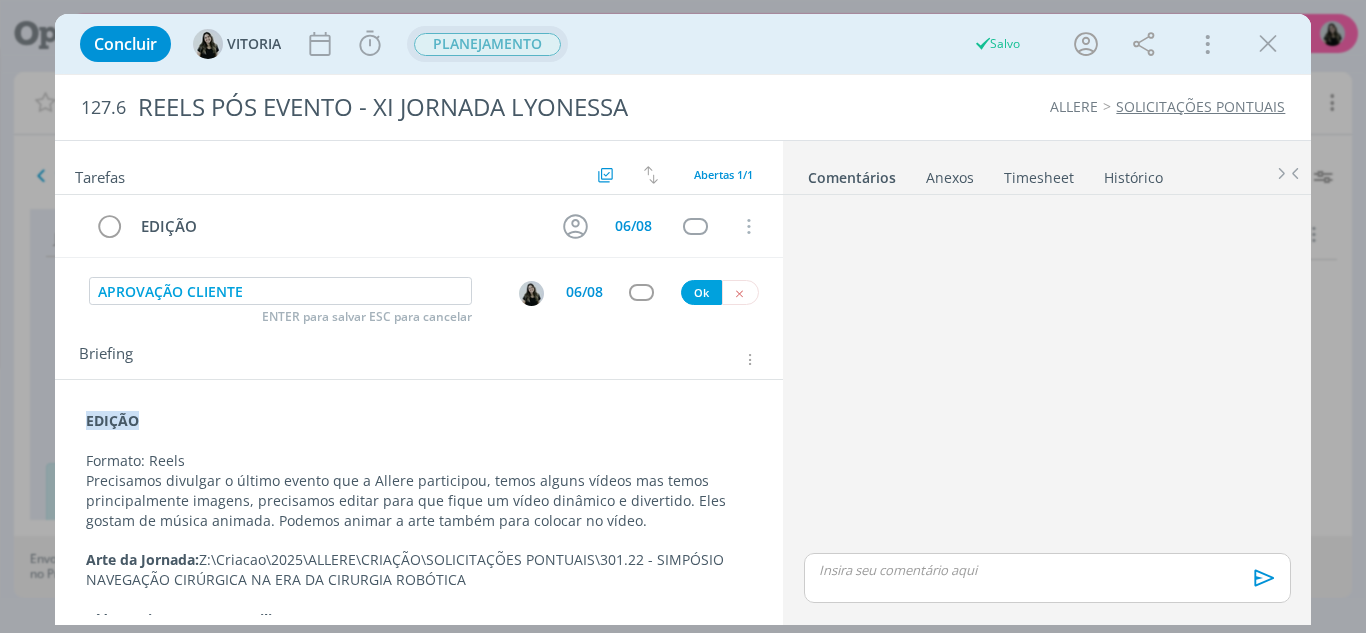 click on "PLANEJAMENTO" at bounding box center [487, 44] 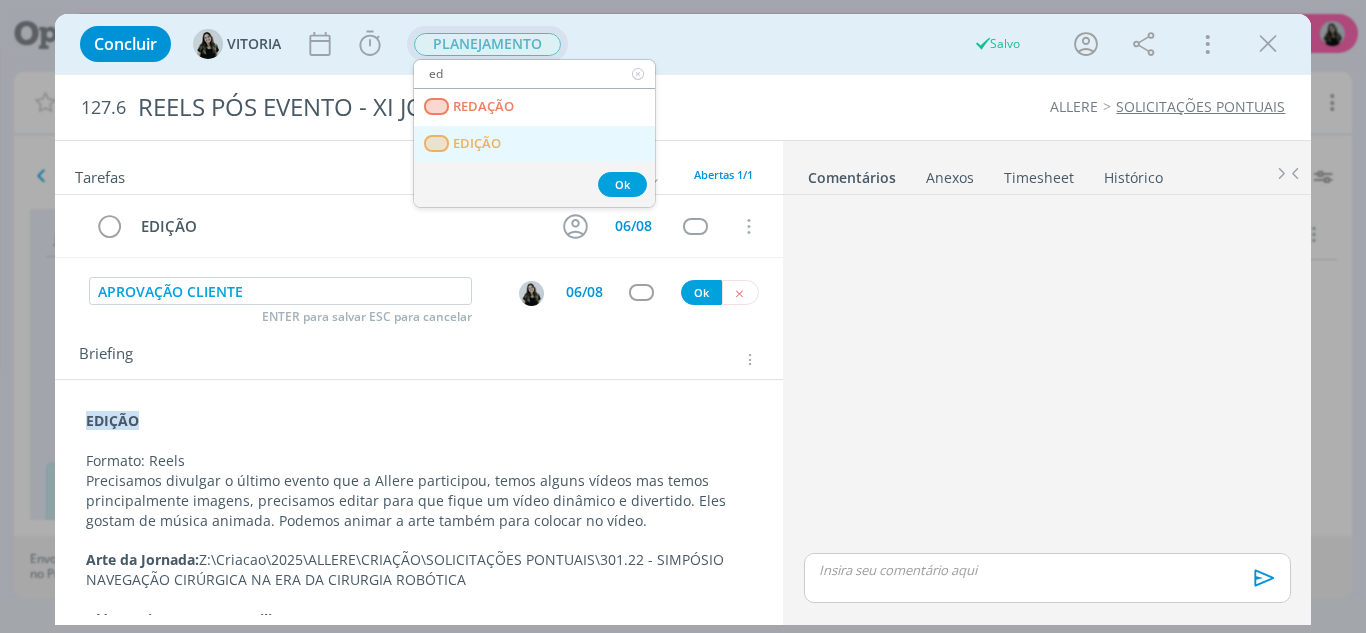 type on "ed" 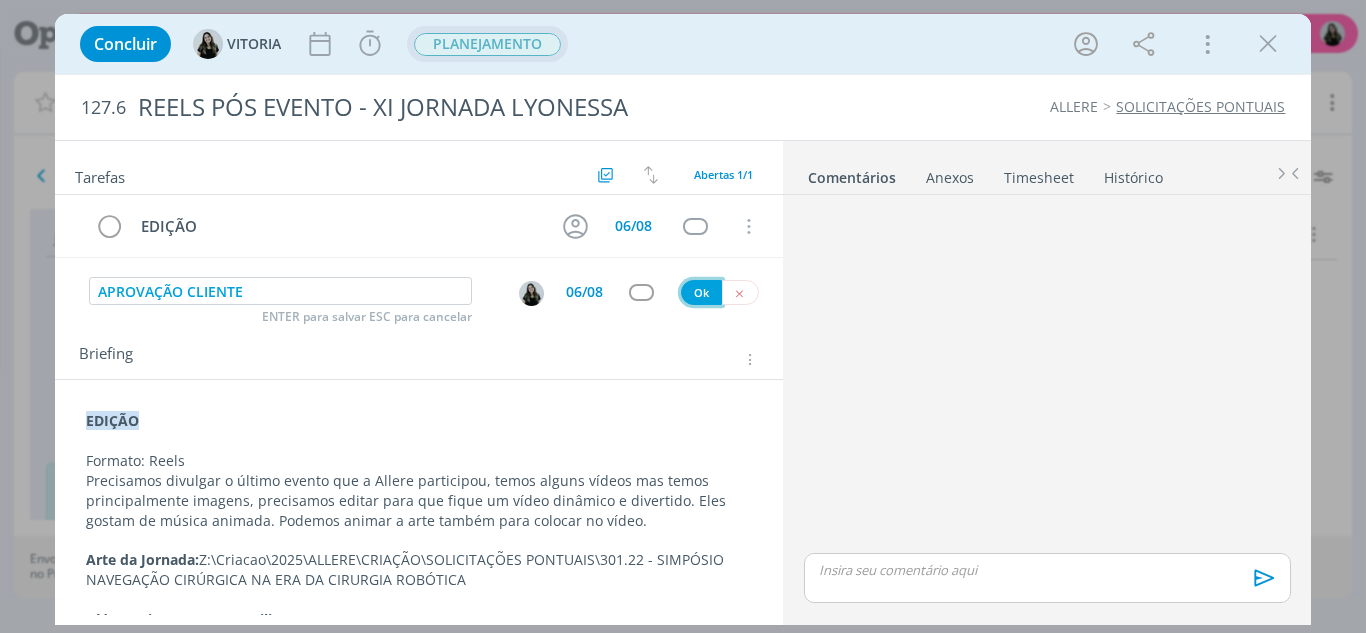 click on "Ok" at bounding box center (701, 292) 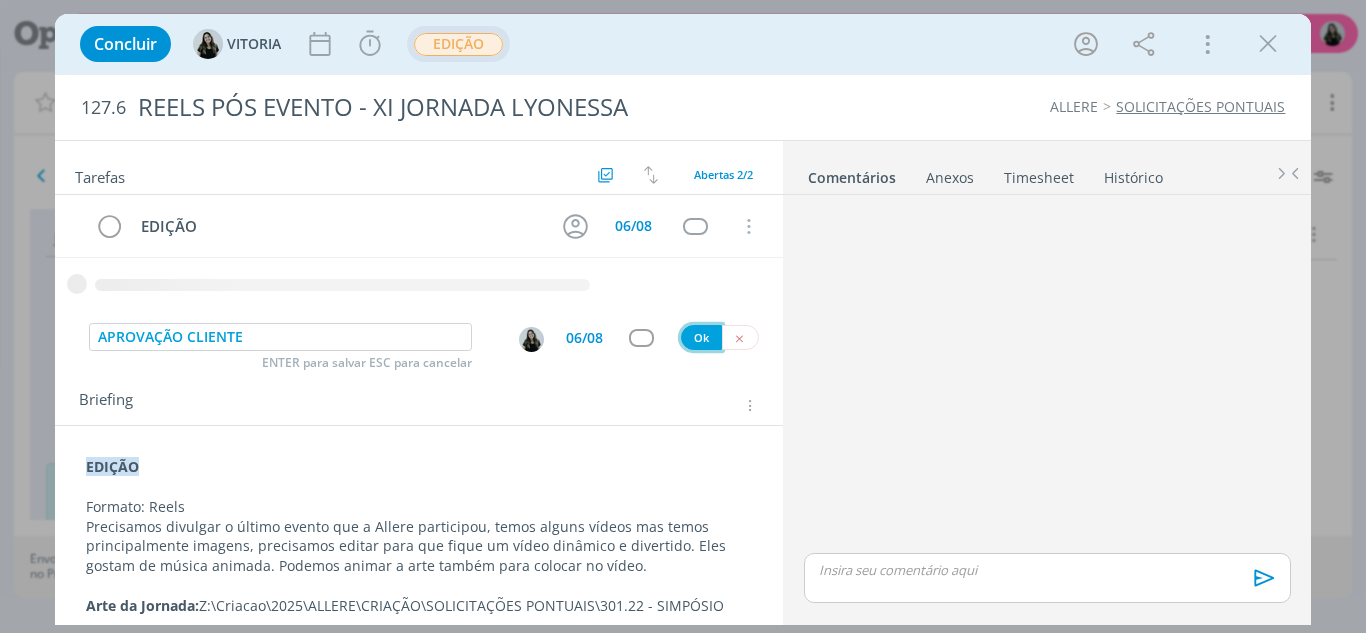 type 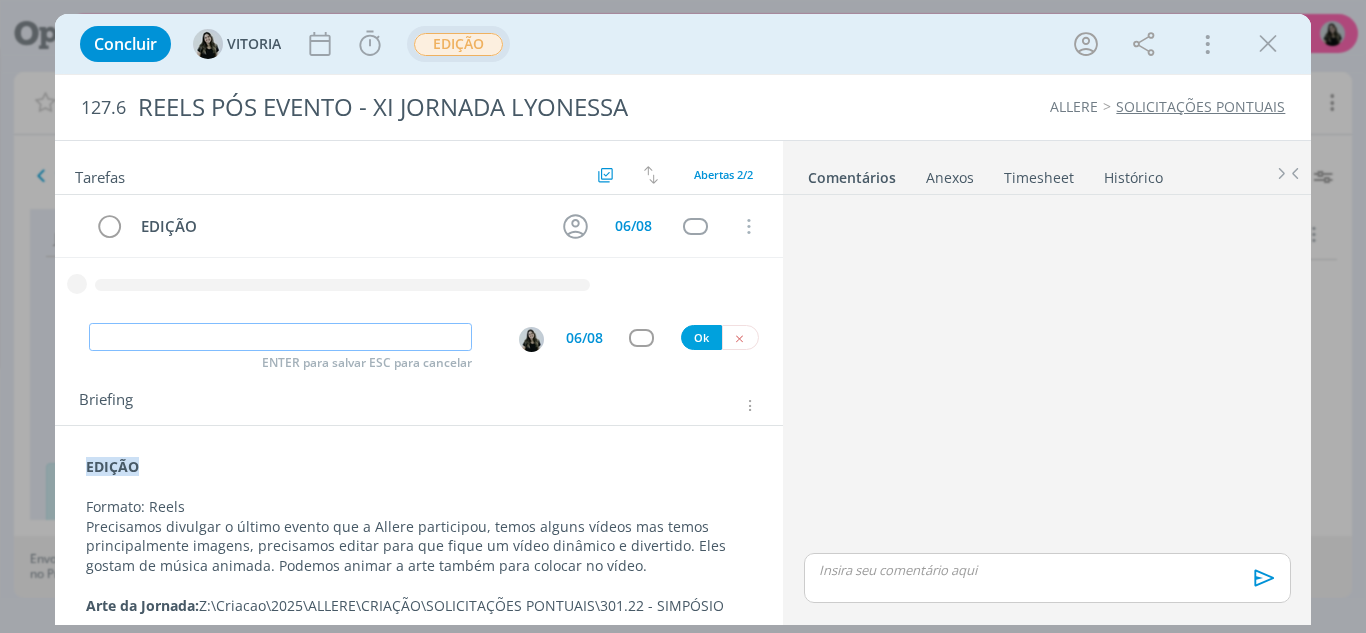 scroll, scrollTop: 75, scrollLeft: 0, axis: vertical 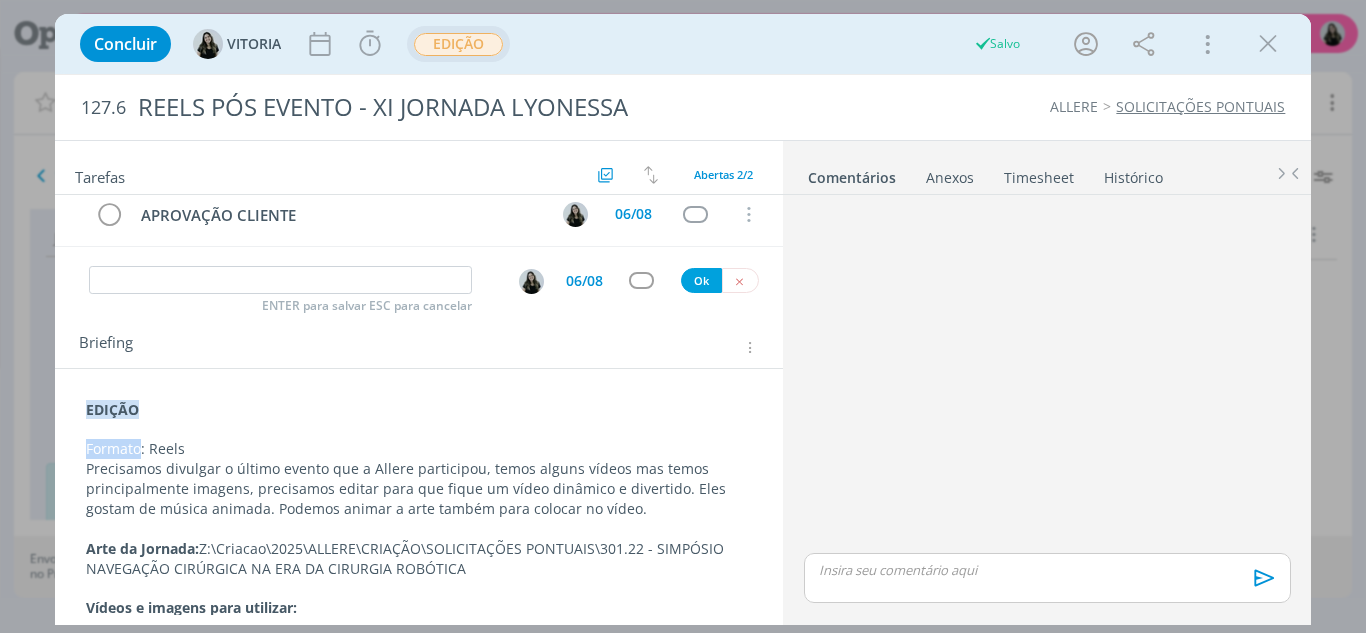 drag, startPoint x: 143, startPoint y: 452, endPoint x: 54, endPoint y: 451, distance: 89.005615 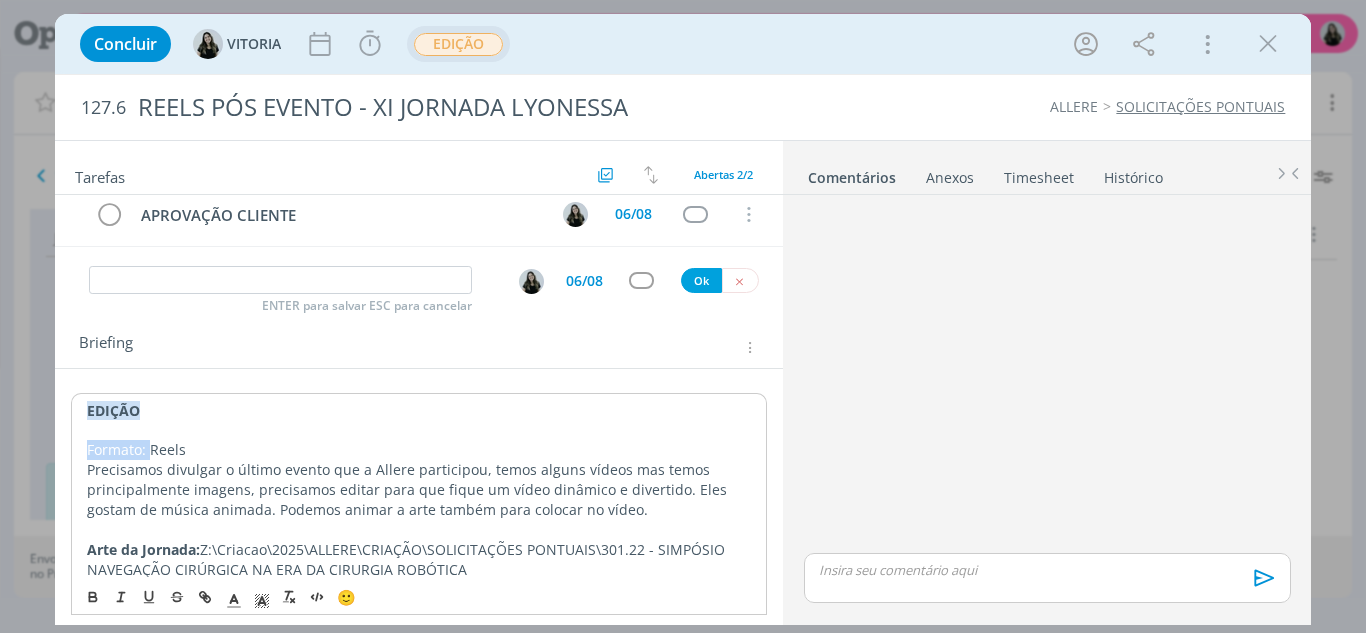 drag, startPoint x: 149, startPoint y: 451, endPoint x: 51, endPoint y: 452, distance: 98.005104 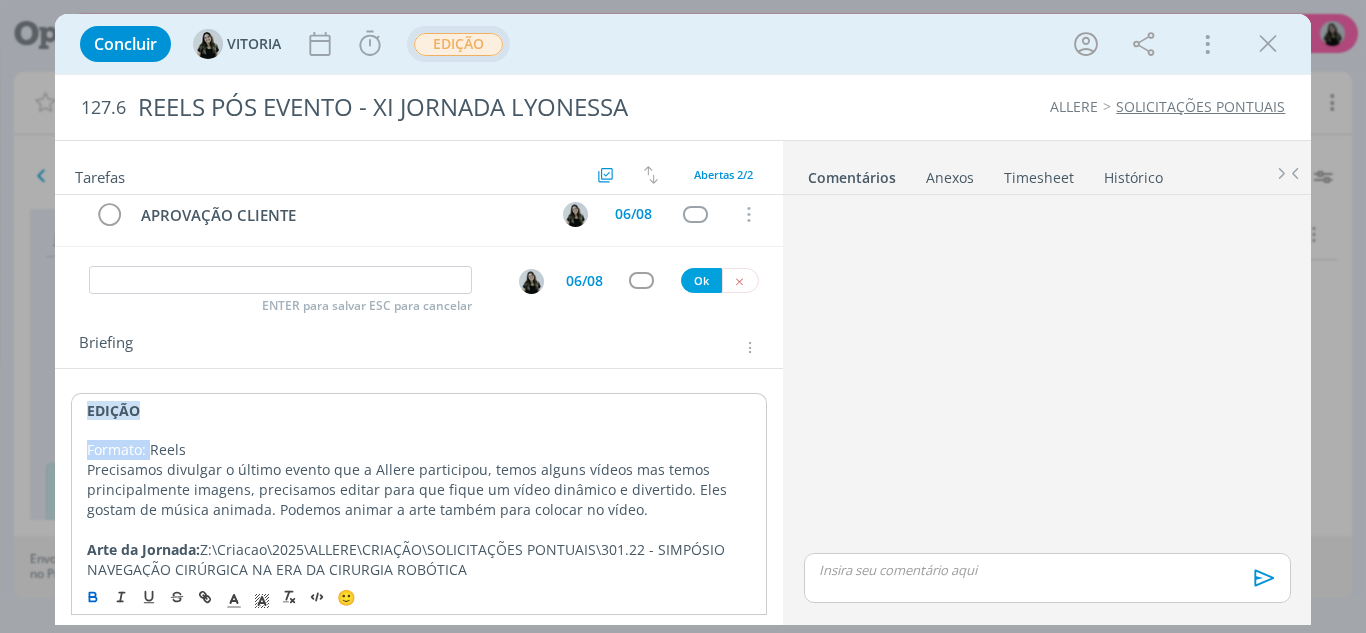 click at bounding box center (94, 597) 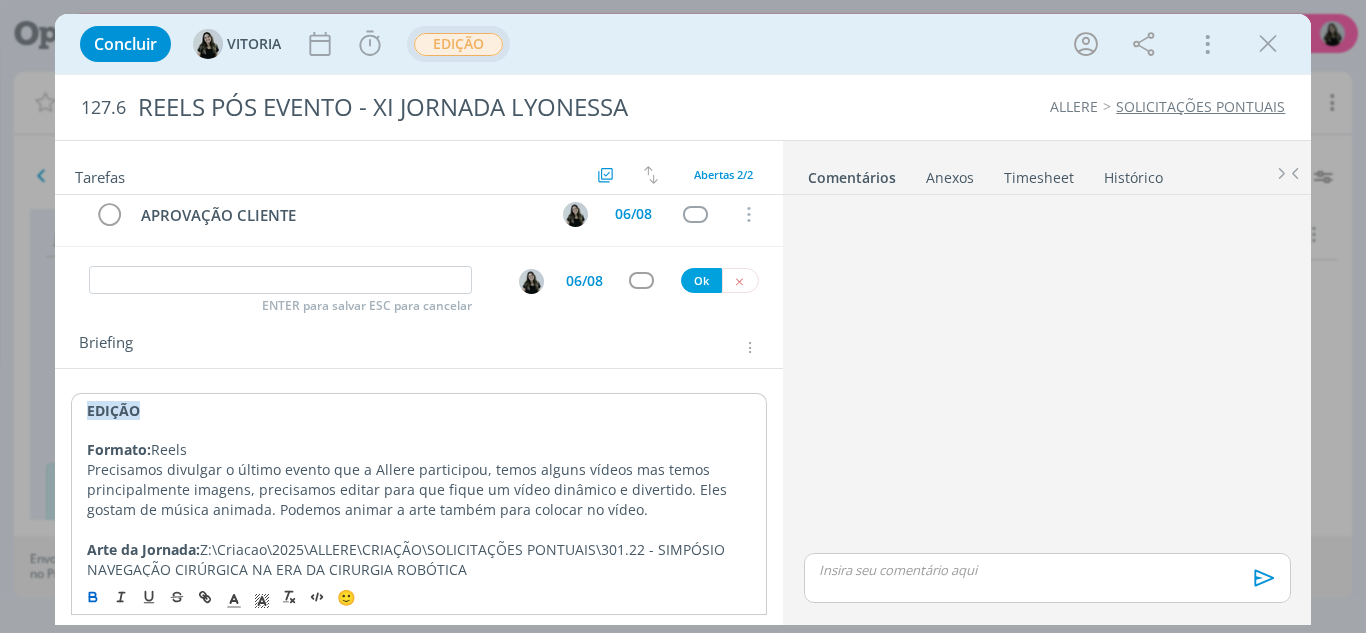 click on "Formato:  Reels" at bounding box center (419, 450) 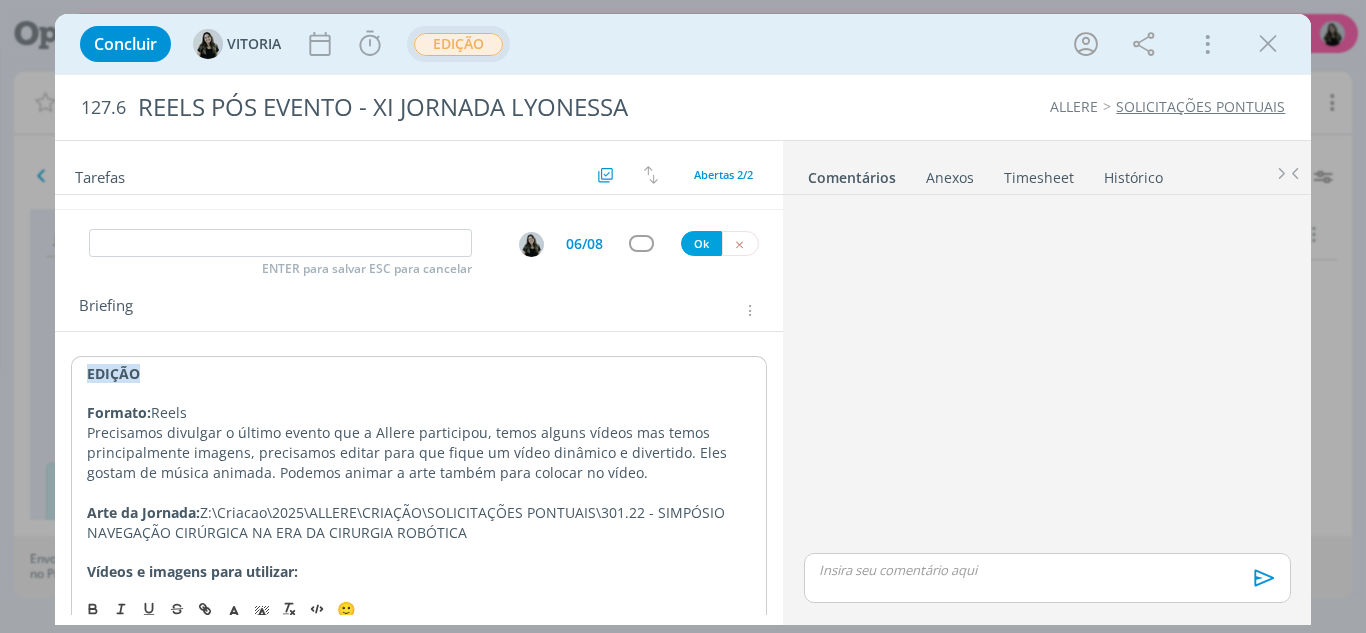 scroll, scrollTop: 132, scrollLeft: 0, axis: vertical 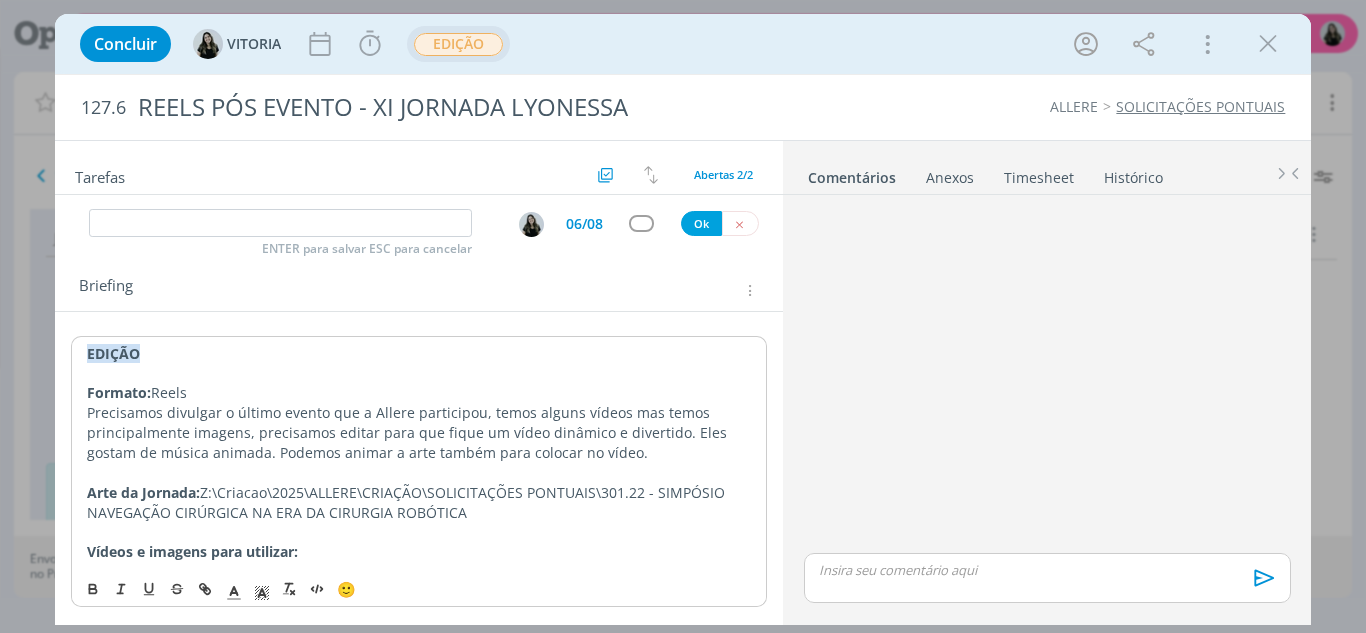 click on "Precisamos divulgar o último evento que a Allere participou, temos alguns vídeos mas temos principalmente imagens, precisamos editar para que fique um vídeo dinâmico e divertido. Eles gostam de música animada. Podemos animar a arte também para colocar no vídeo." at bounding box center [419, 433] 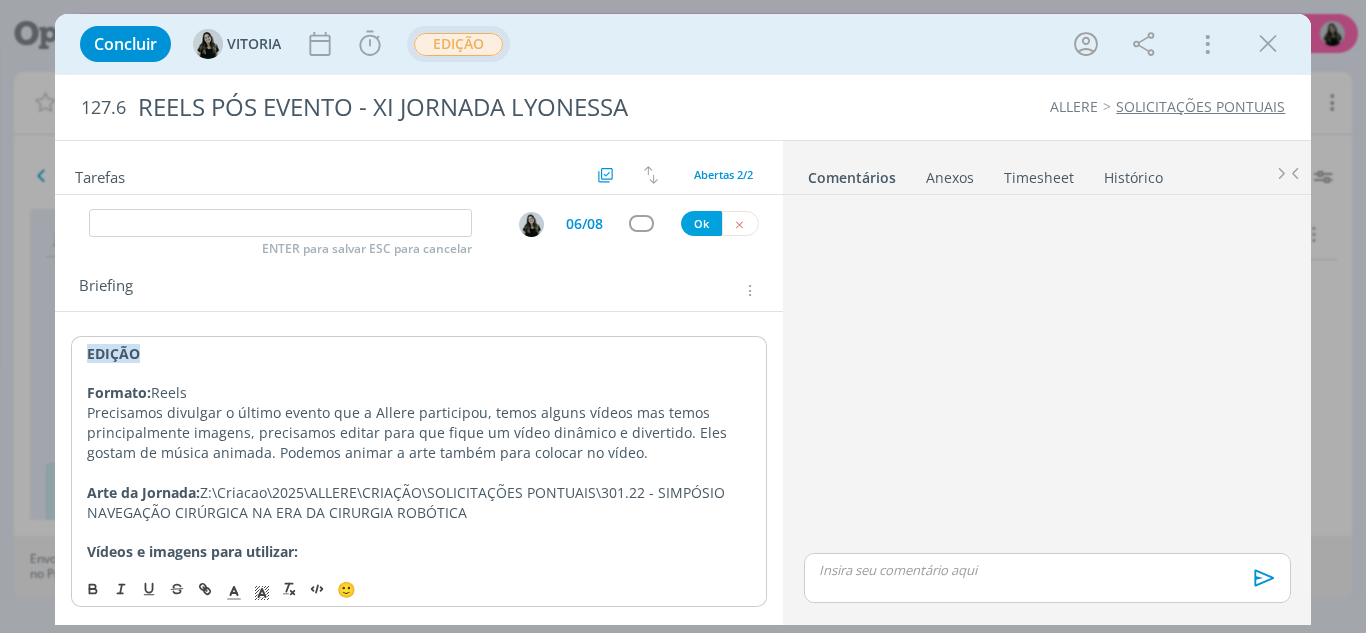 click at bounding box center [419, 473] 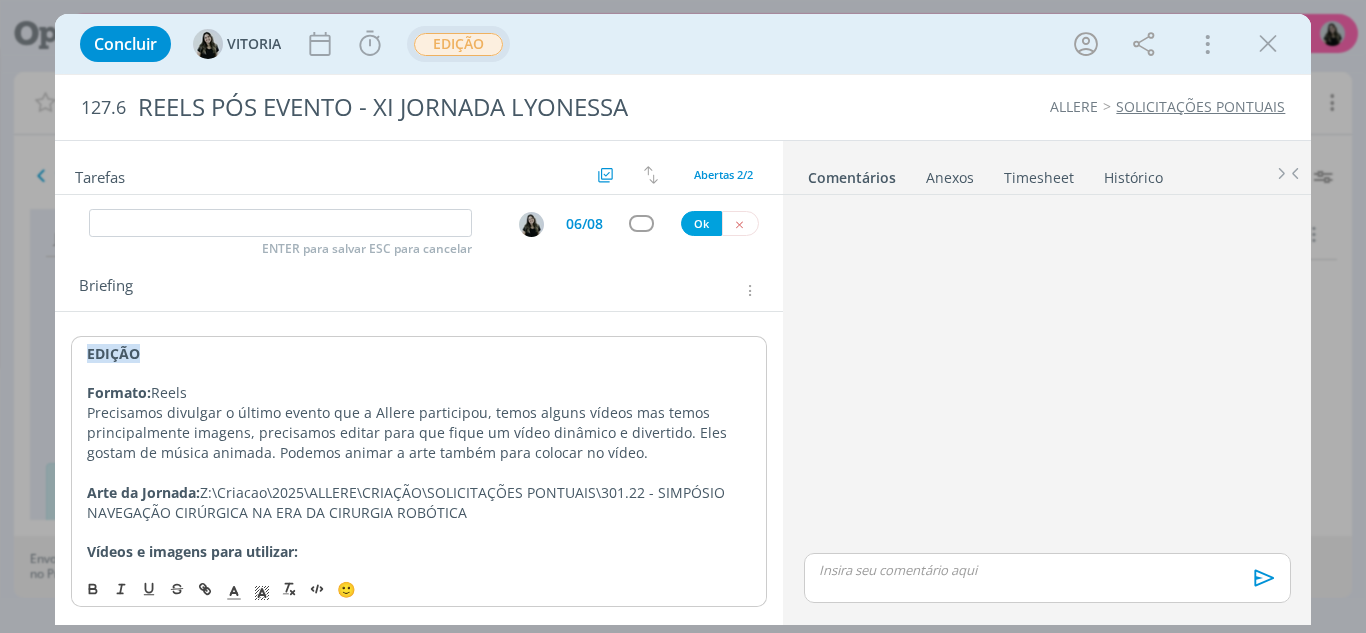 click on "Precisamos divulgar o último evento que a Allere participou, temos alguns vídeos mas temos principalmente imagens, precisamos editar para que fique um vídeo dinâmico e divertido. Eles gostam de música animada. Podemos animar a arte também para colocar no vídeo." at bounding box center (419, 433) 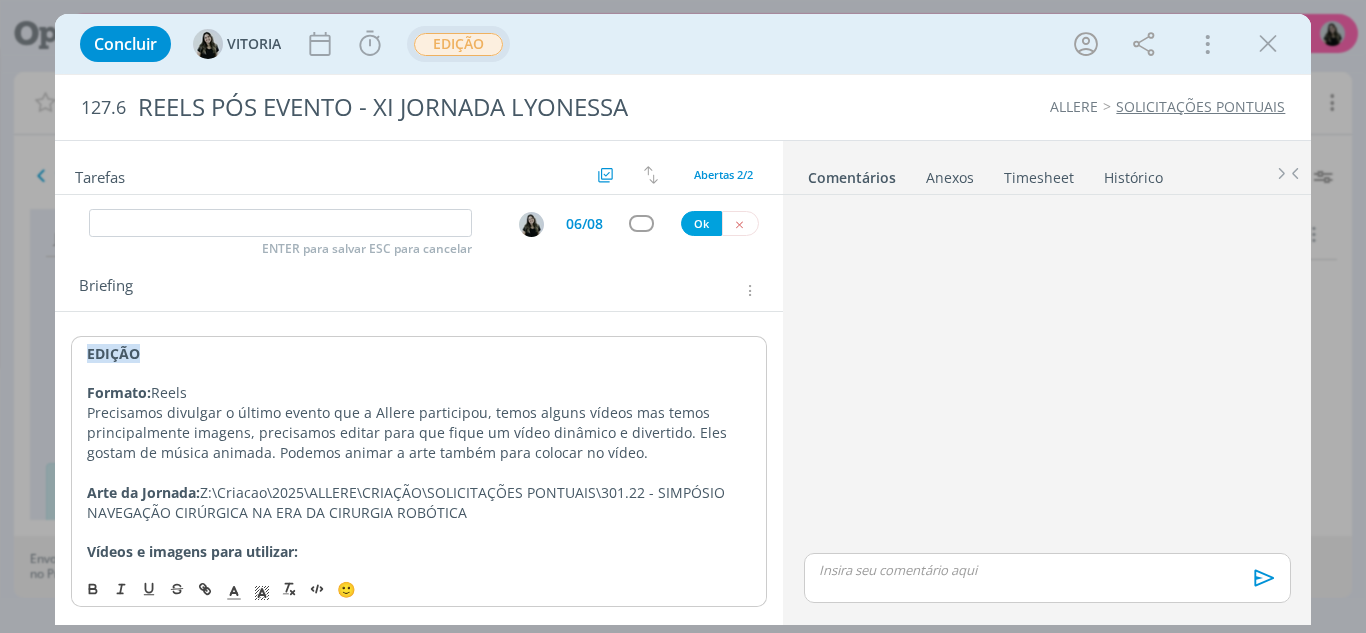 click on "Precisamos divulgar o último evento que a Allere participou, temos alguns vídeos mas temos principalmente imagens, precisamos editar para que fique um vídeo dinâmico e divertido. Eles gostam de música animada. Podemos animar a arte também para colocar no vídeo." at bounding box center (419, 433) 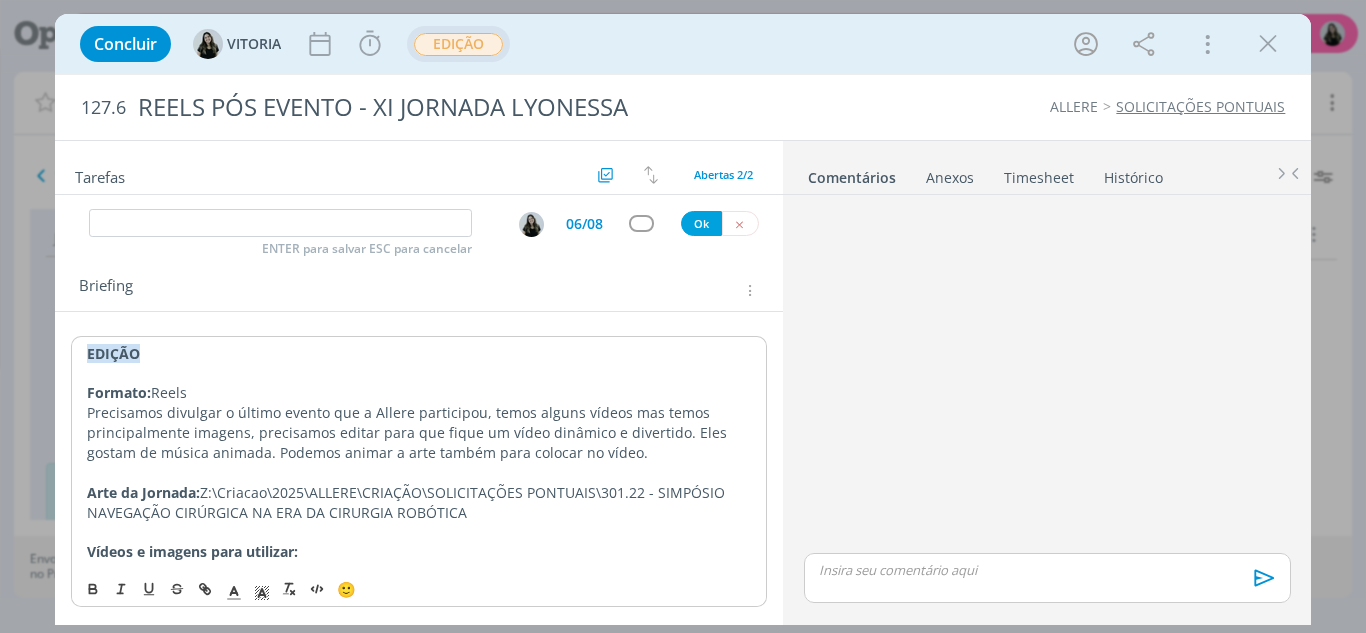 click on "Precisamos divulgar o último evento que a Allere participou, temos alguns vídeos mas temos principalmente imagens, precisamos editar para que fique um vídeo dinâmico e divertido. Eles gostam de música animada. Podemos animar a arte também para colocar no vídeo." at bounding box center [419, 433] 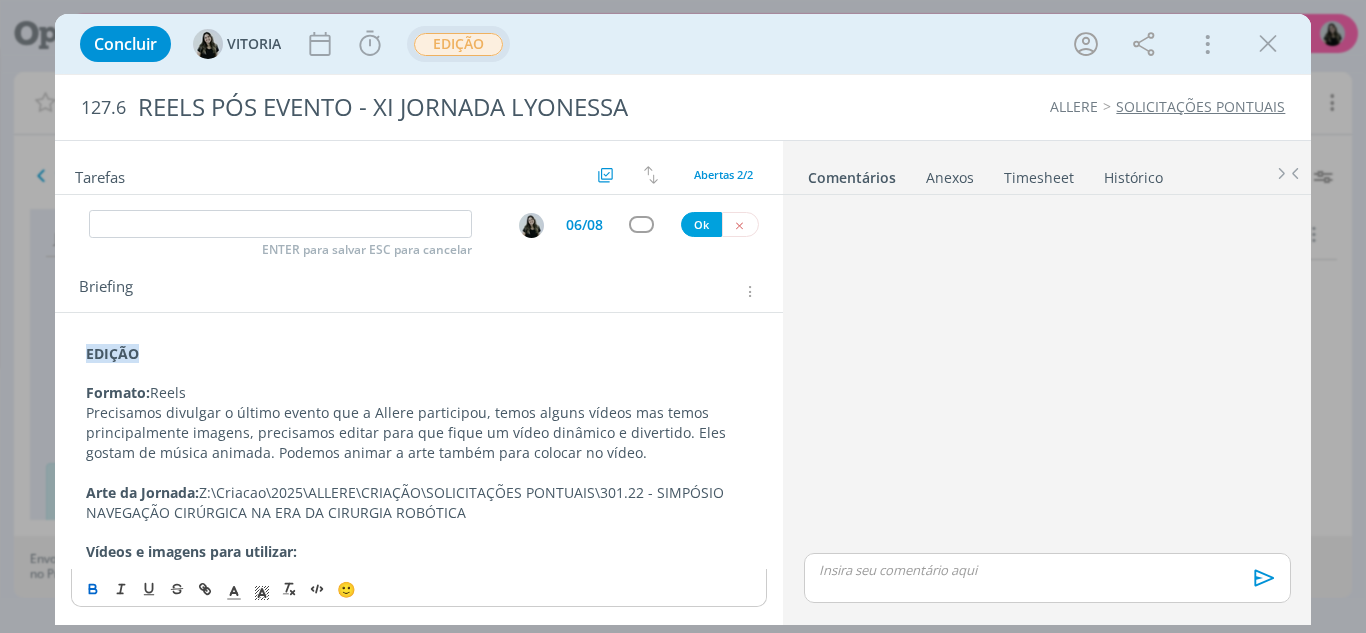 scroll, scrollTop: 131, scrollLeft: 0, axis: vertical 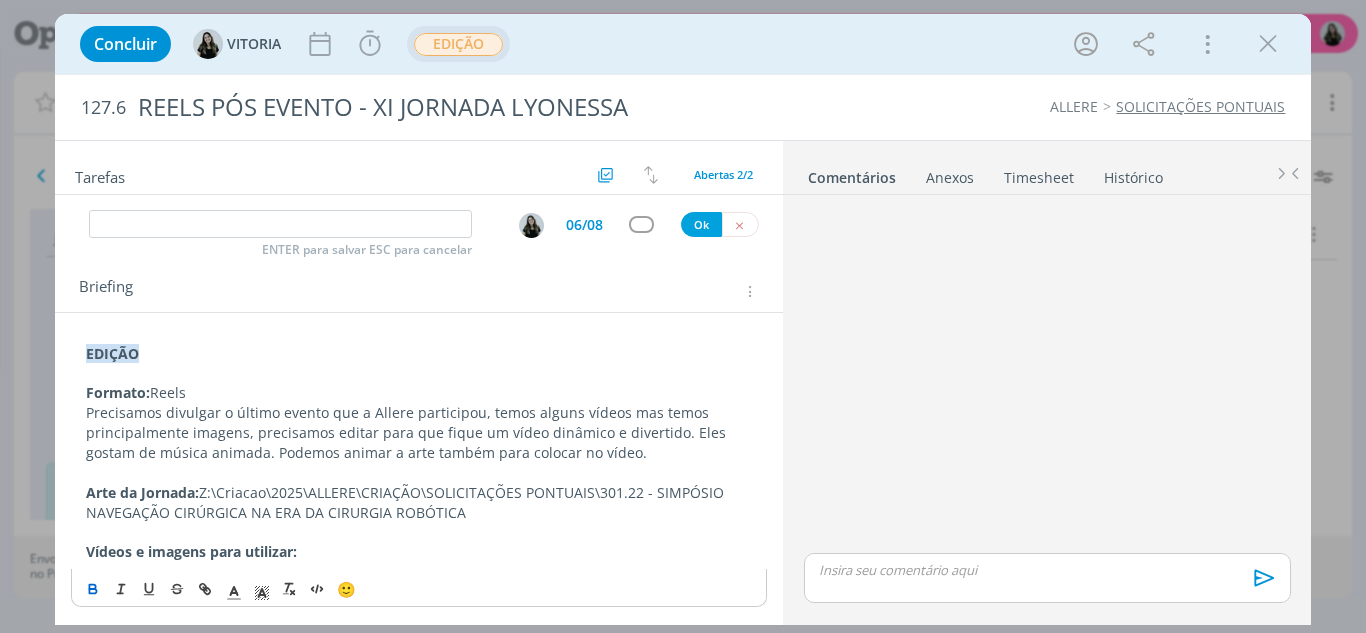 click on "Vídeos e imagens para utilizar:" at bounding box center [419, 552] 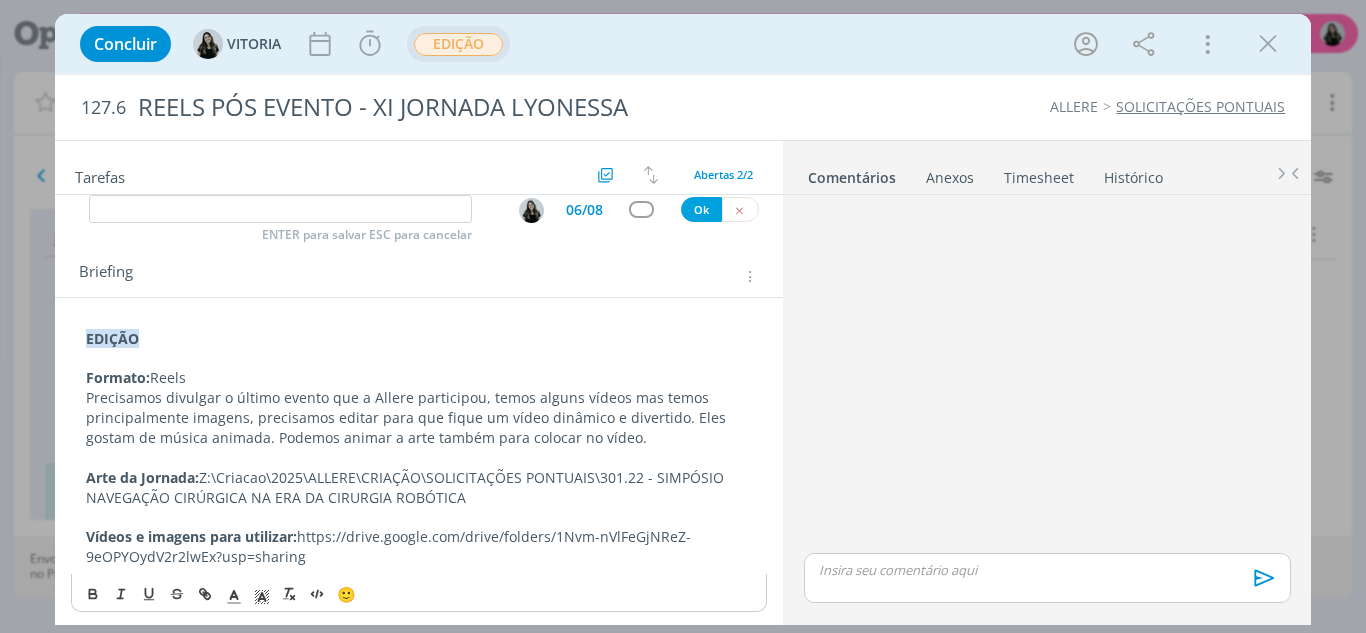 scroll, scrollTop: 151, scrollLeft: 0, axis: vertical 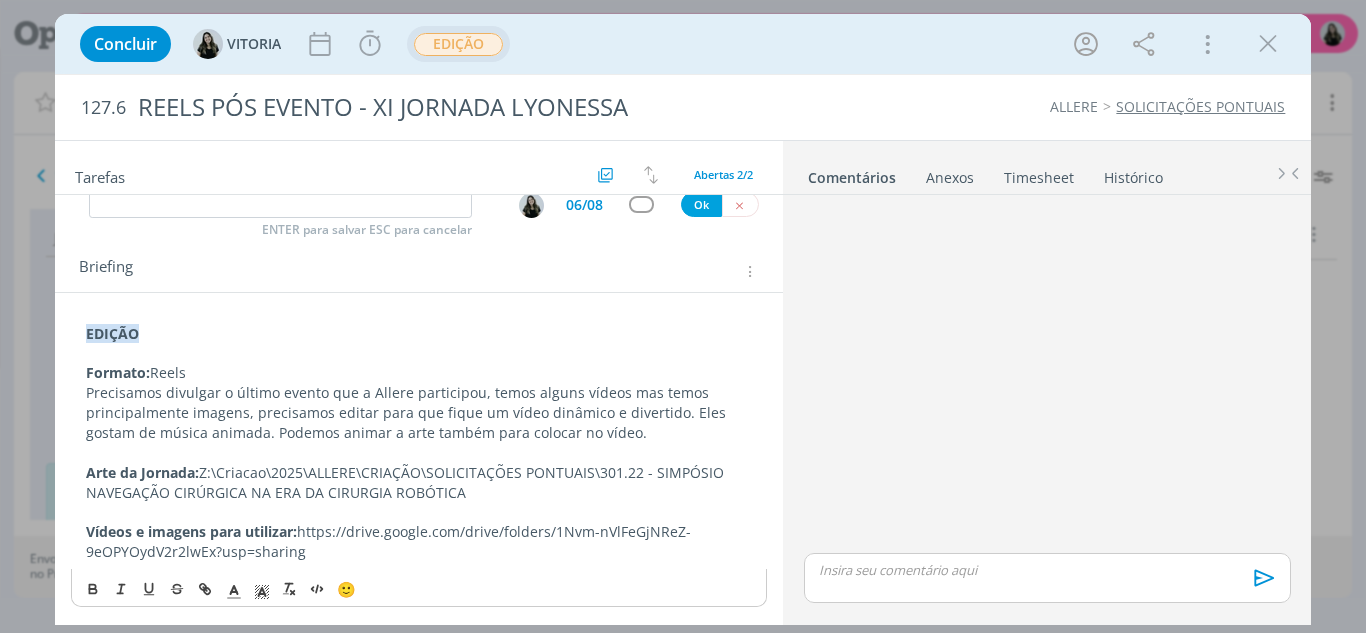 click on "EDIÇÃO                                                     Formato:  Reels Precisamos divulgar o último evento que a Allere participou, temos alguns vídeos mas temos principalmente imagens, precisamos editar para que fique um vídeo dinâmico e divertido. Eles gostam de música animada. Podemos animar a arte também para colocar no vídeo.  Arte da Jornada:  Z:\Criacao\2025\ALLERE\CRIAÇÃO\SOLICITAÇÕES PONTUAIS\301.22 - SIMPÓSIO NAVEGAÇÃO CIRÚRGICA NA ERA DA CIRURGIA ROBÓTICA Vídeos e imagens para utilizar:  https://drive.google.com/drive/folders/1Nvm-nVlFeGjNReZ-9eOPYOydV2r2lwEx?usp=sharing" at bounding box center (419, 443) 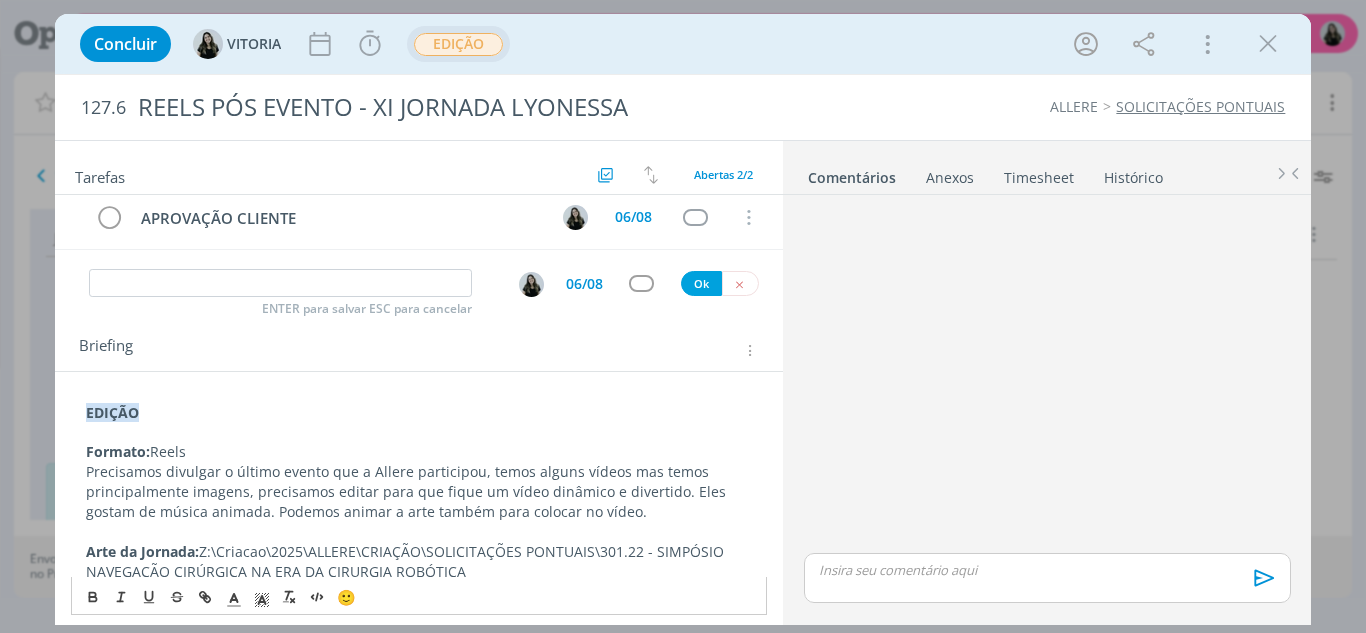 scroll, scrollTop: 0, scrollLeft: 0, axis: both 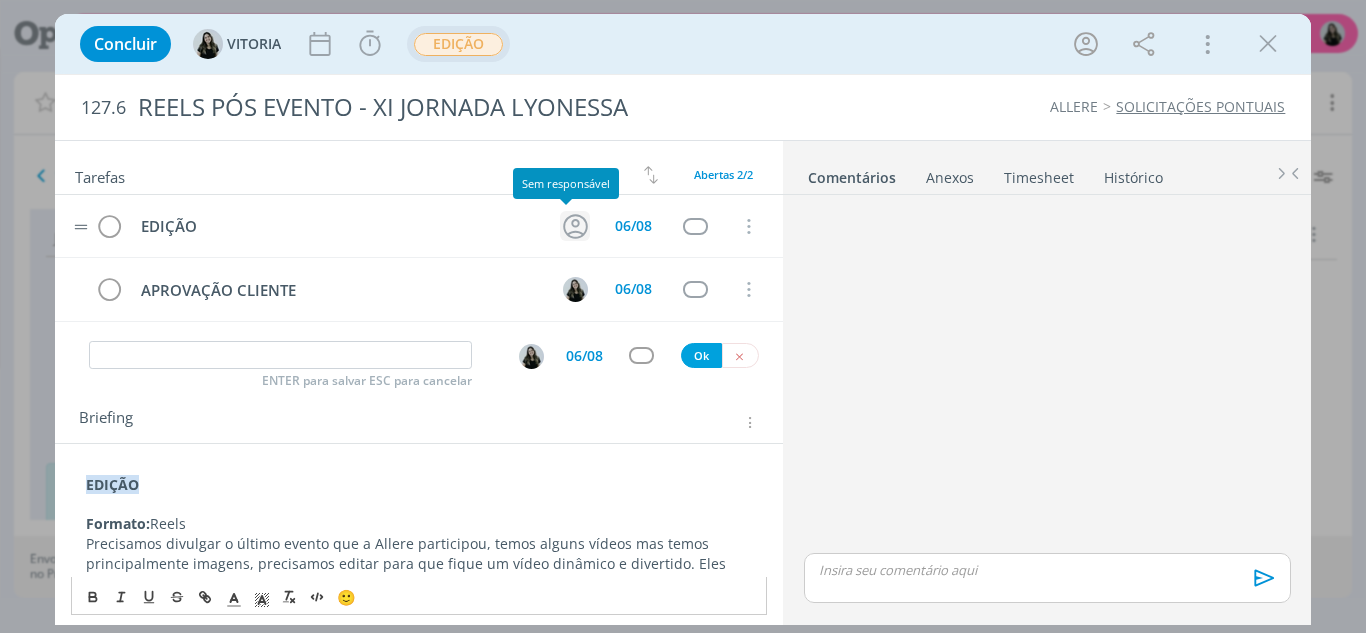 click 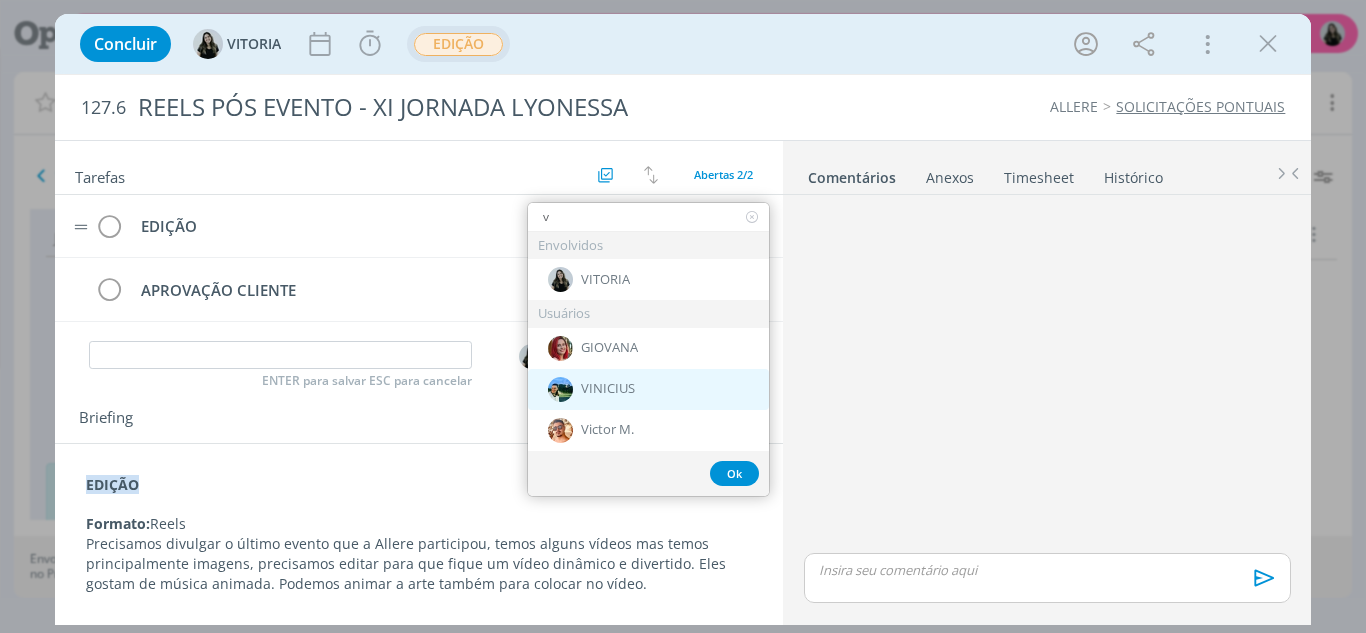 type on "v" 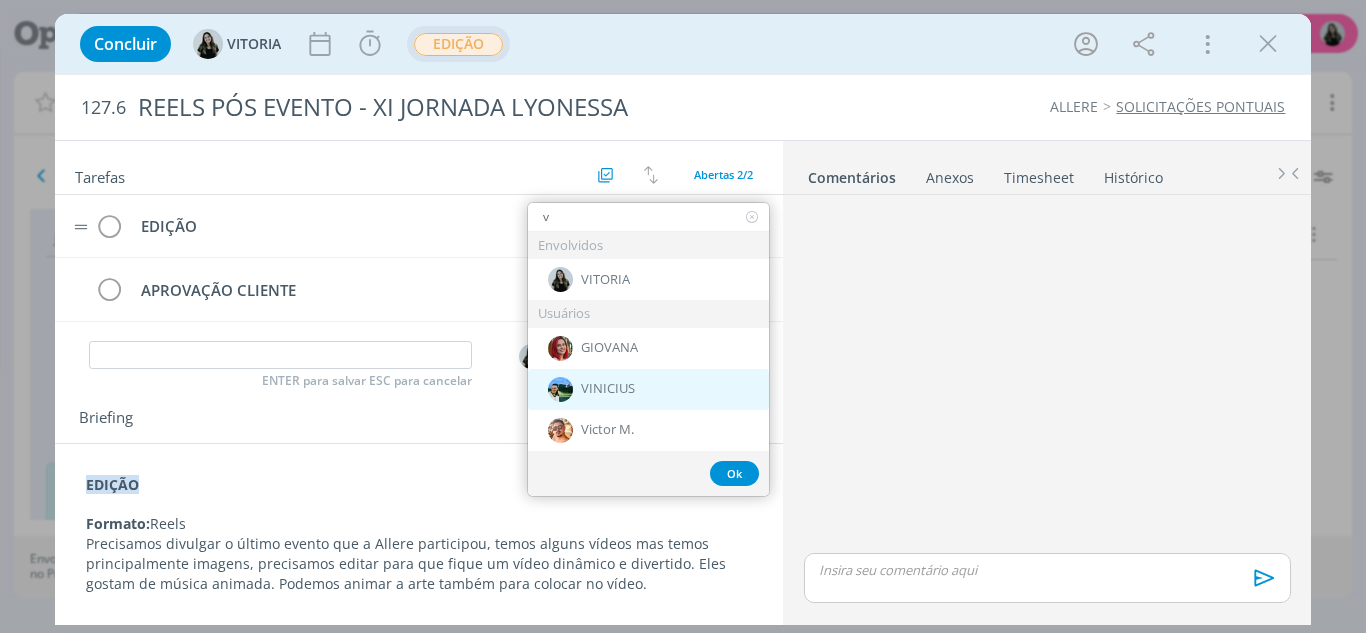 click on "VINICIUS" at bounding box center [608, 389] 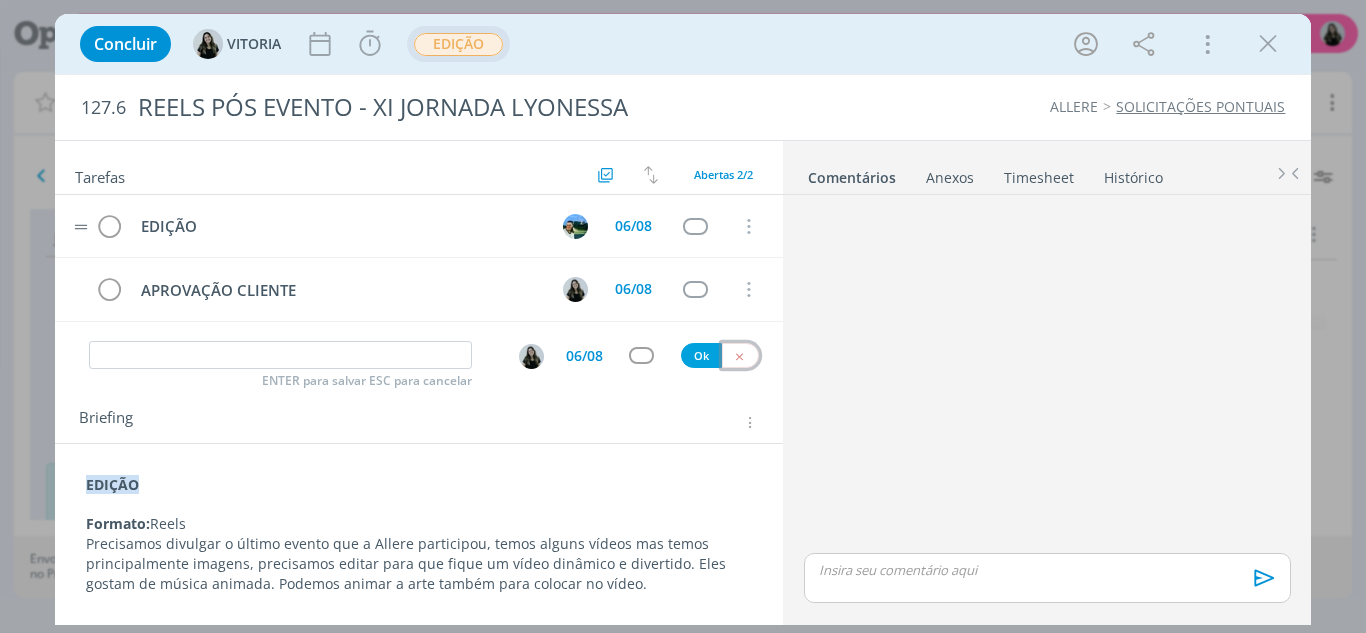 click at bounding box center [740, 355] 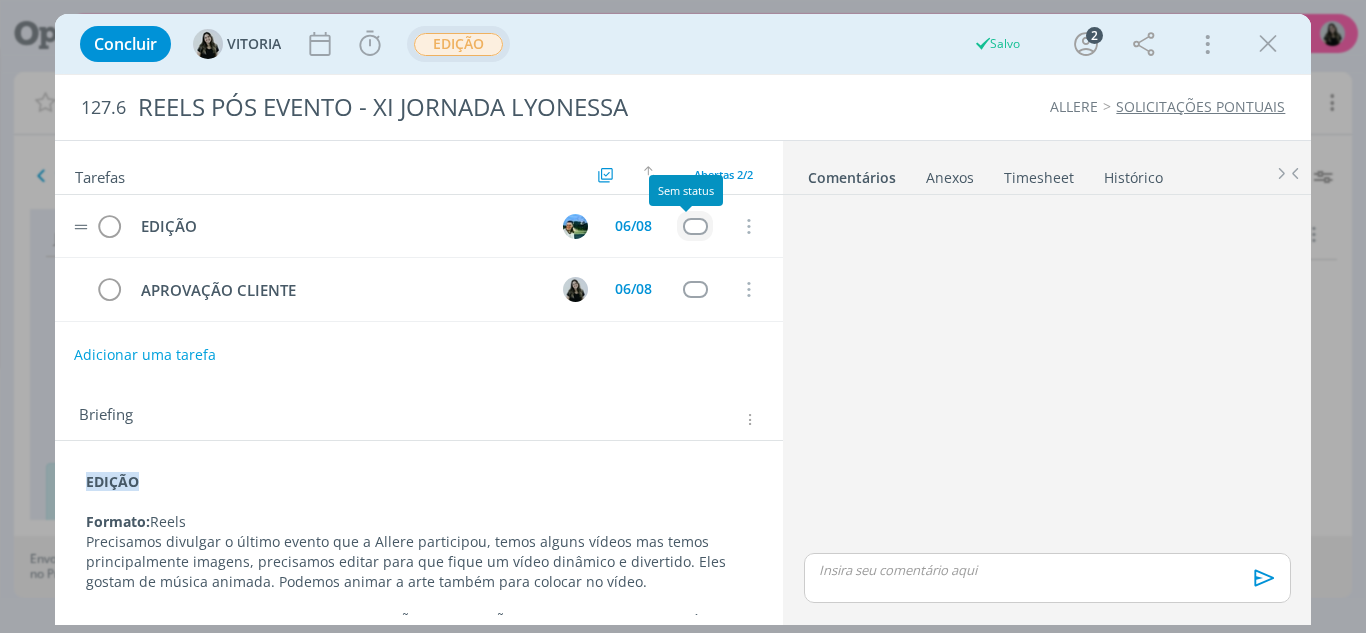 click at bounding box center [695, 226] 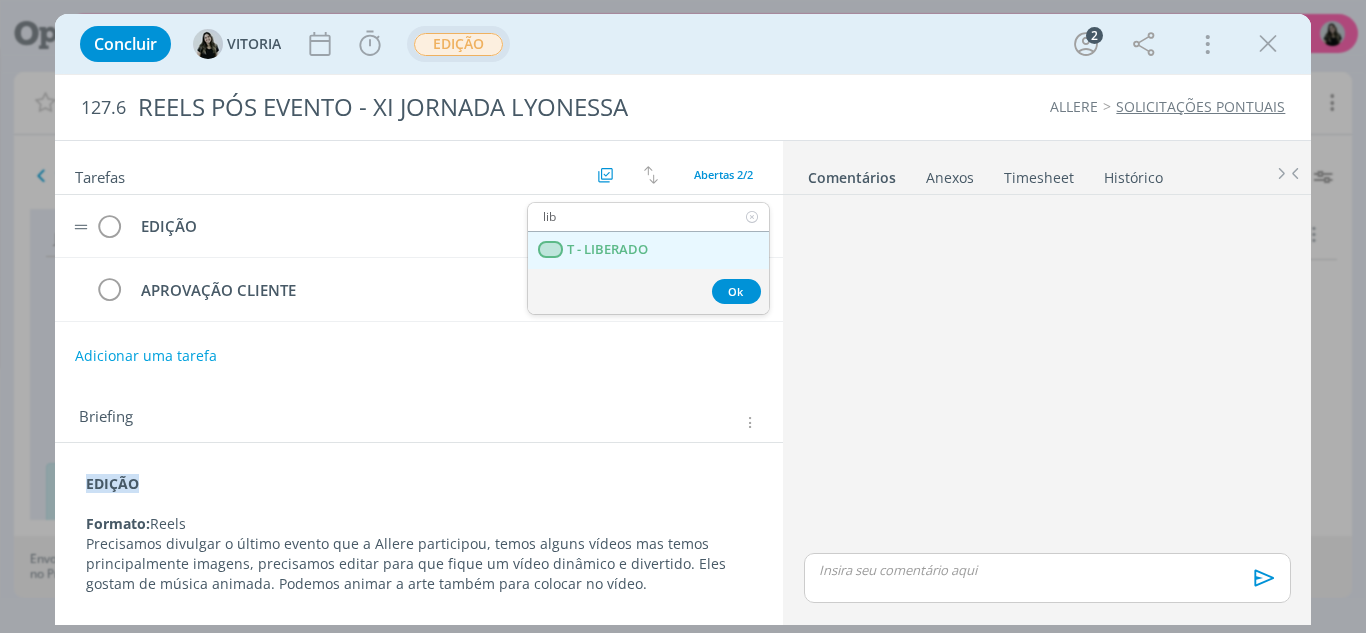 type on "lib" 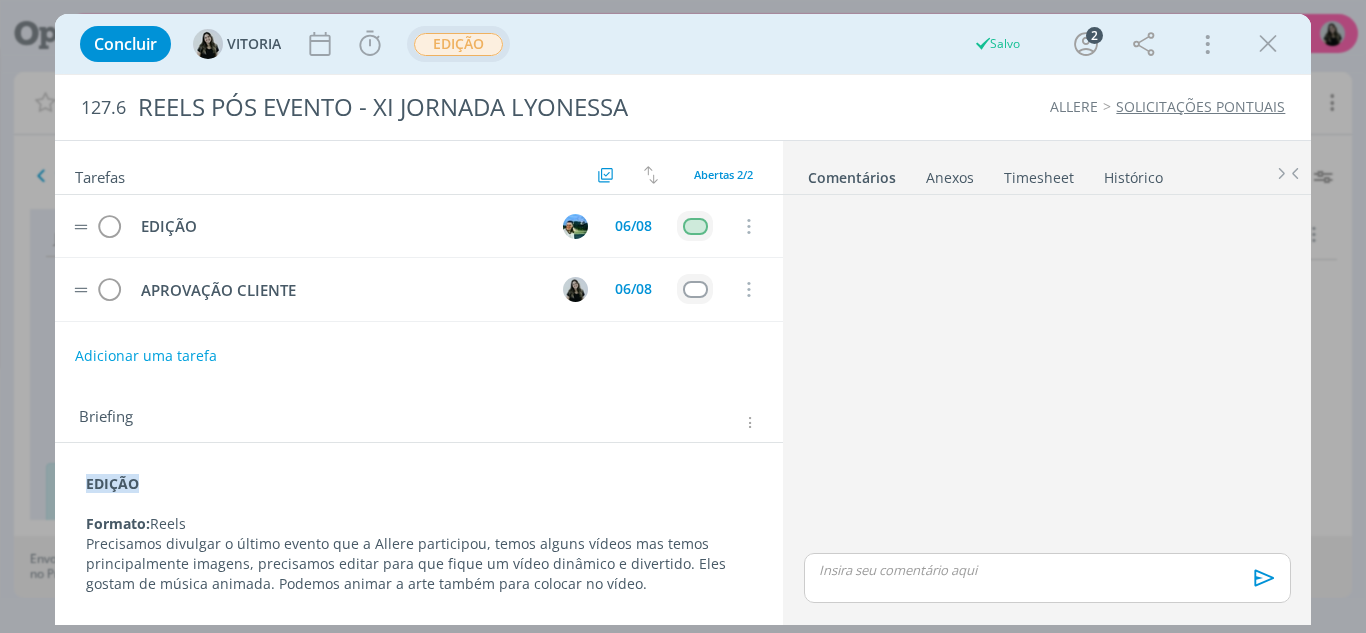 click at bounding box center (695, 289) 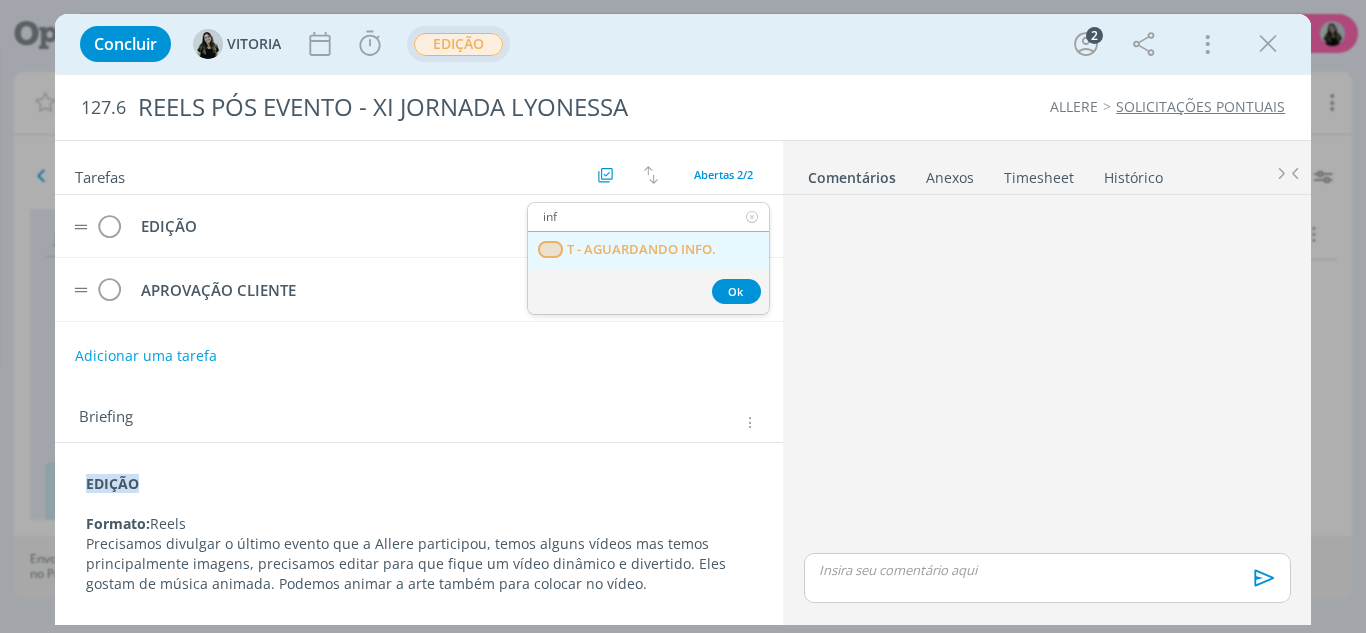 type on "inf" 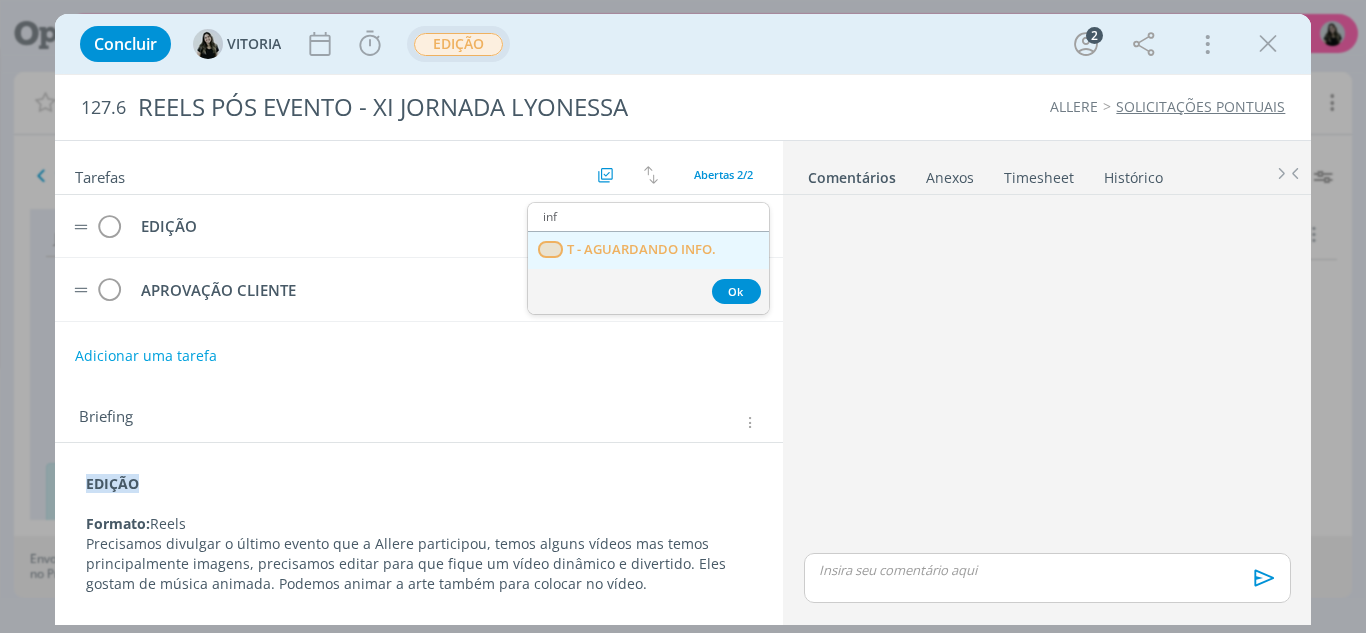 click on "T - AGUARDANDO INFO." at bounding box center (641, 250) 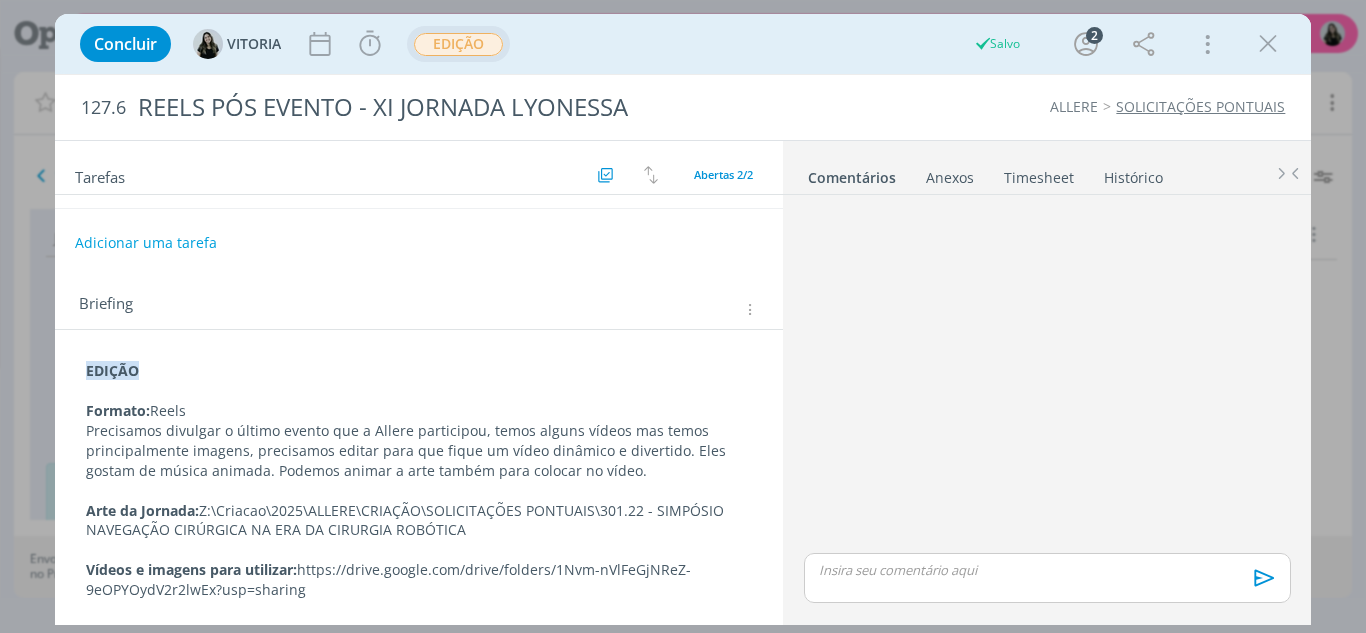 scroll, scrollTop: 0, scrollLeft: 0, axis: both 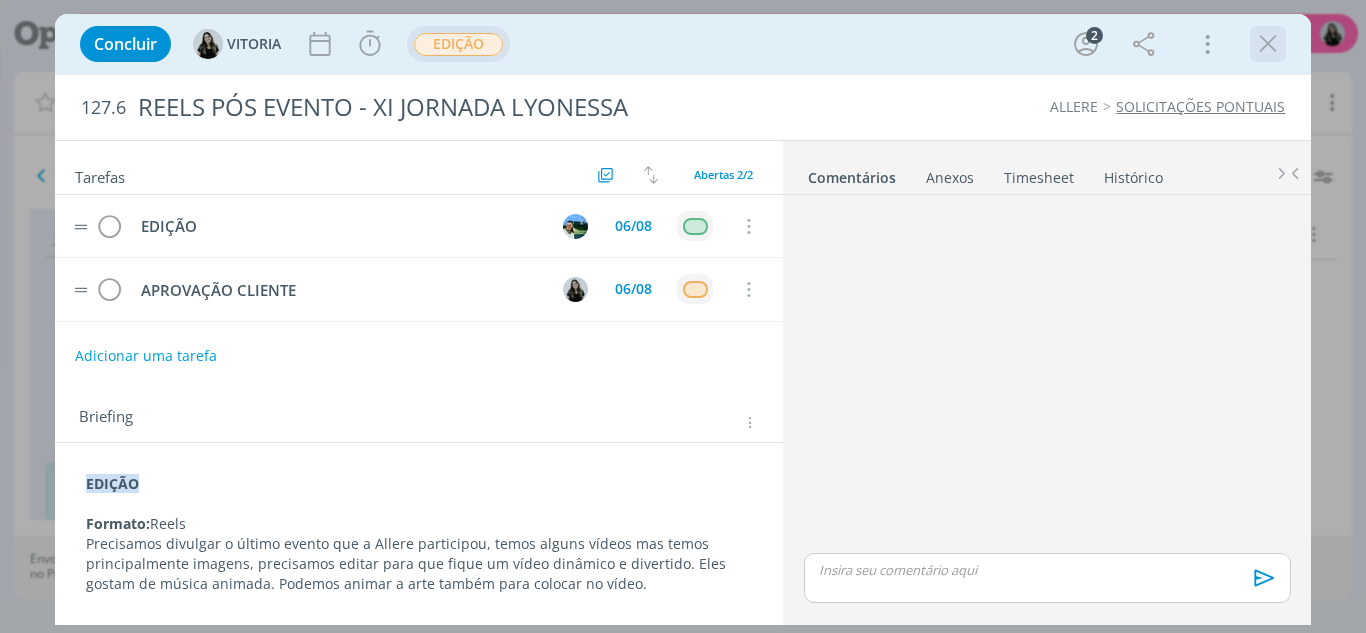 click at bounding box center (1268, 44) 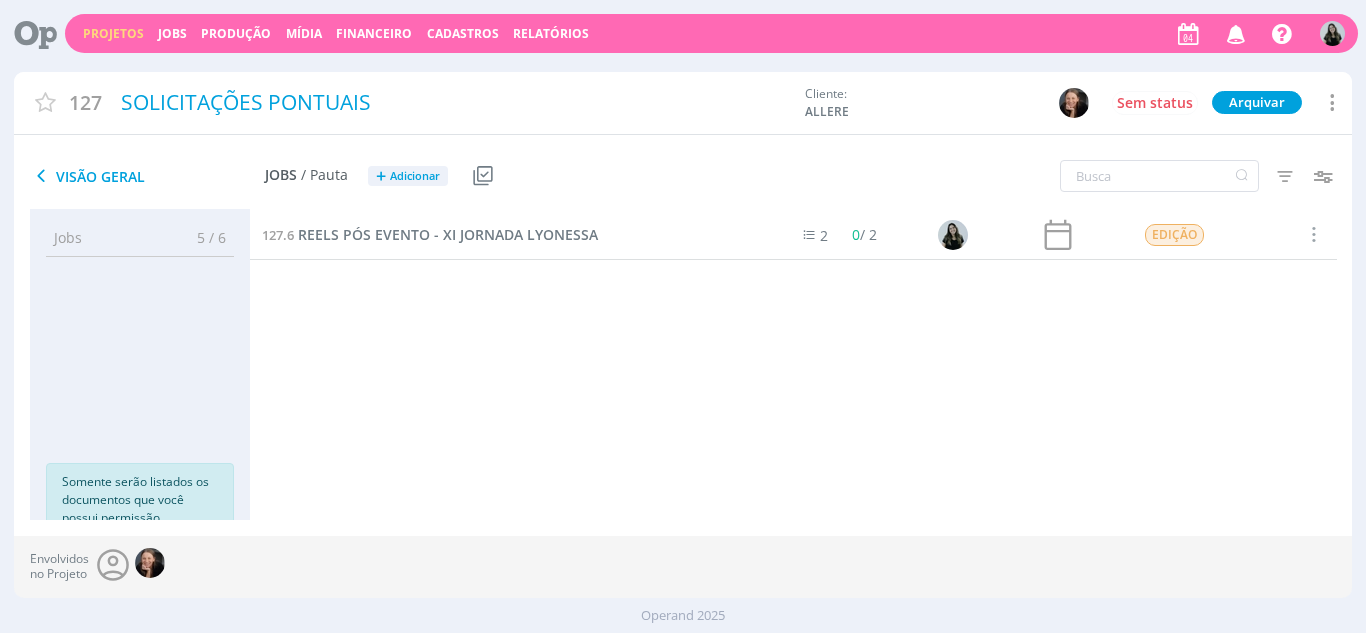 click on "Projetos" at bounding box center (113, 33) 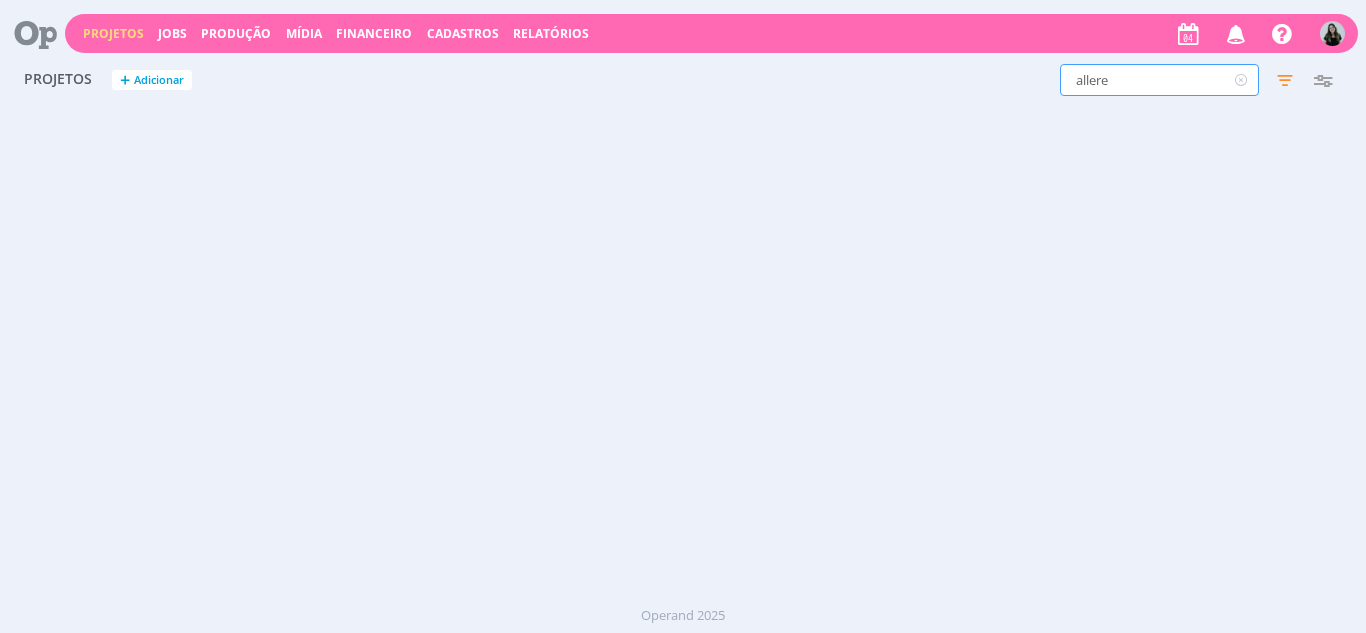 click on "allere" at bounding box center [1159, 80] 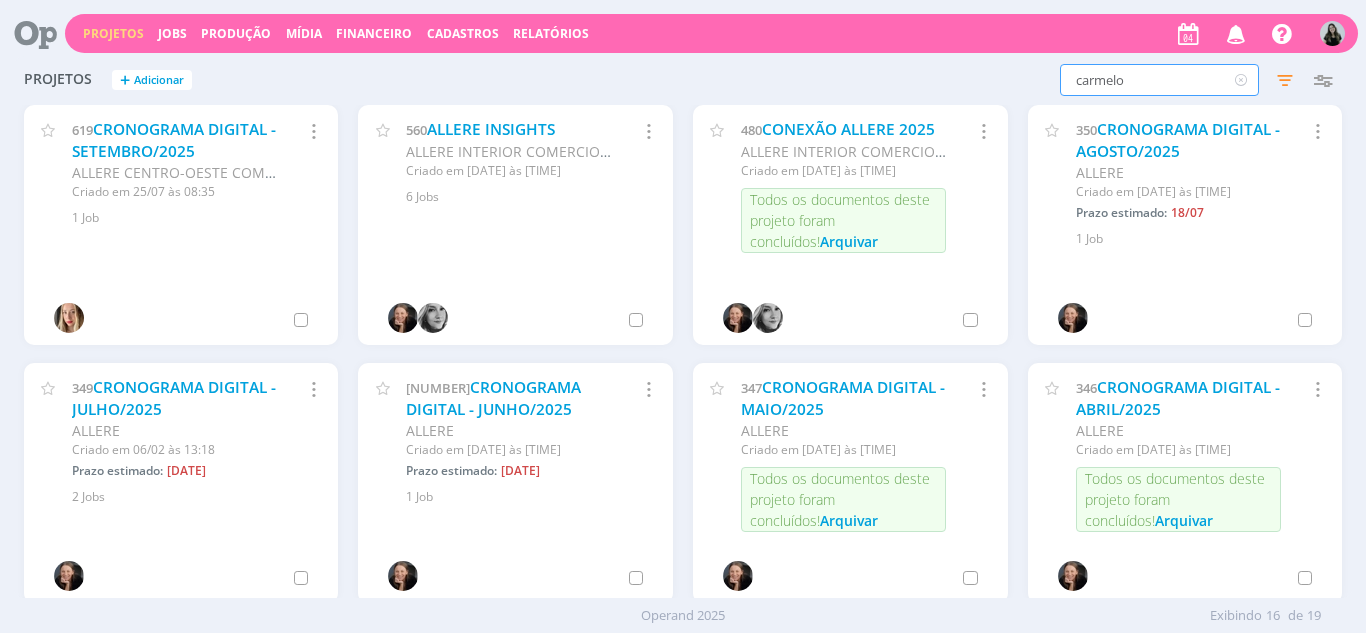 type on "carmelo" 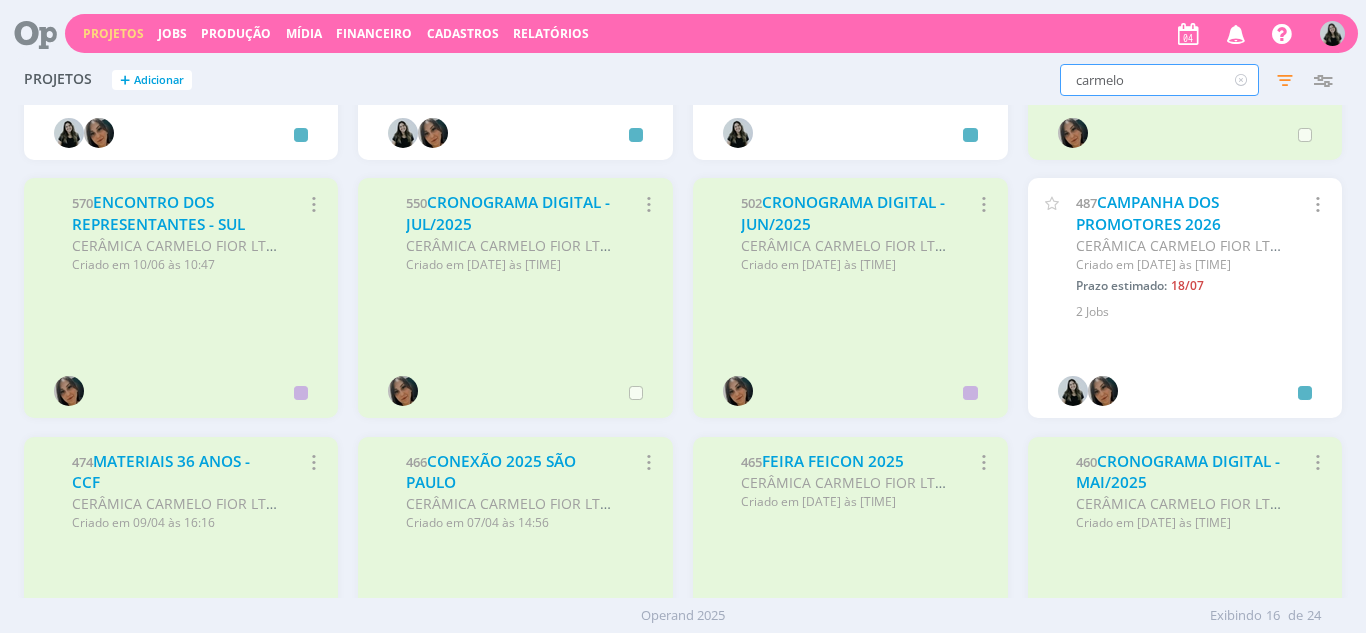 scroll, scrollTop: 0, scrollLeft: 0, axis: both 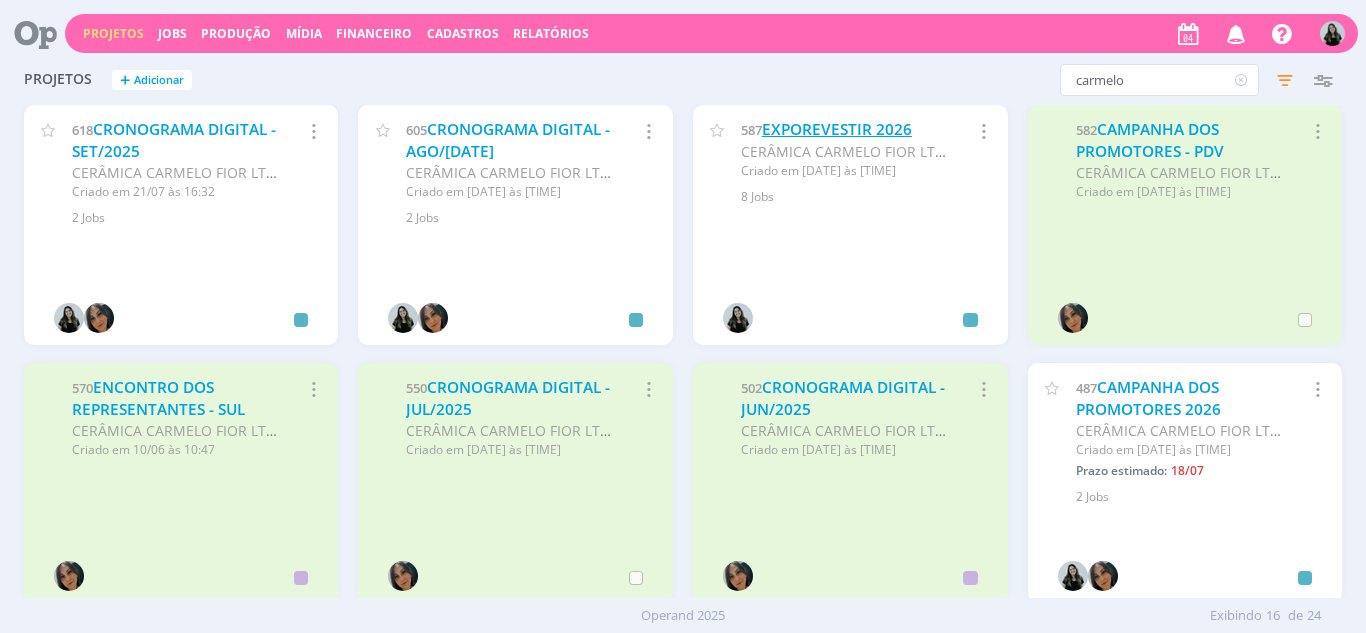 click on "EXPOREVESTIR 2026" at bounding box center (837, 129) 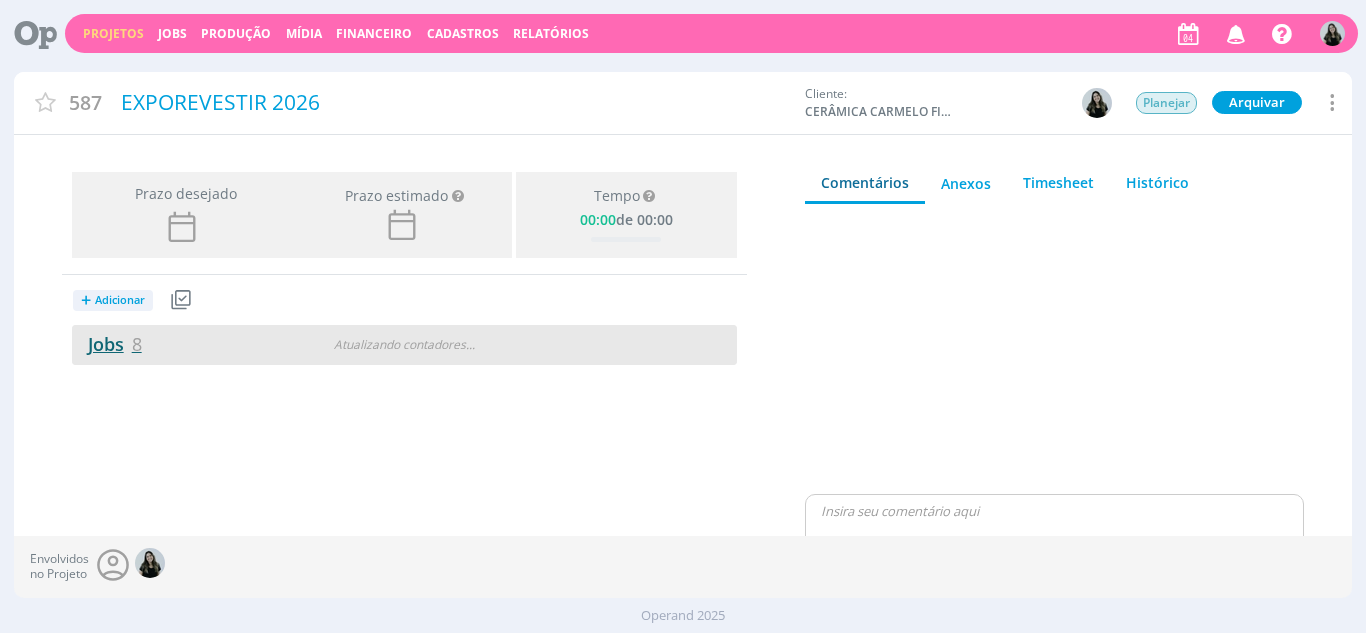 click on "Jobs 8" at bounding box center (107, 344) 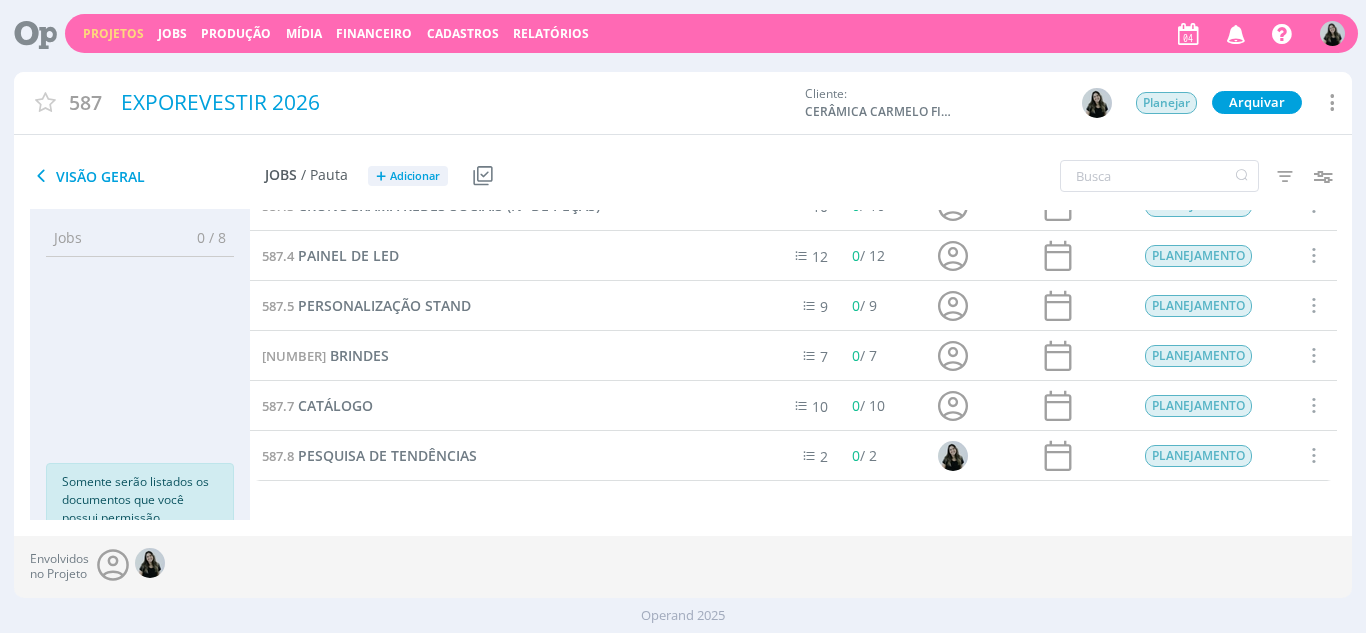 scroll, scrollTop: 198, scrollLeft: 0, axis: vertical 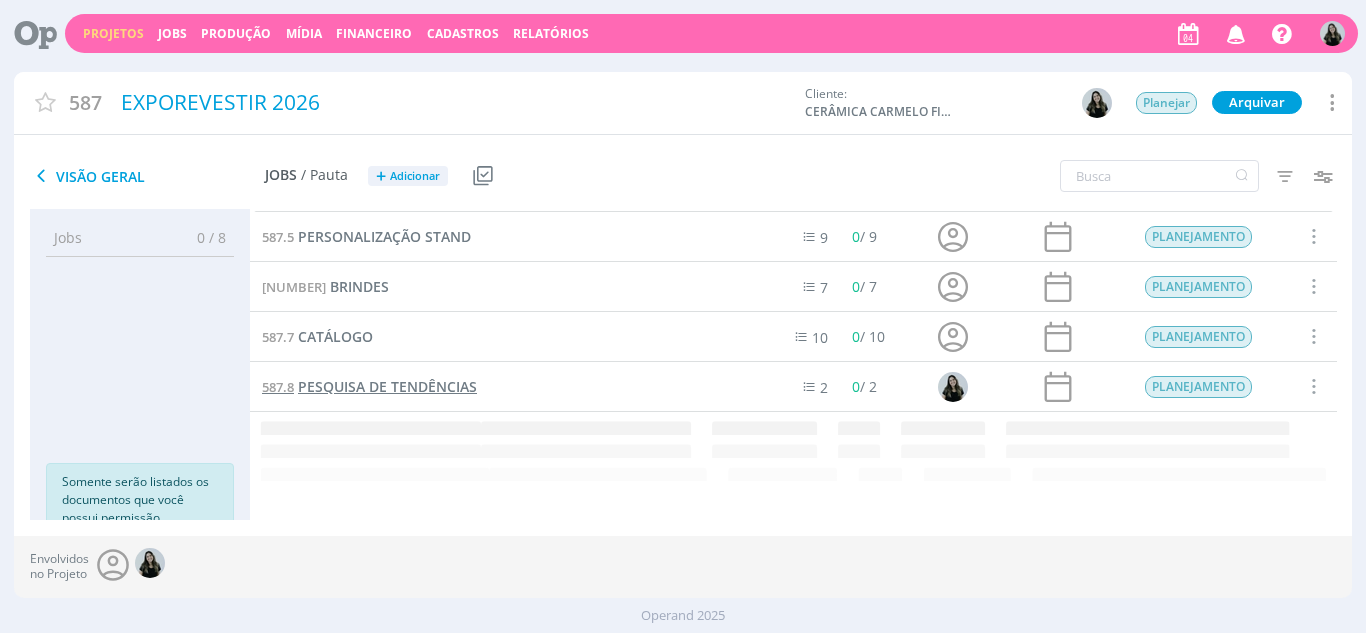 click on "PESQUISA DE TENDÊNCIAS" at bounding box center (387, 386) 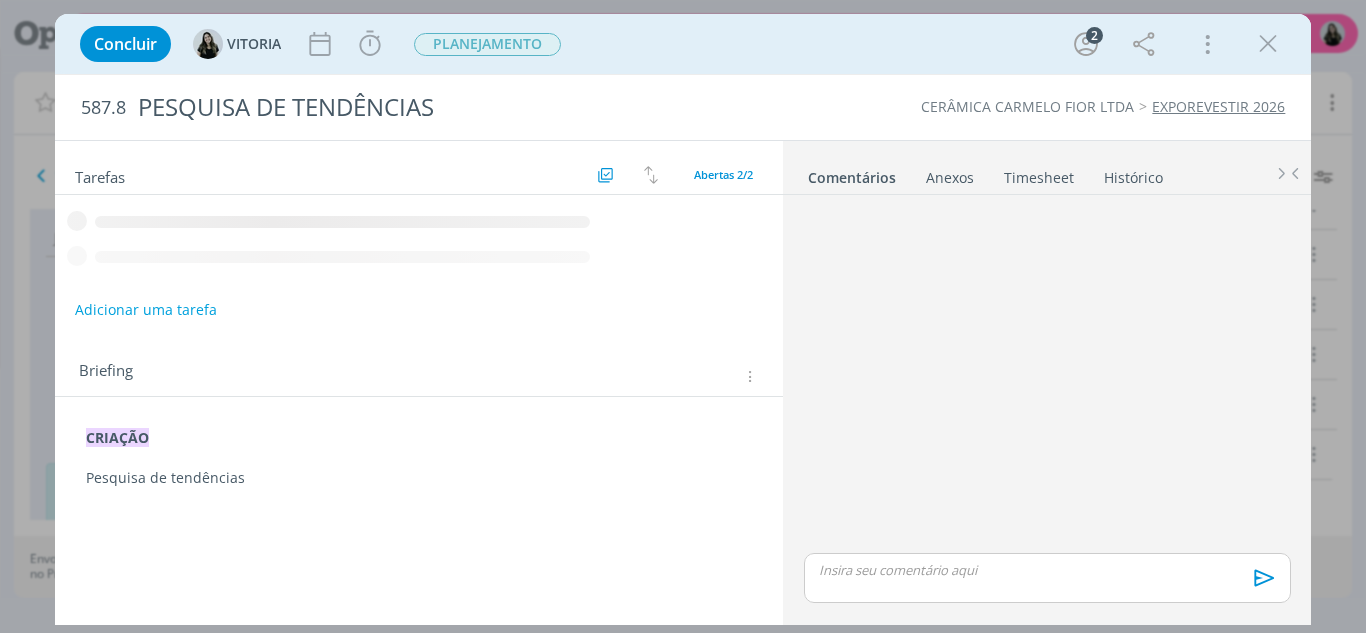 scroll, scrollTop: 130, scrollLeft: 0, axis: vertical 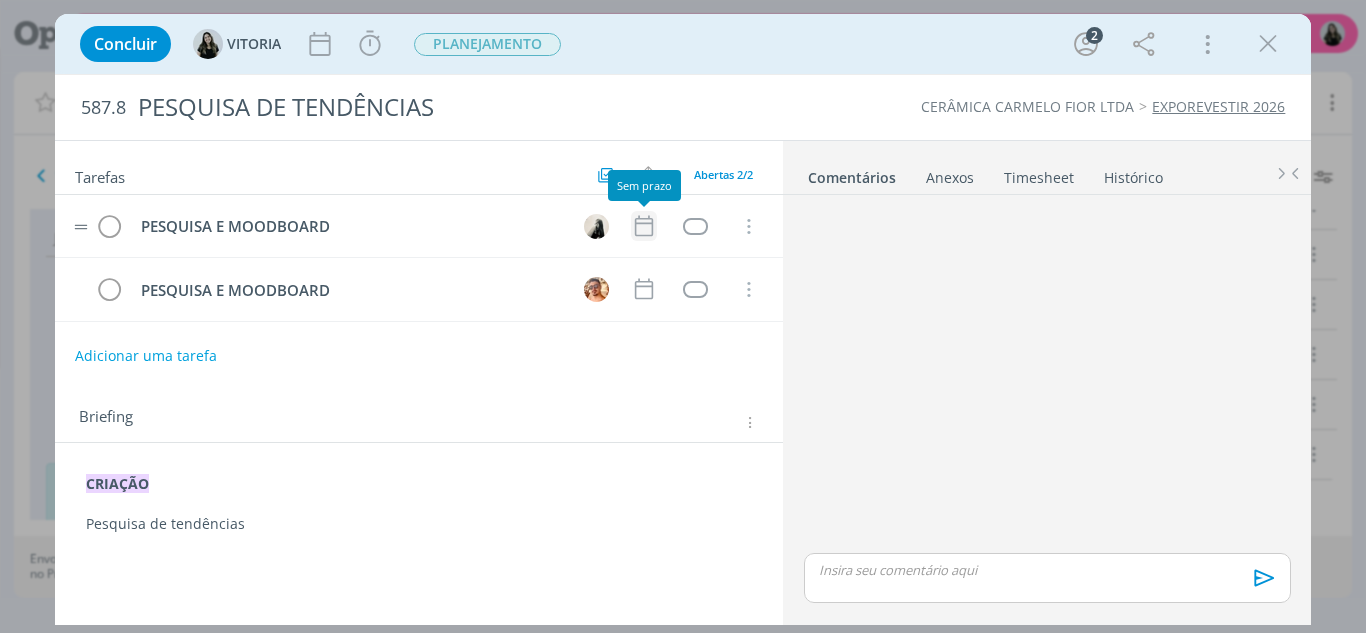 click 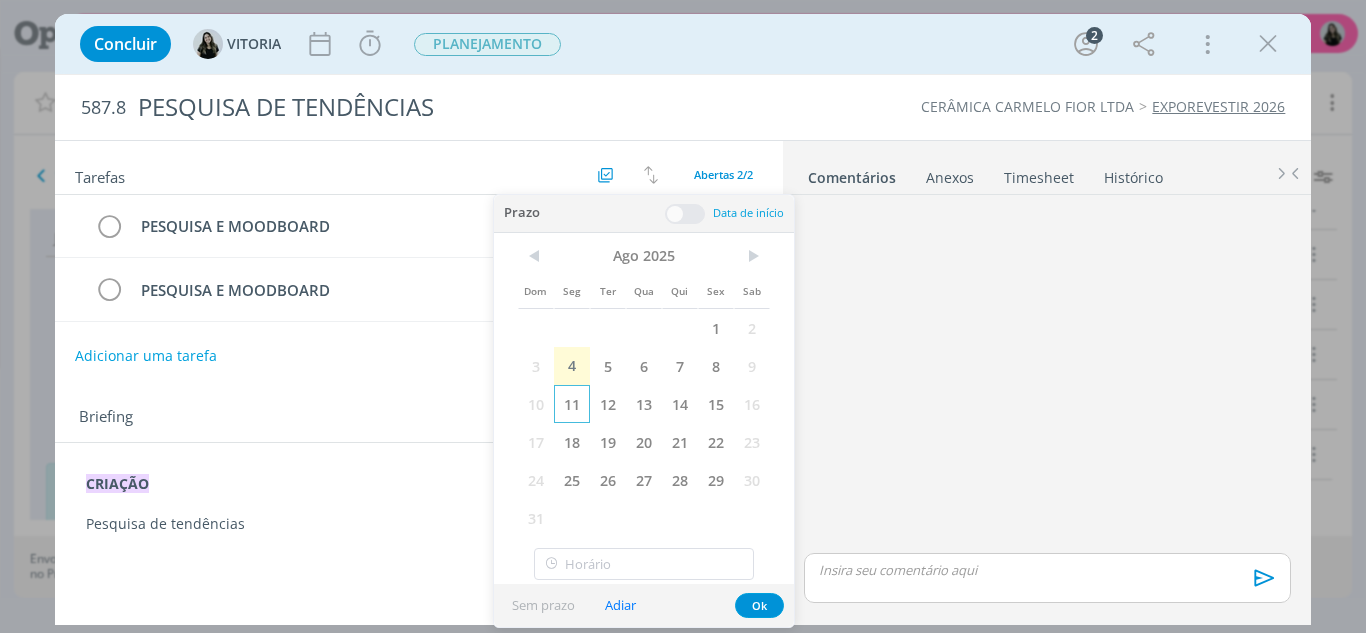 click on "11" at bounding box center (572, 404) 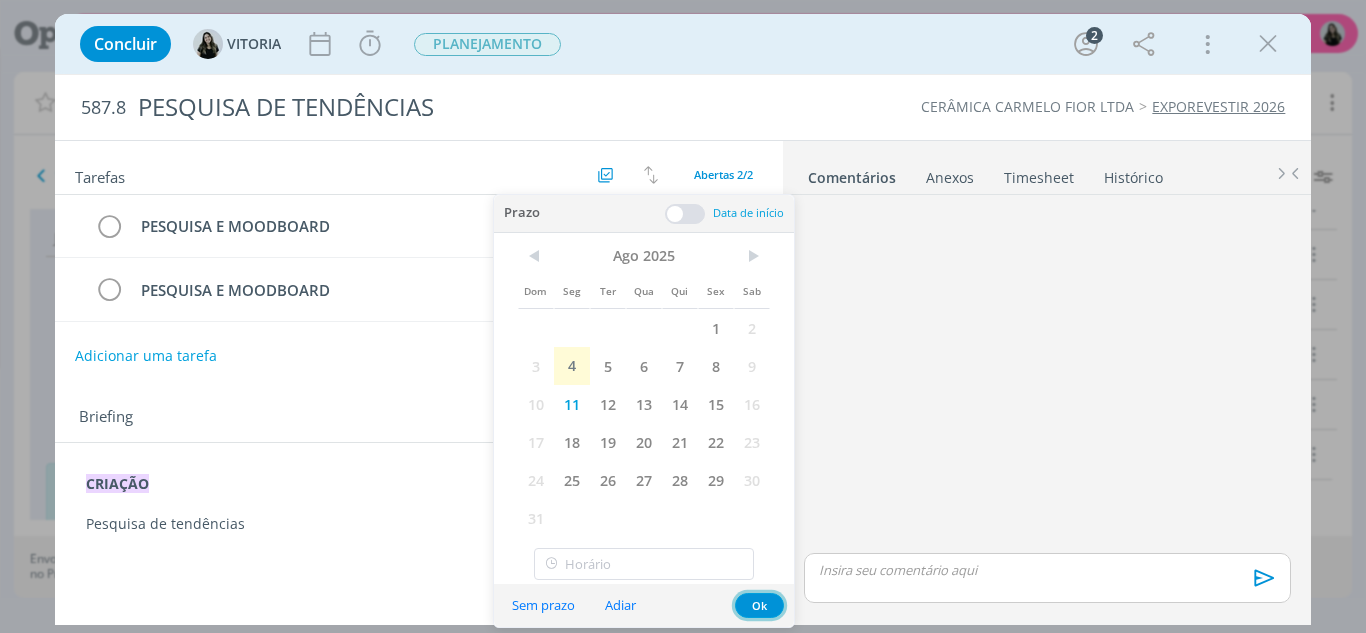 click on "Ok" at bounding box center (759, 605) 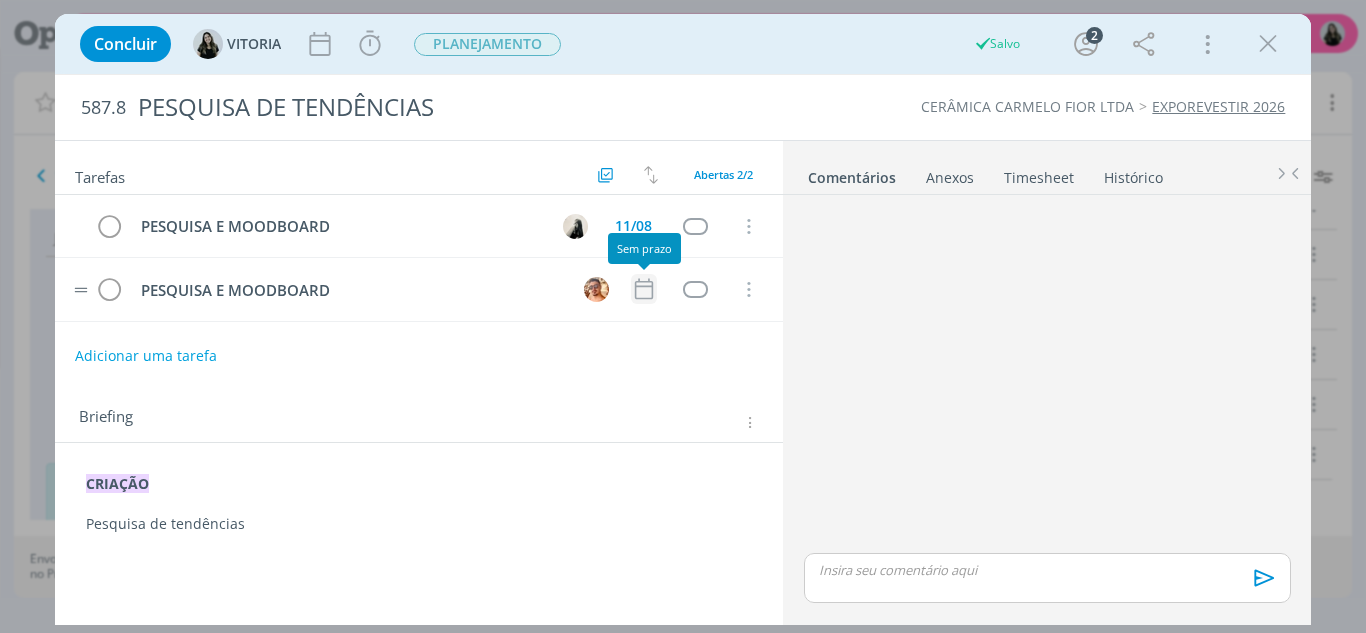 click 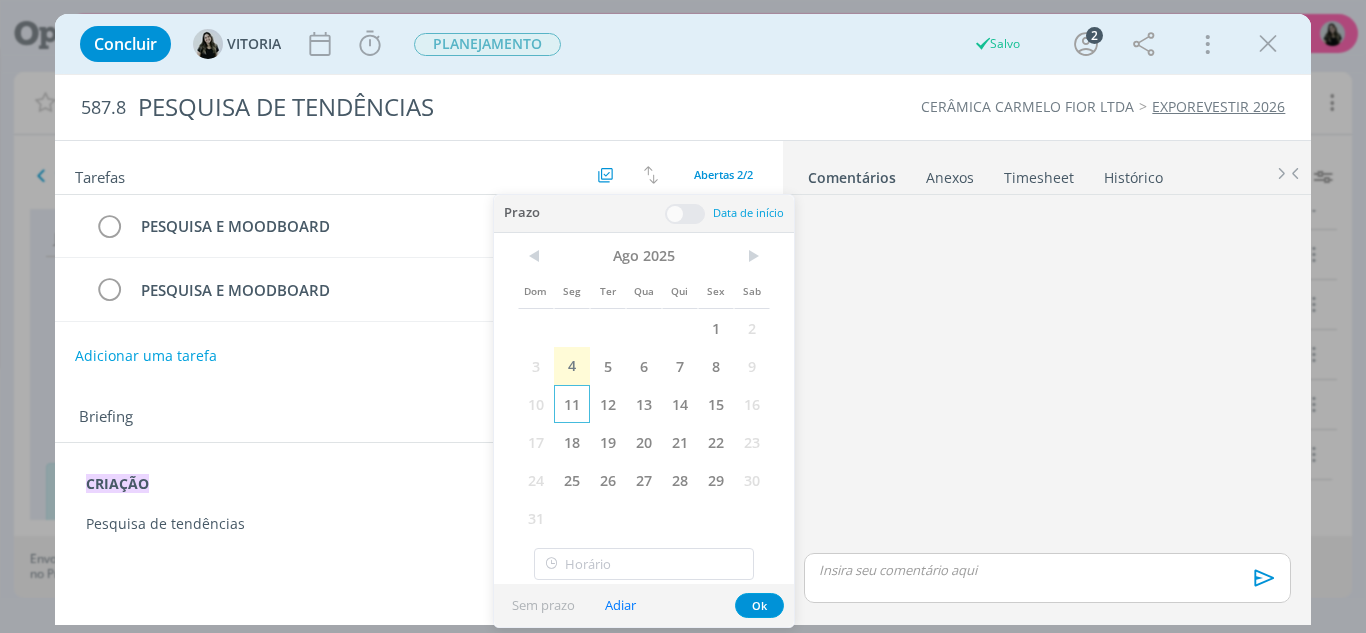 click on "11" at bounding box center [572, 404] 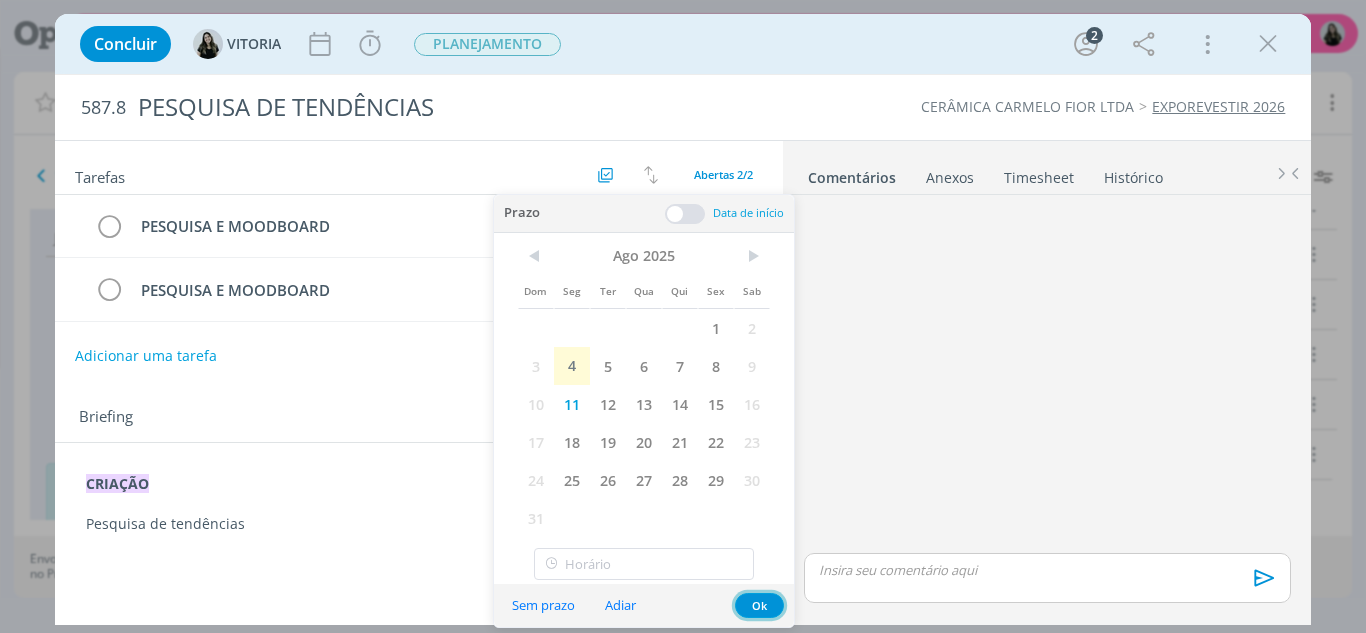 click on "Ok" at bounding box center [759, 605] 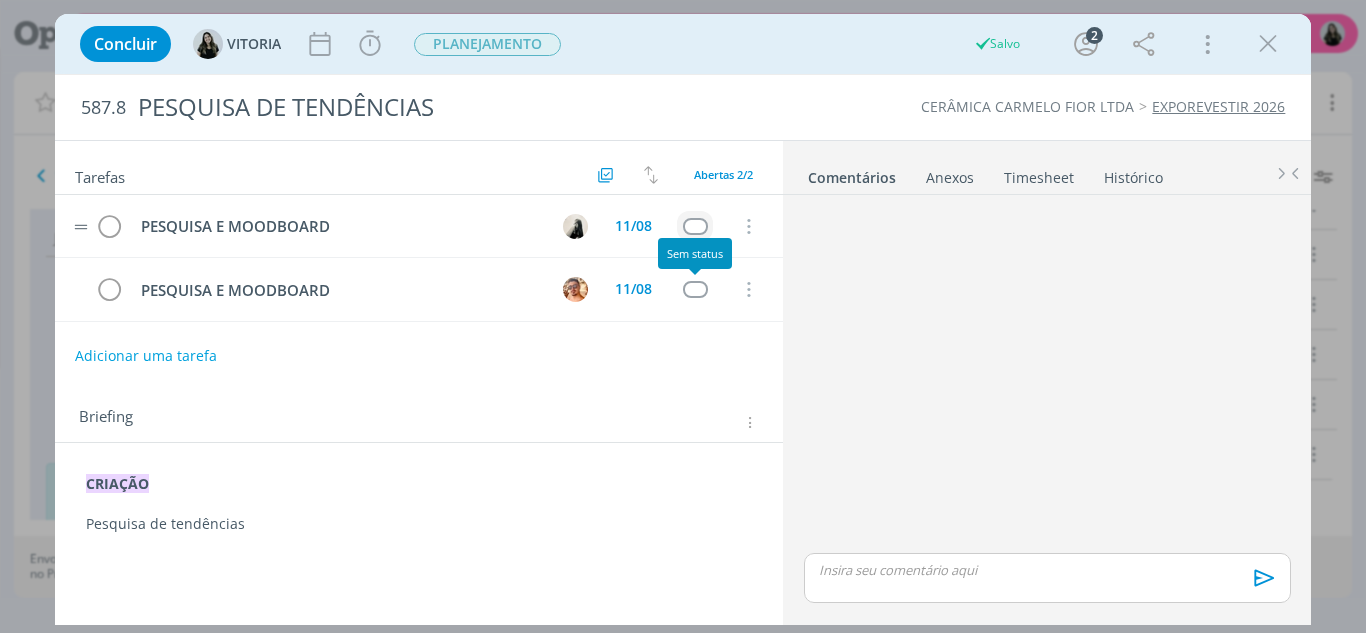 click at bounding box center (695, 226) 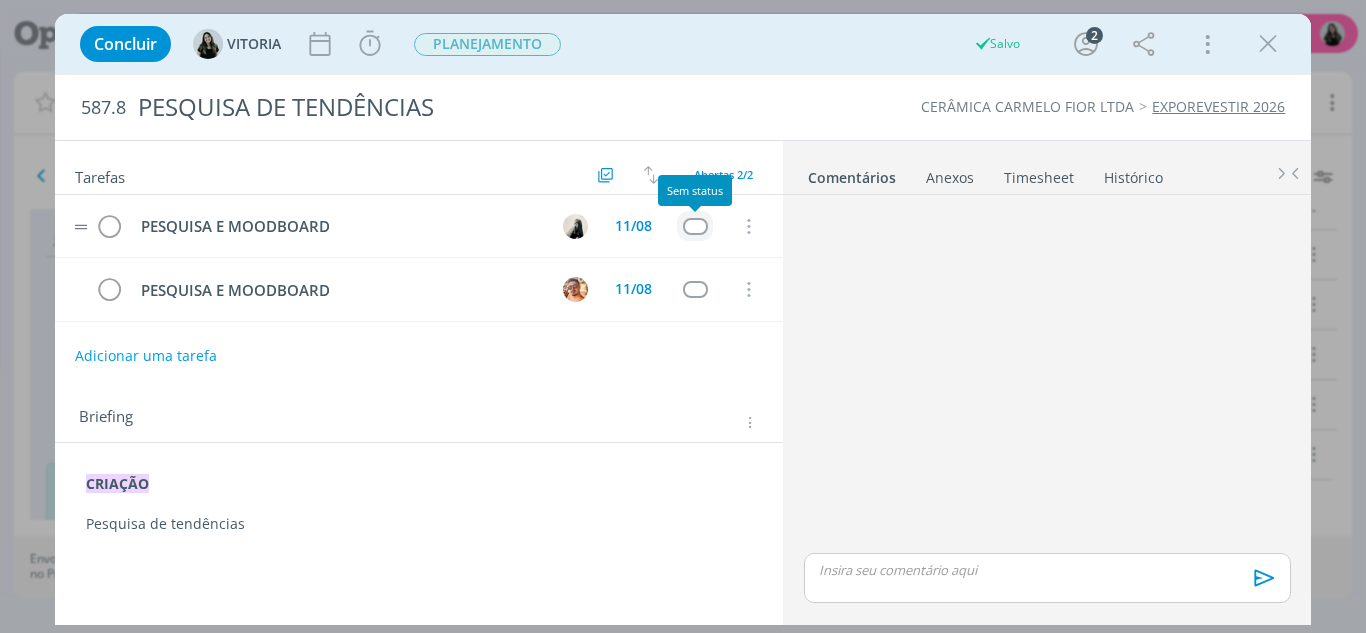 click at bounding box center [695, 226] 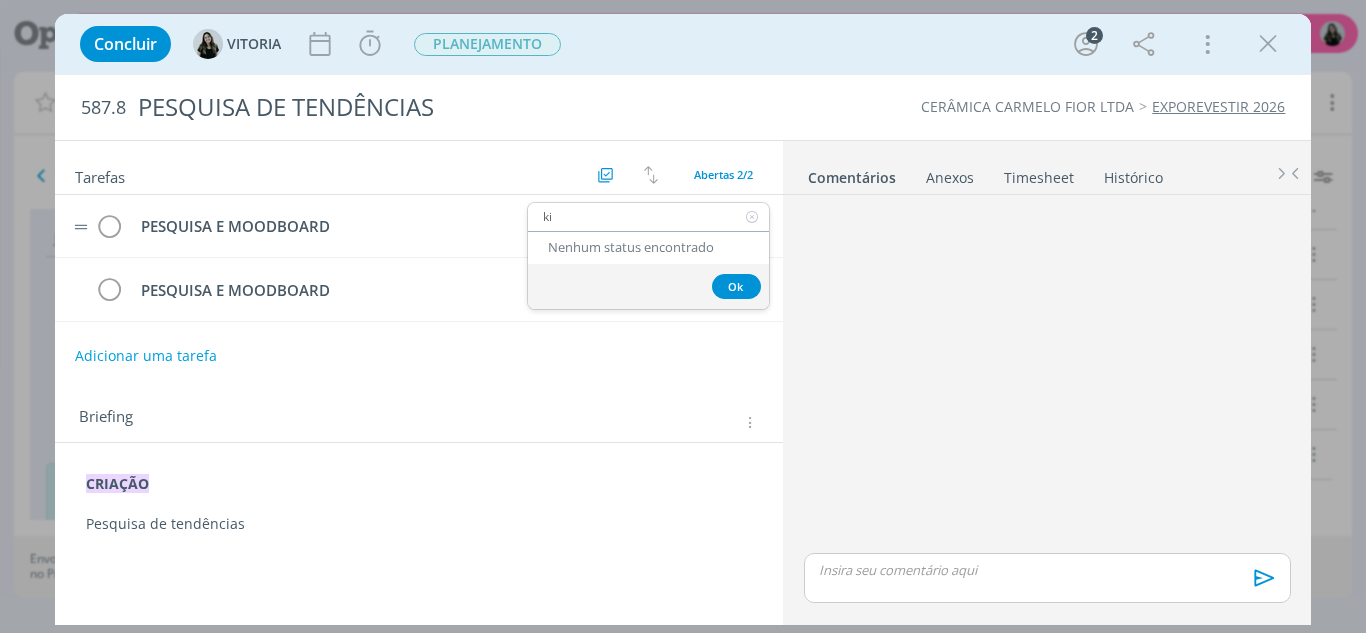 type on "k" 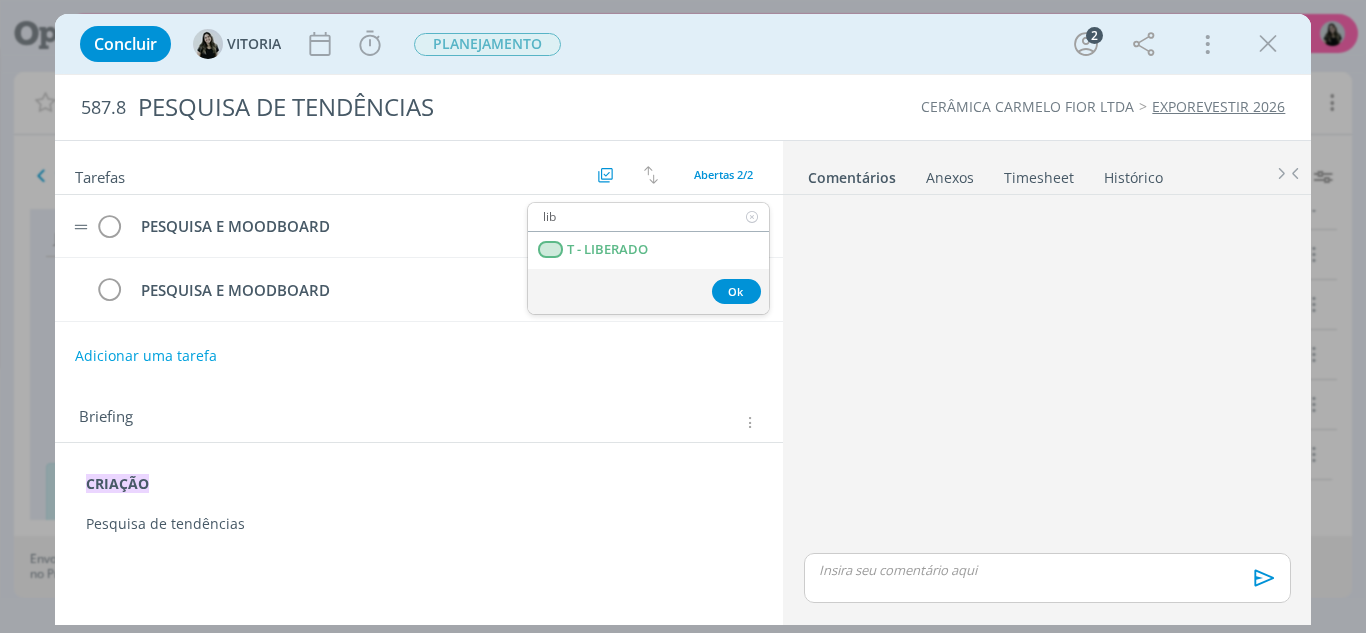 type on "lib" 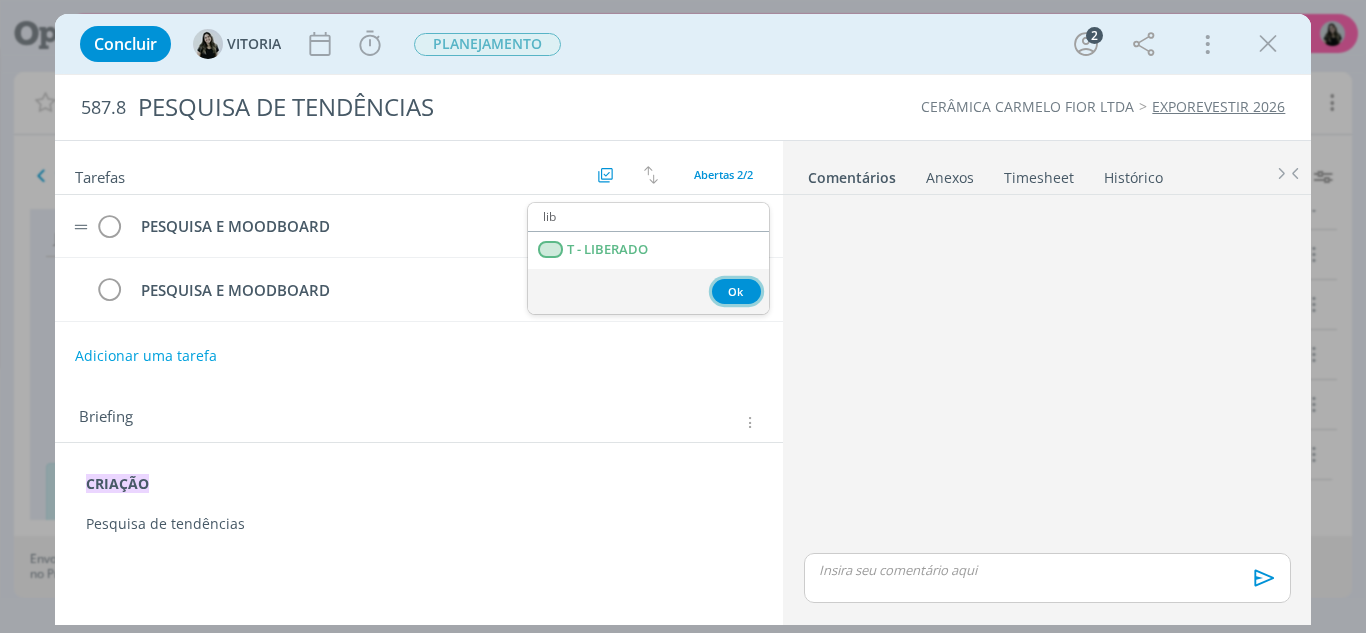 click on "Ok" at bounding box center [736, 291] 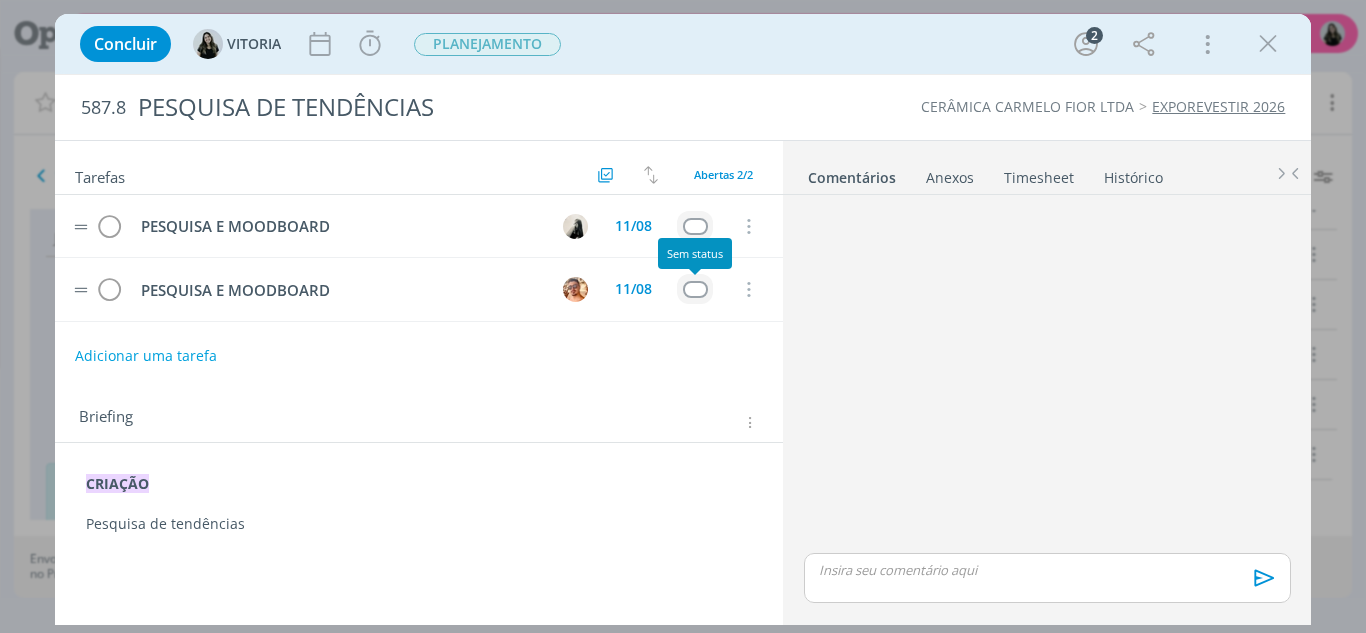 click at bounding box center (695, 289) 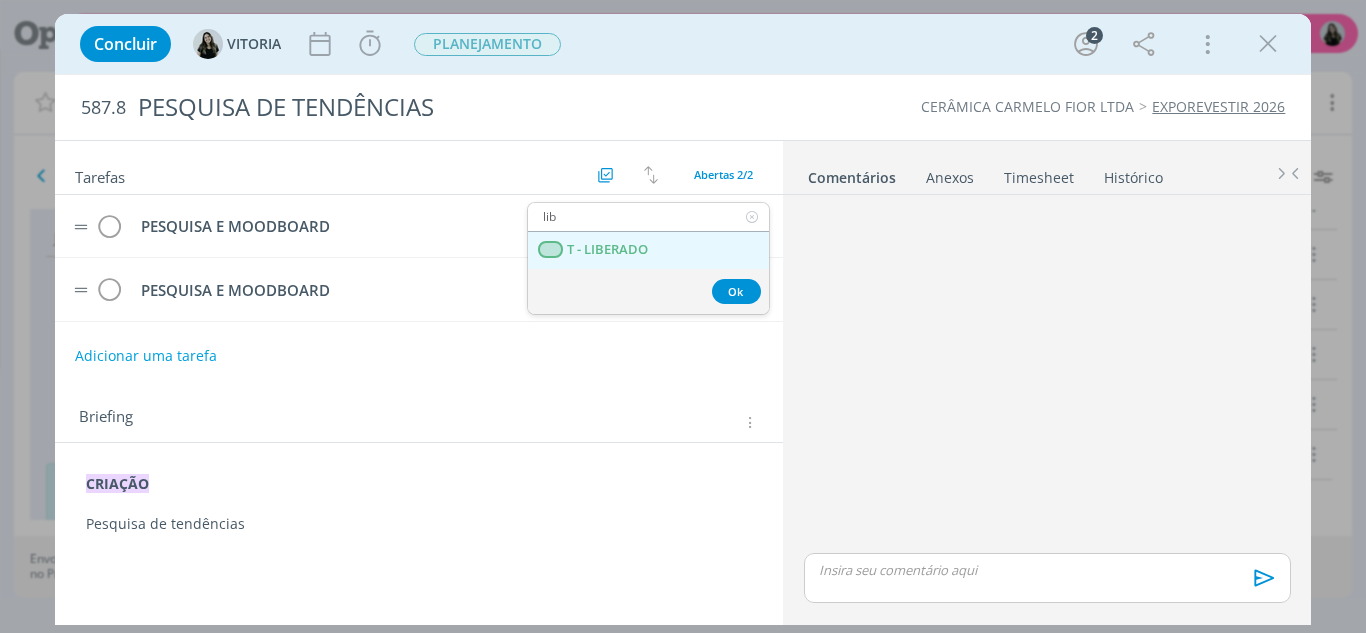 type on "lib" 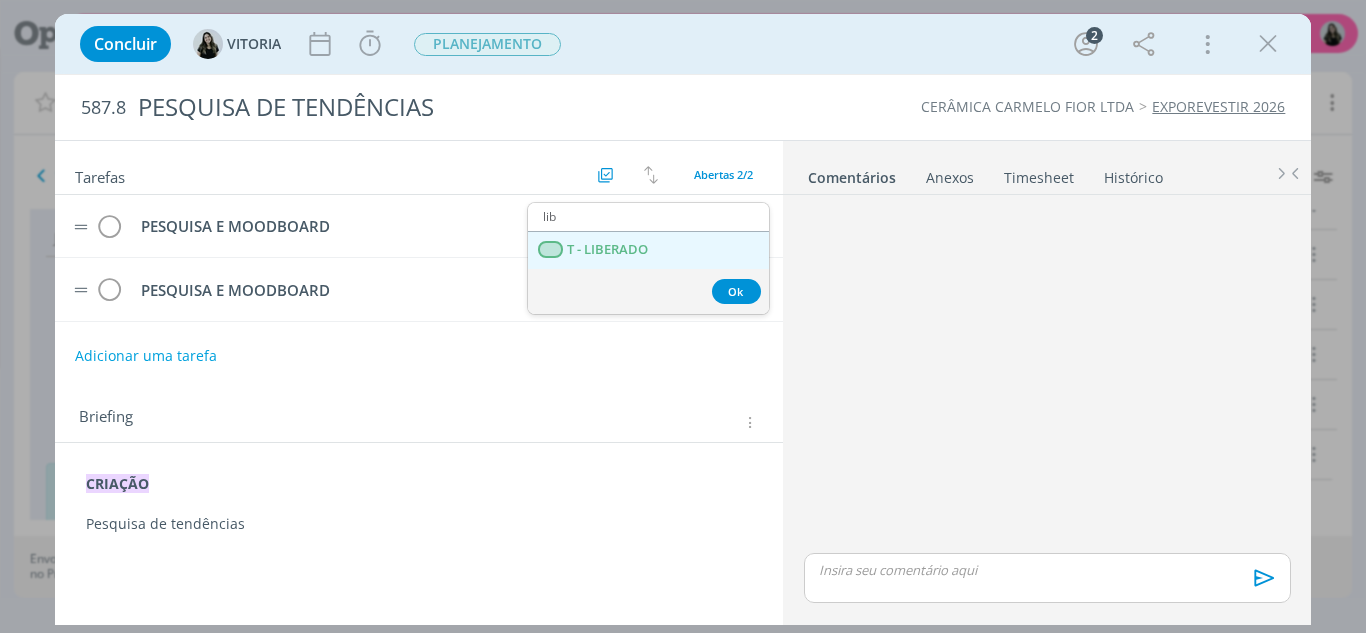 click on "T - LIBERADO" at bounding box center (648, 250) 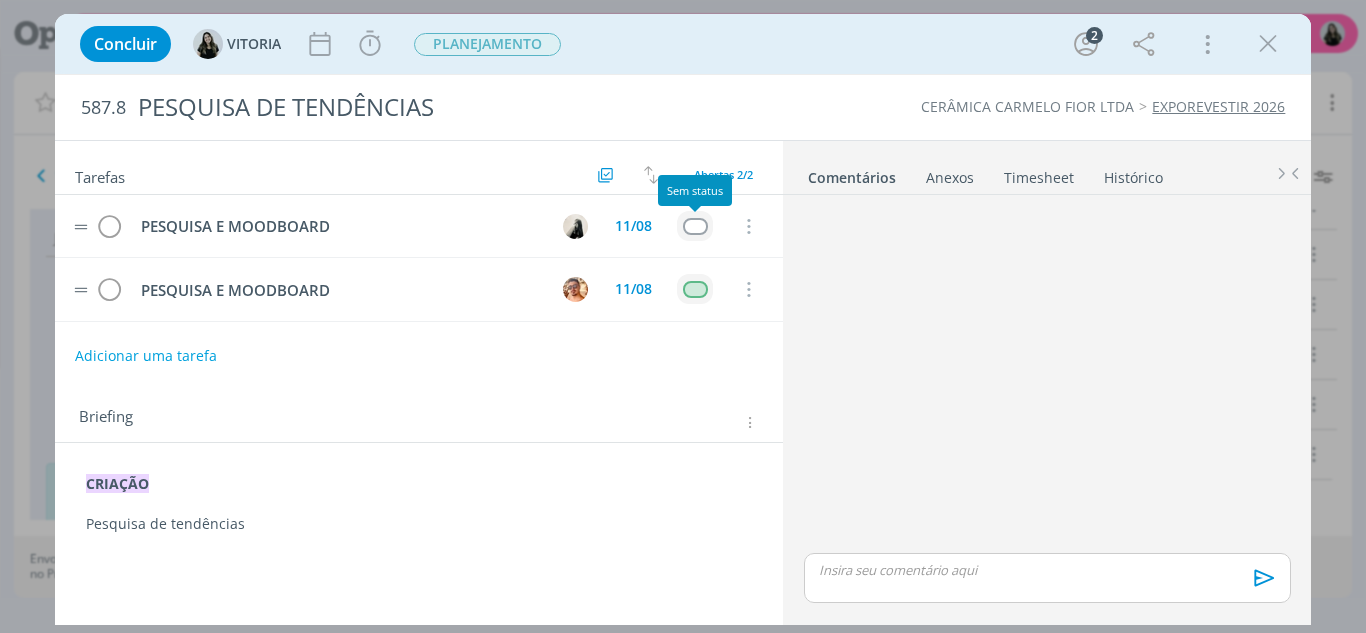 click at bounding box center (695, 226) 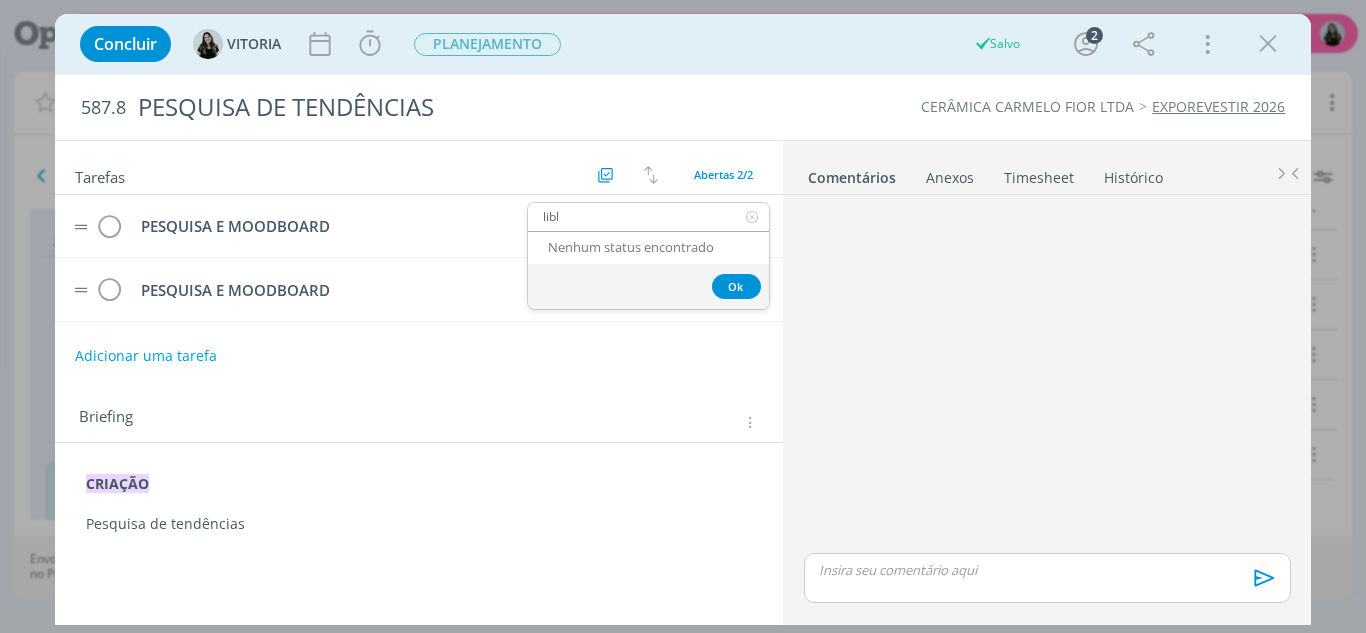 type on "lib" 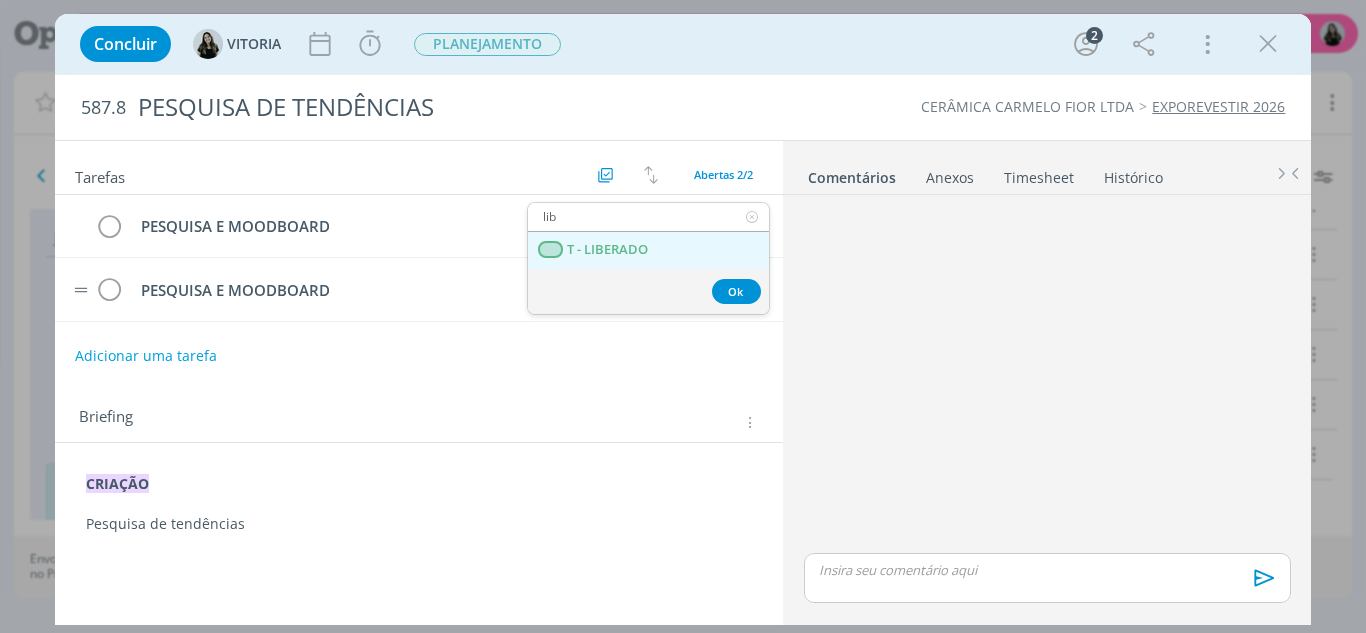 click on "T - LIBERADO" at bounding box center [648, 250] 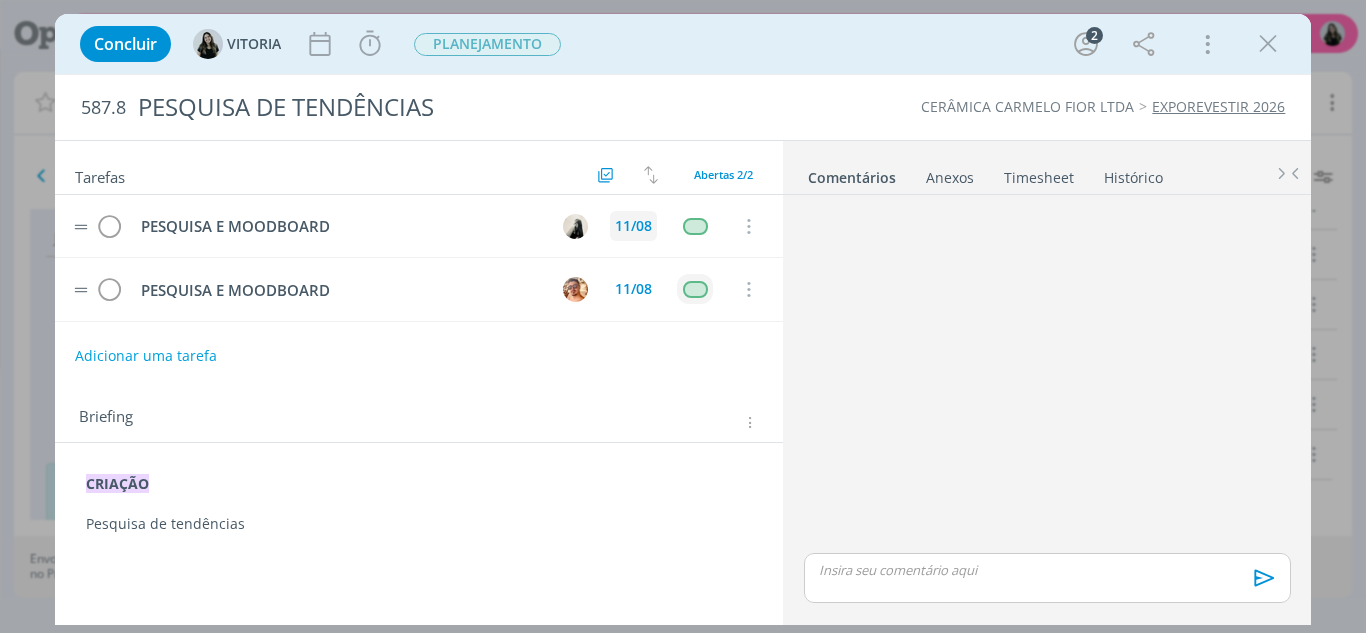click on "11/08" at bounding box center [633, 226] 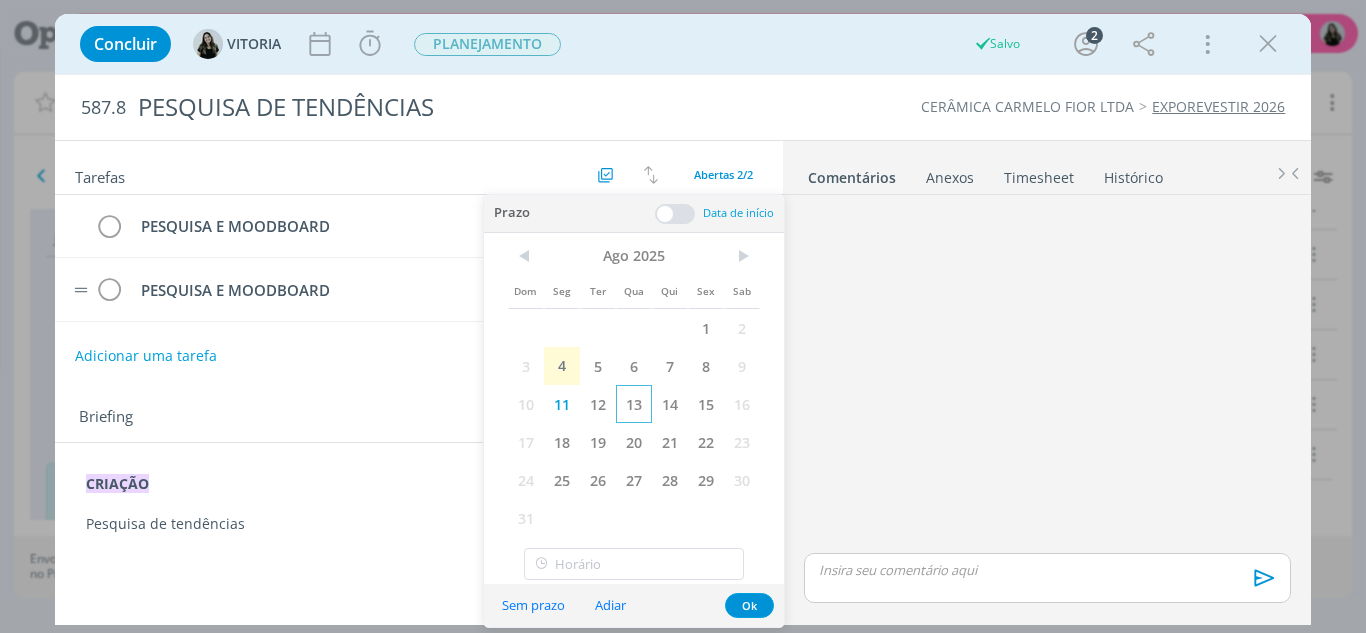 click on "13" at bounding box center [634, 404] 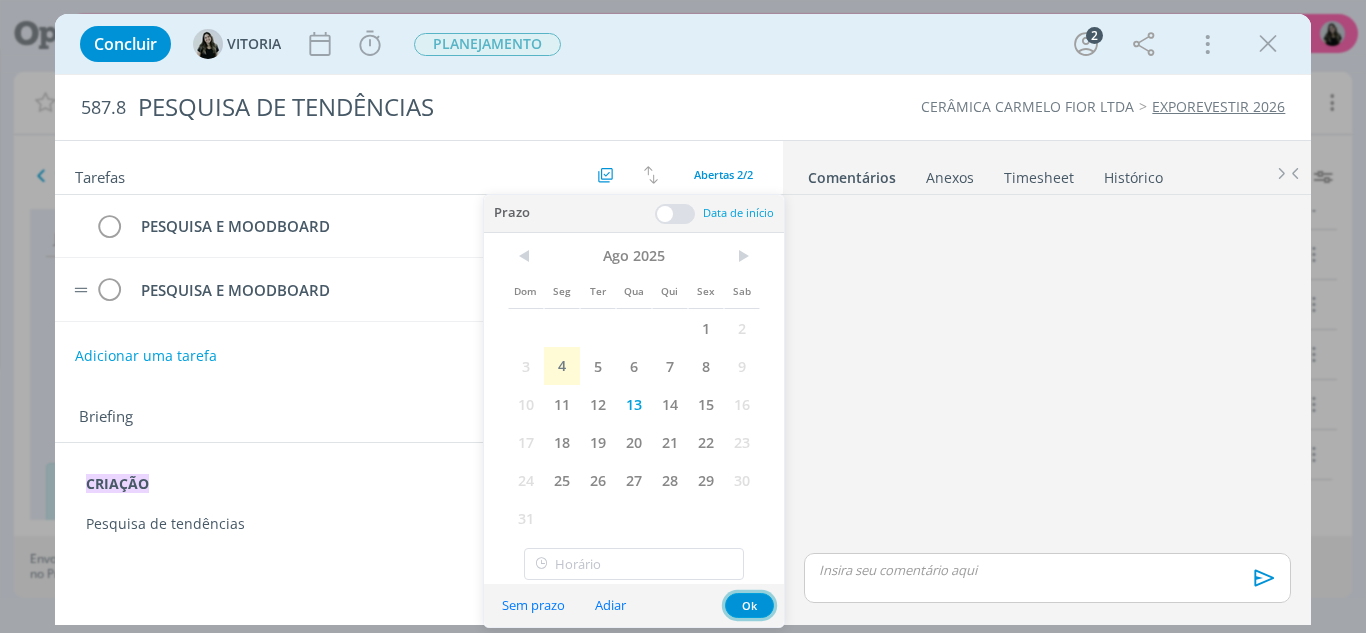 click on "Ok" at bounding box center (749, 605) 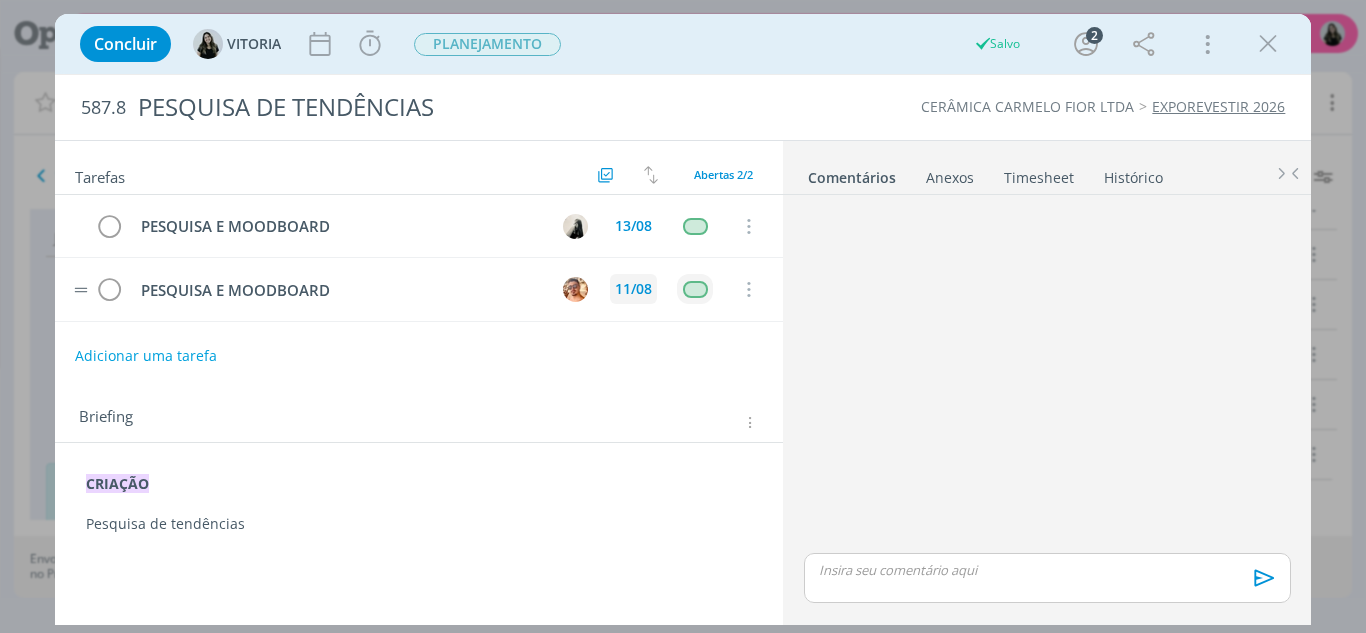 click on "11/08" at bounding box center [633, 289] 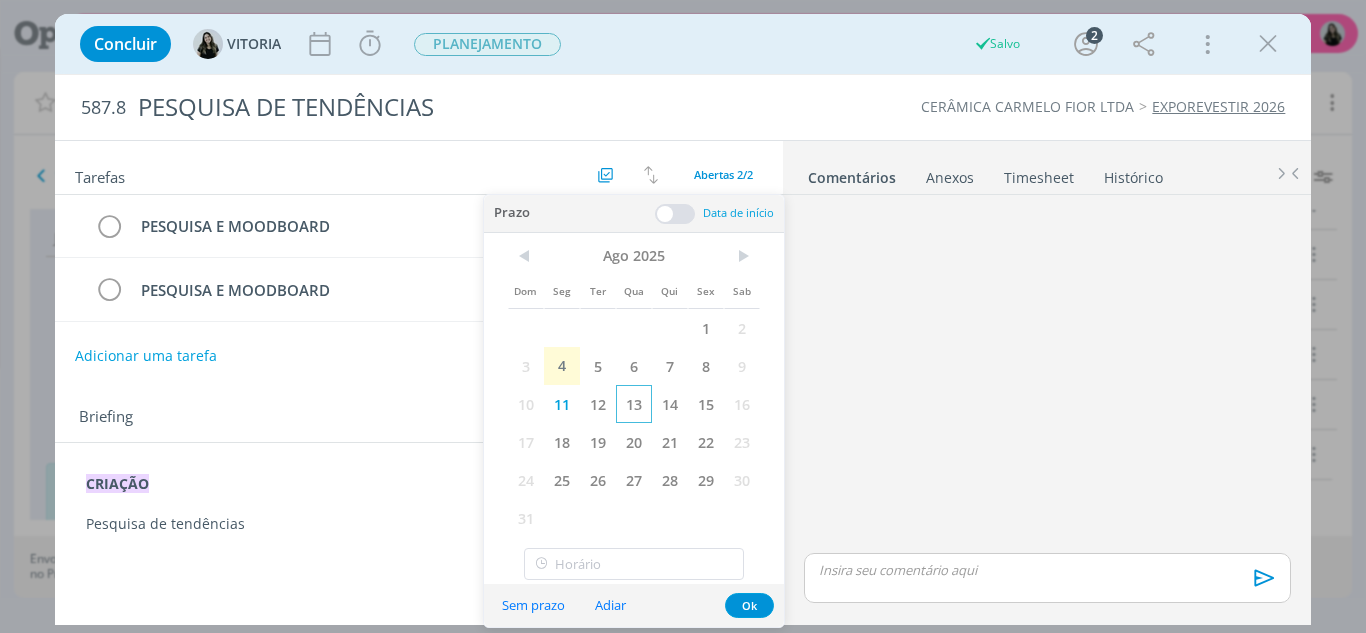 click on "13" at bounding box center [634, 404] 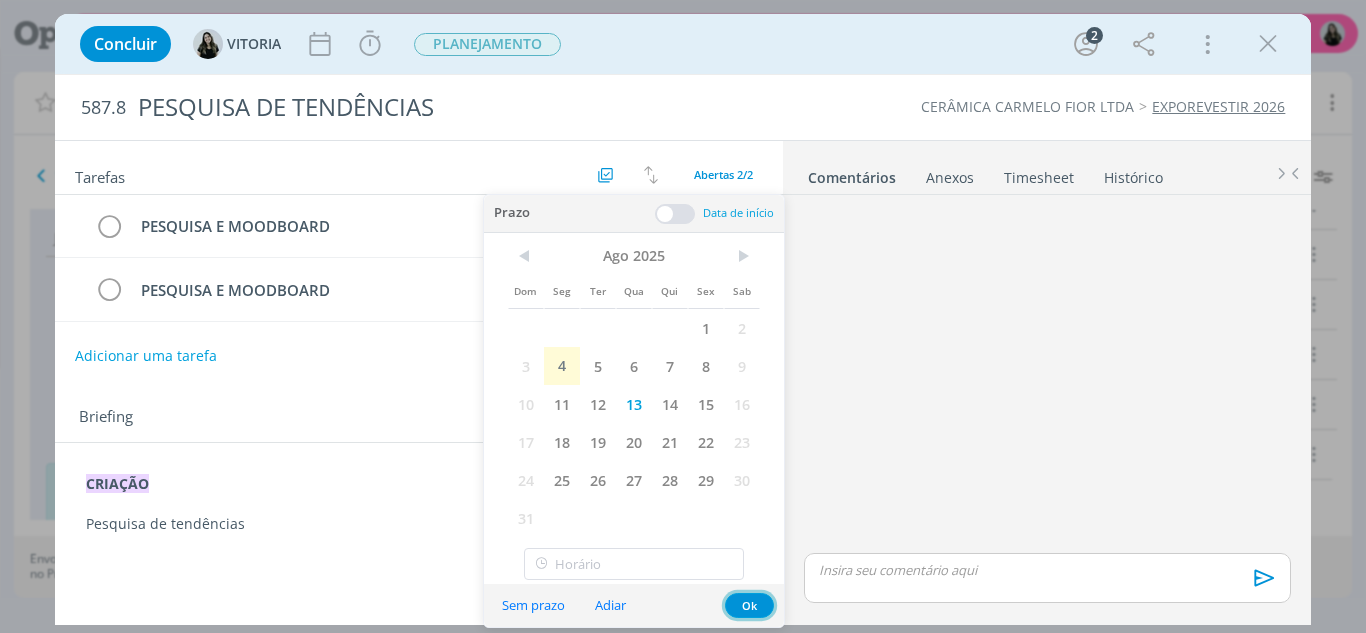 click on "Ok" at bounding box center (749, 605) 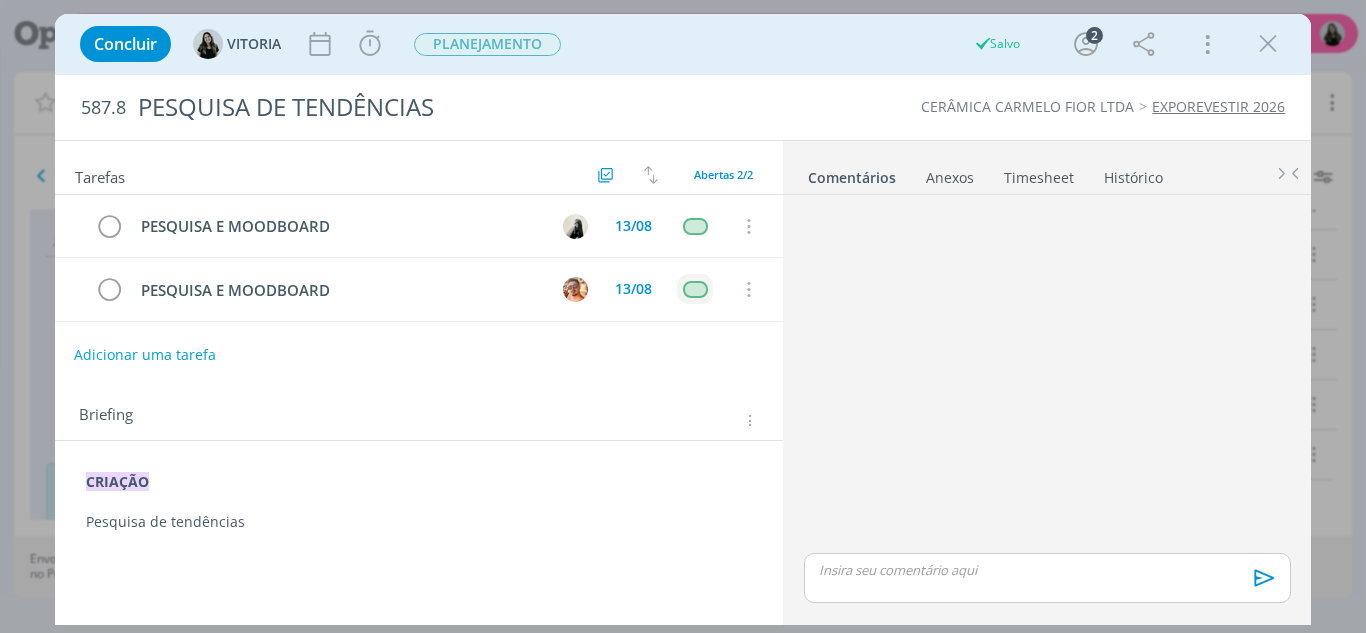 click on "Adicionar uma tarefa" at bounding box center [145, 355] 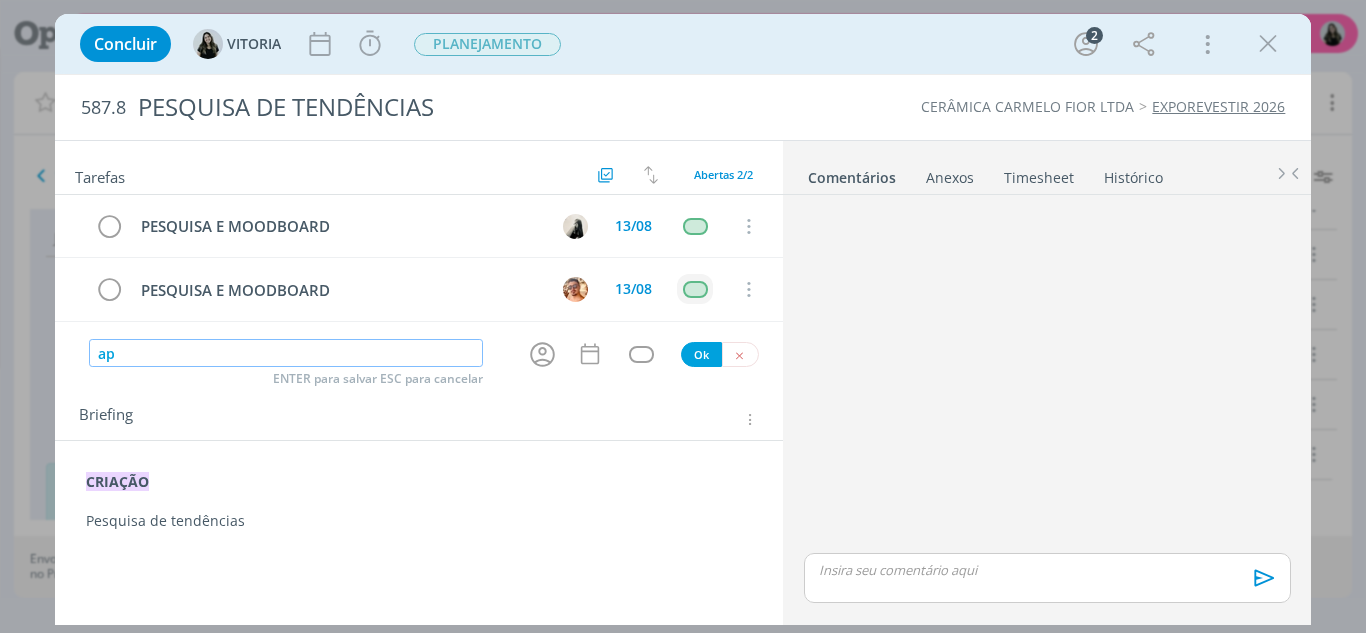type on "a" 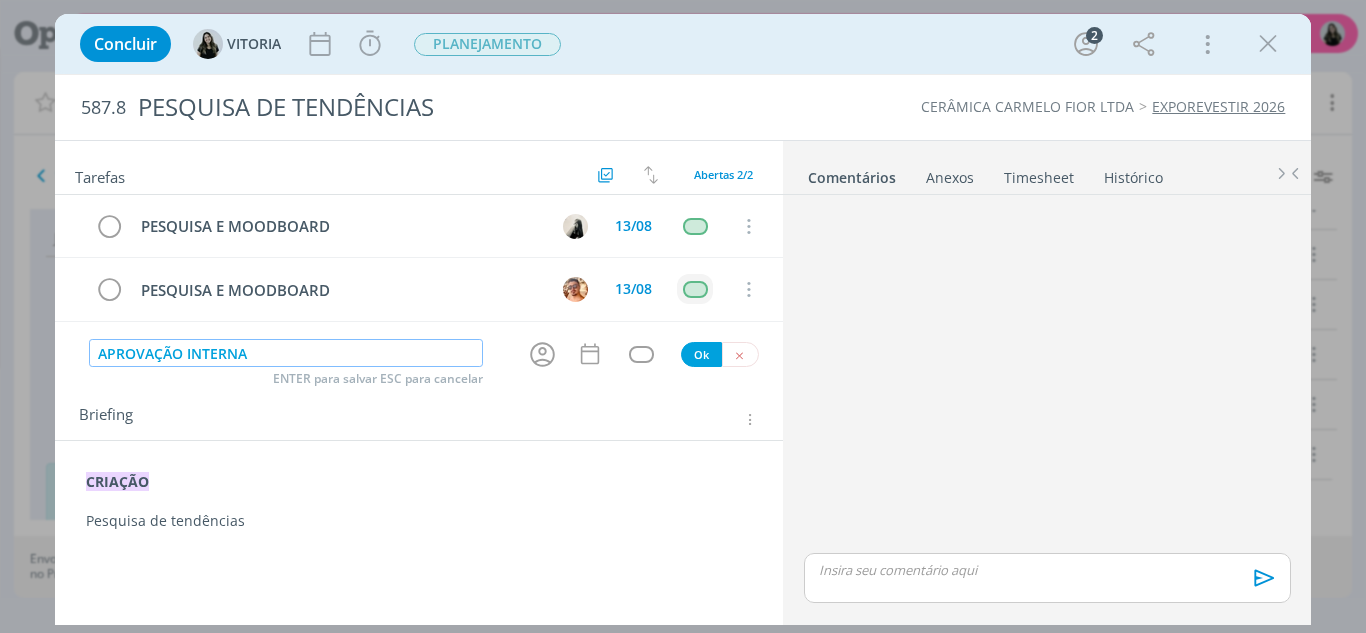 type on "APROVAÇÃO INTERNA" 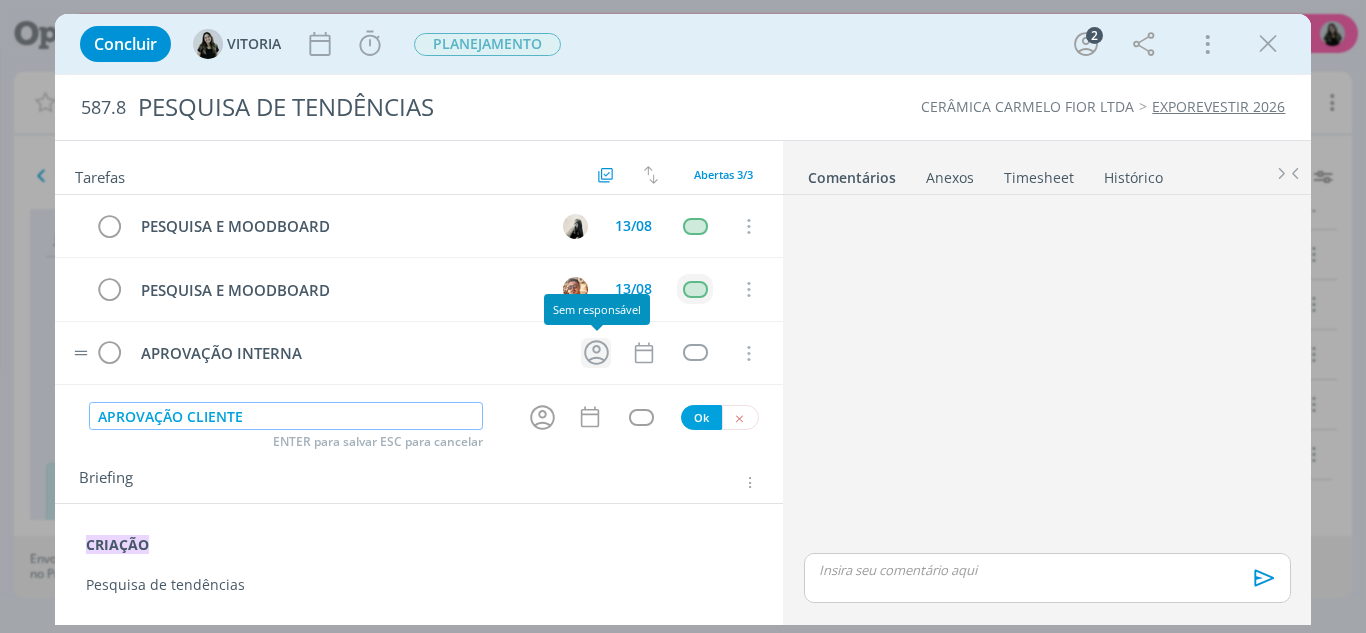 click 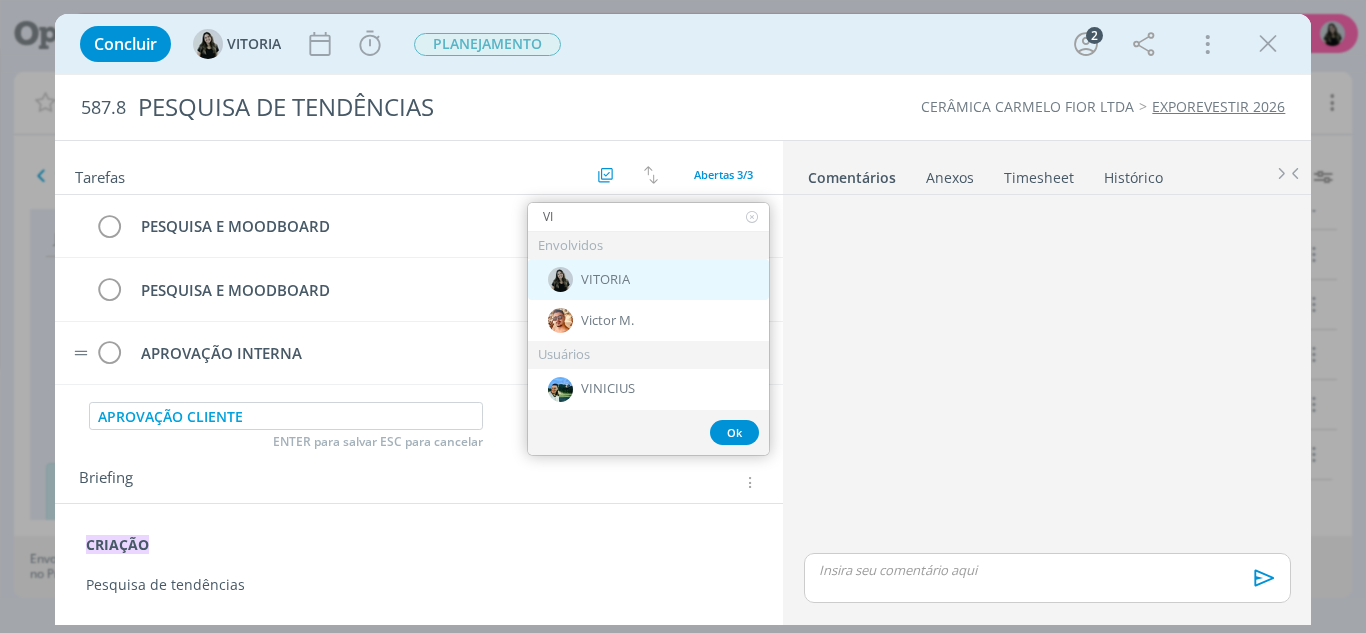 type on "VI" 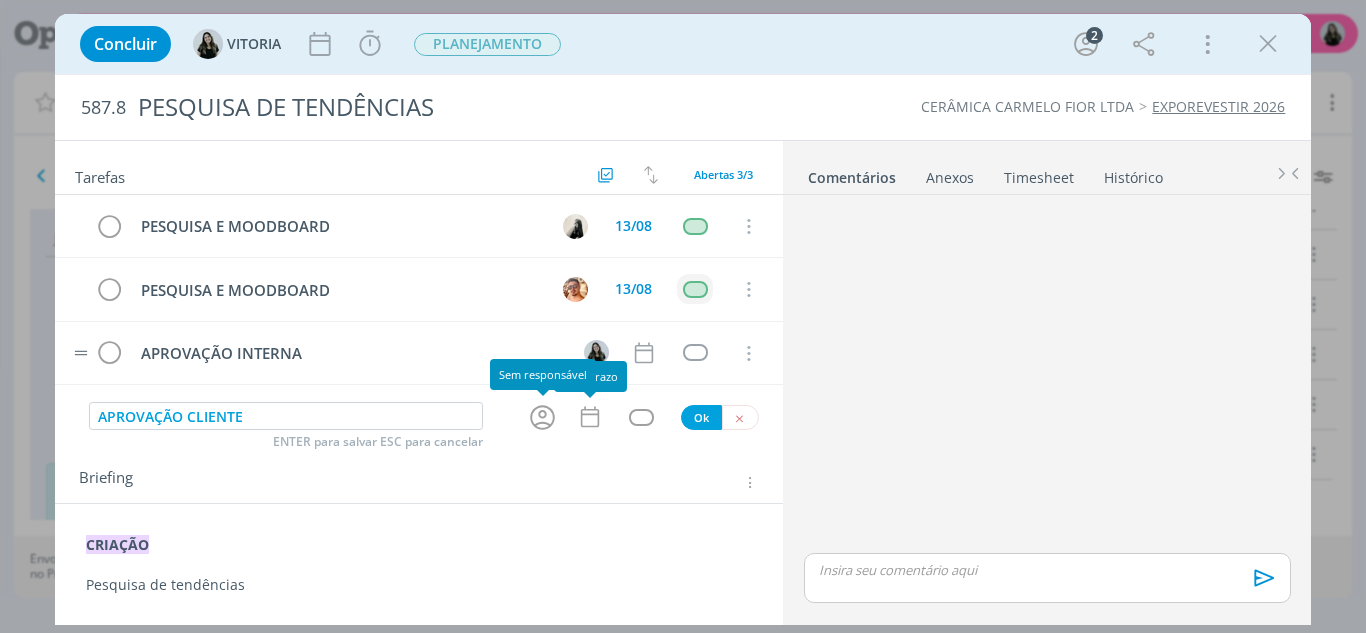 click 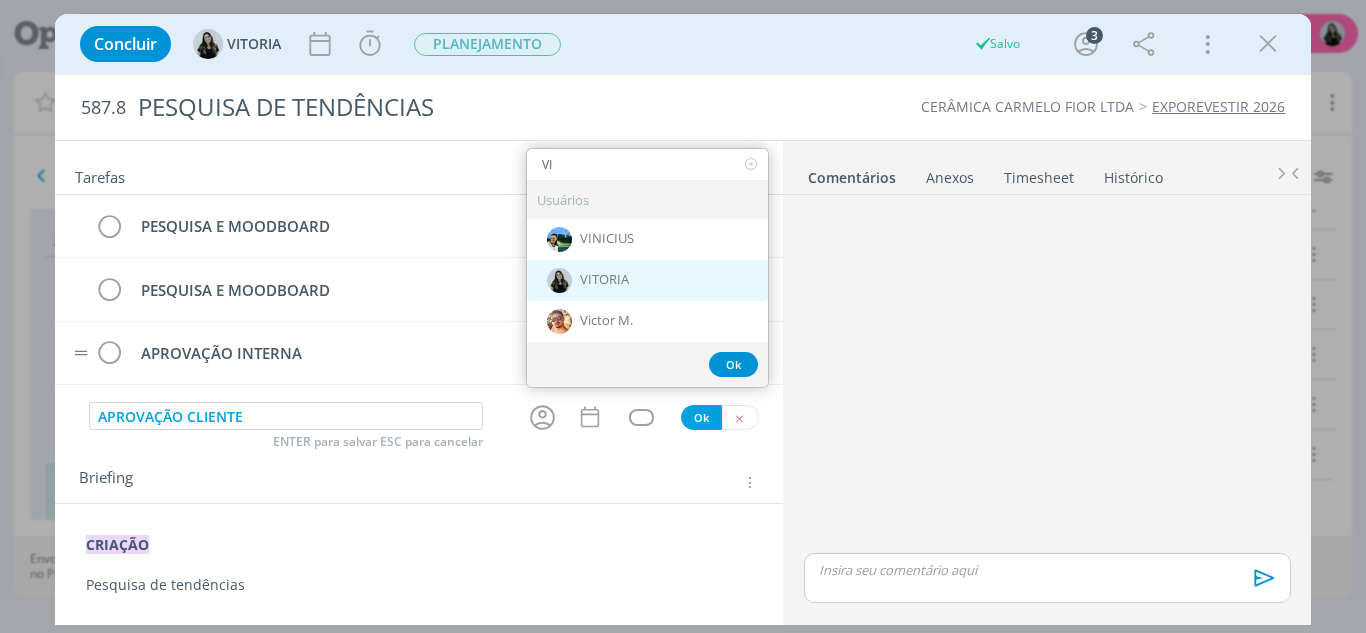 type on "VI" 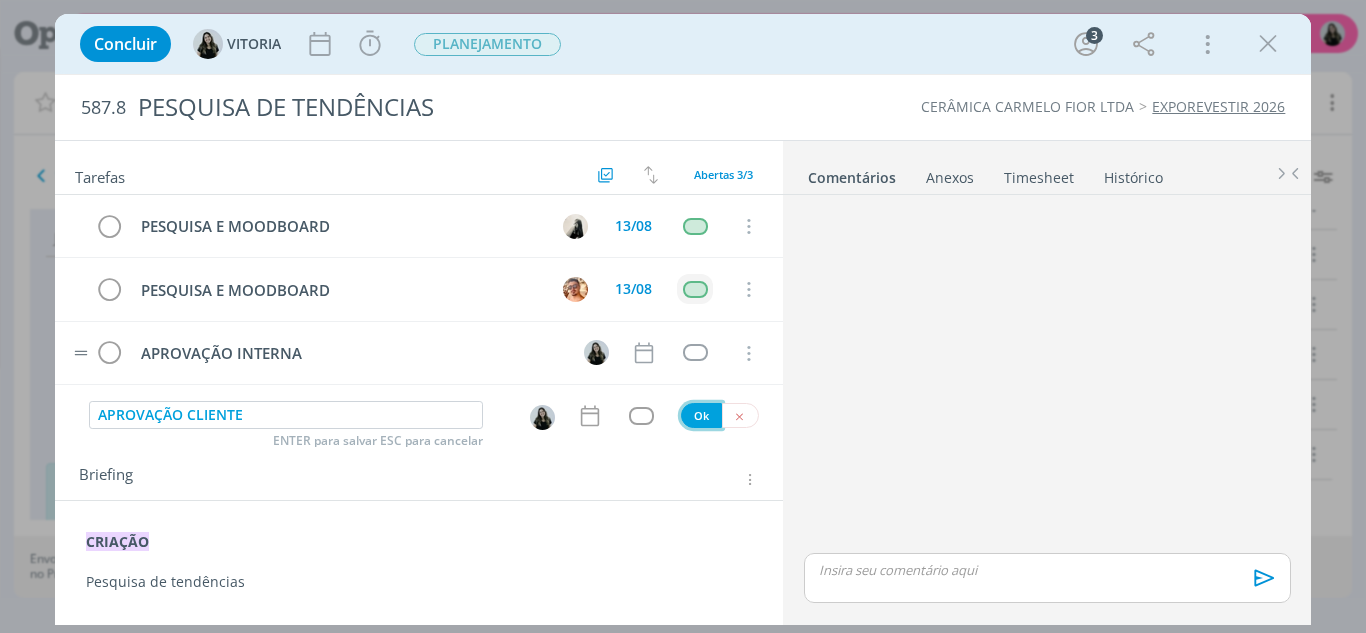 click on "Ok" at bounding box center [701, 415] 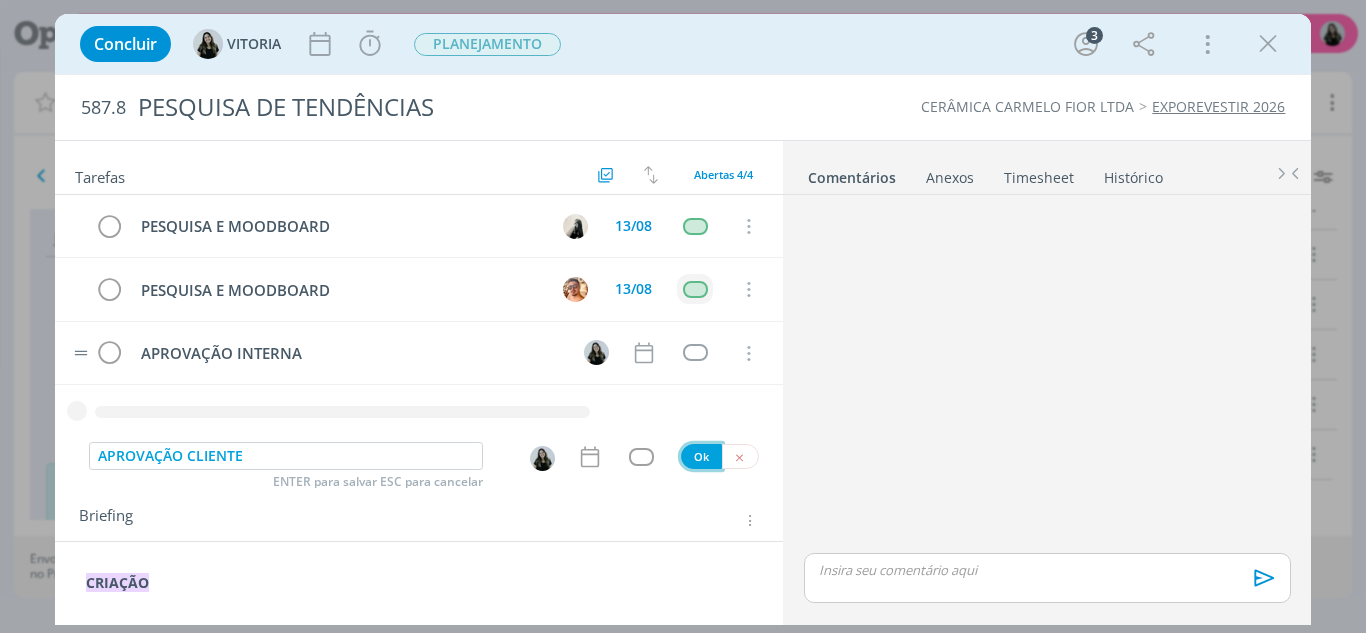 type 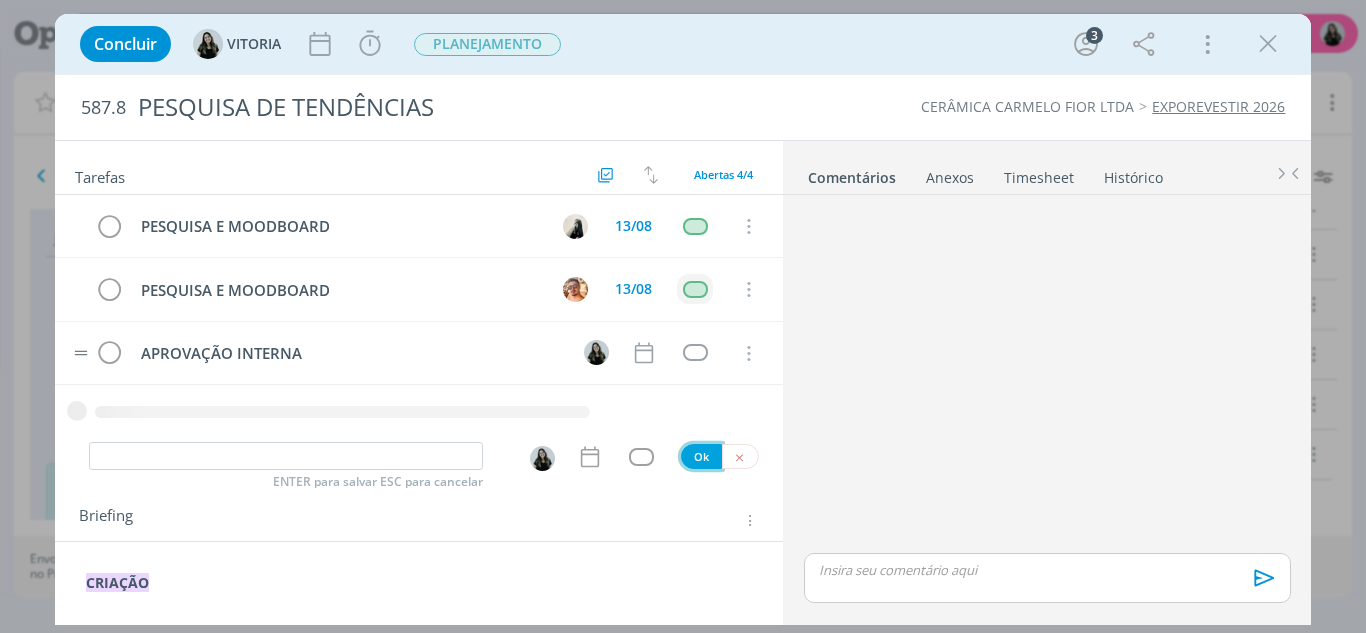 scroll, scrollTop: 4, scrollLeft: 0, axis: vertical 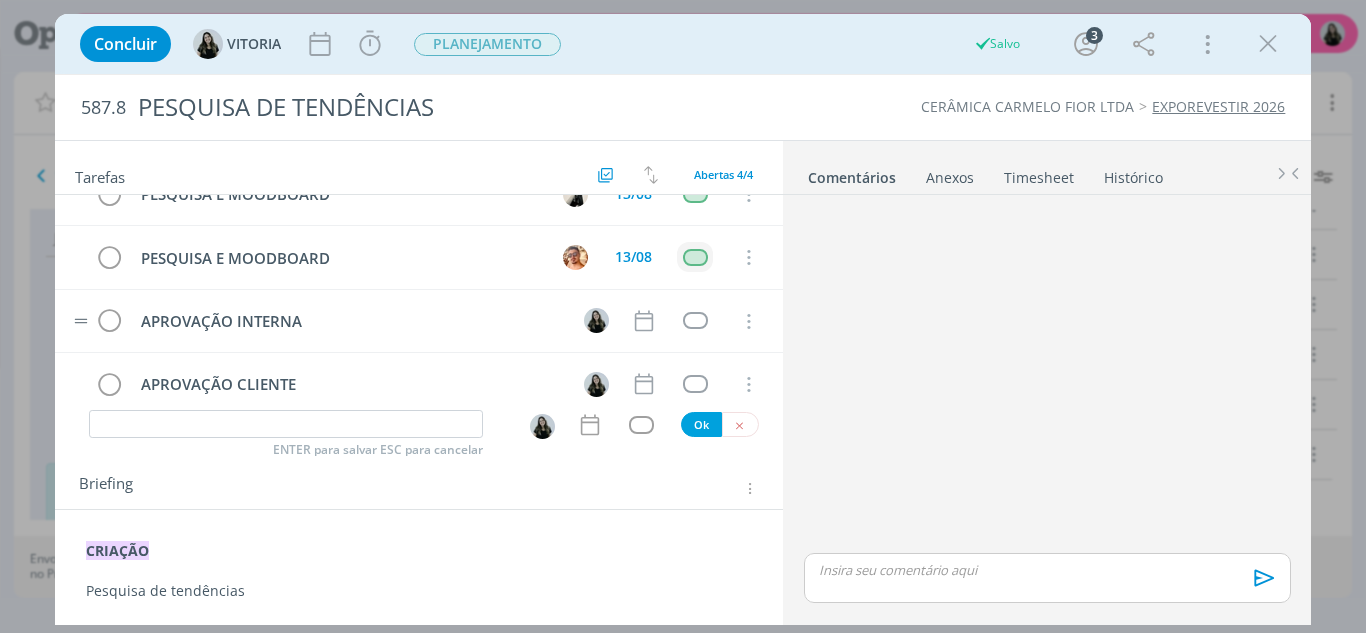 click on "Pesquisa de tendências" at bounding box center [419, 591] 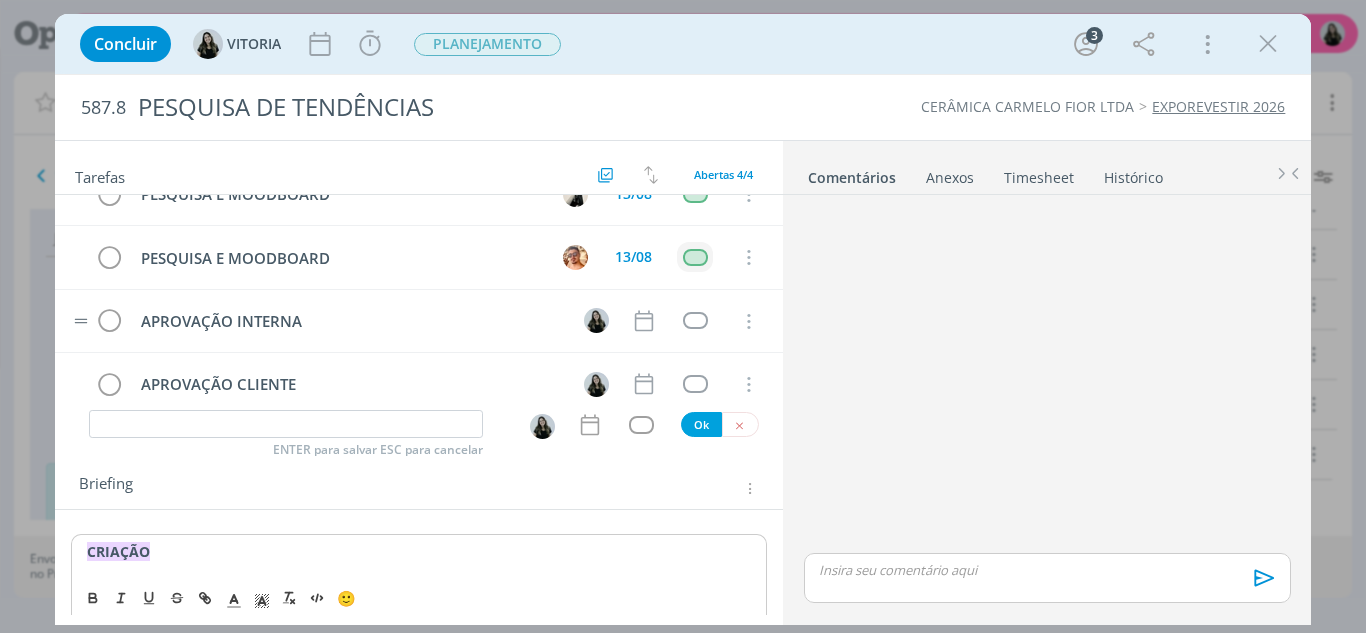 scroll, scrollTop: 71, scrollLeft: 0, axis: vertical 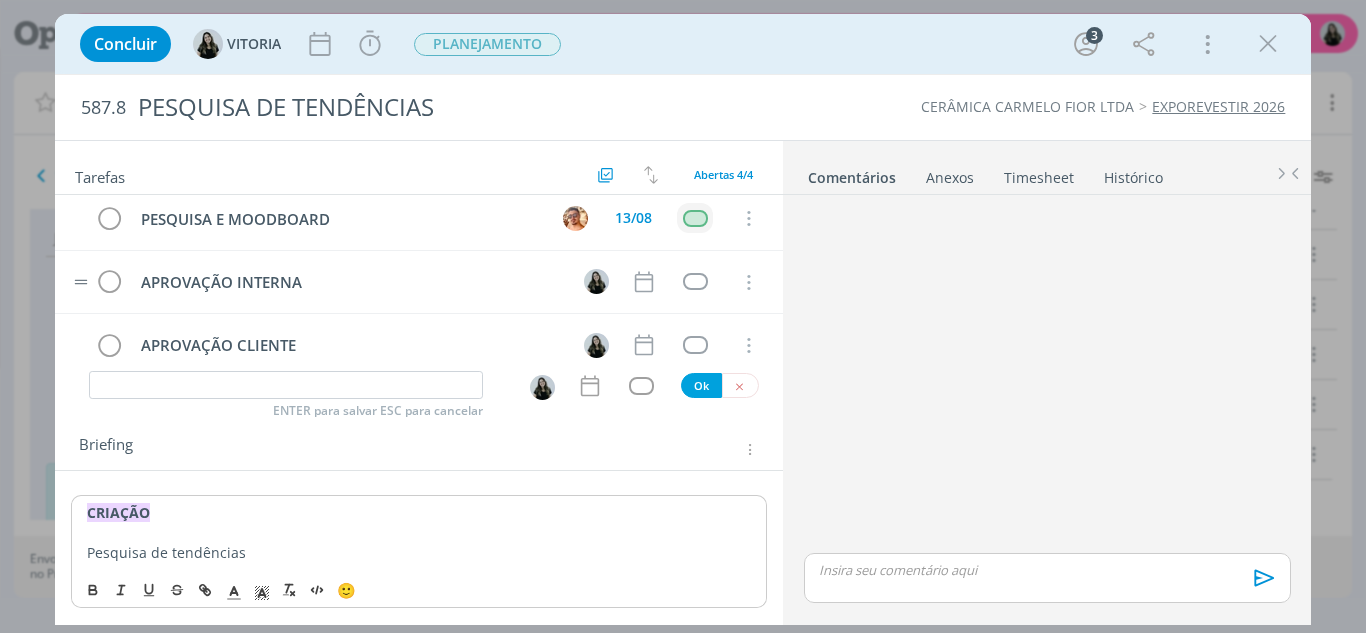 click on "CRIAÇÃO                                 Pesquisa de tendências" at bounding box center [419, 532] 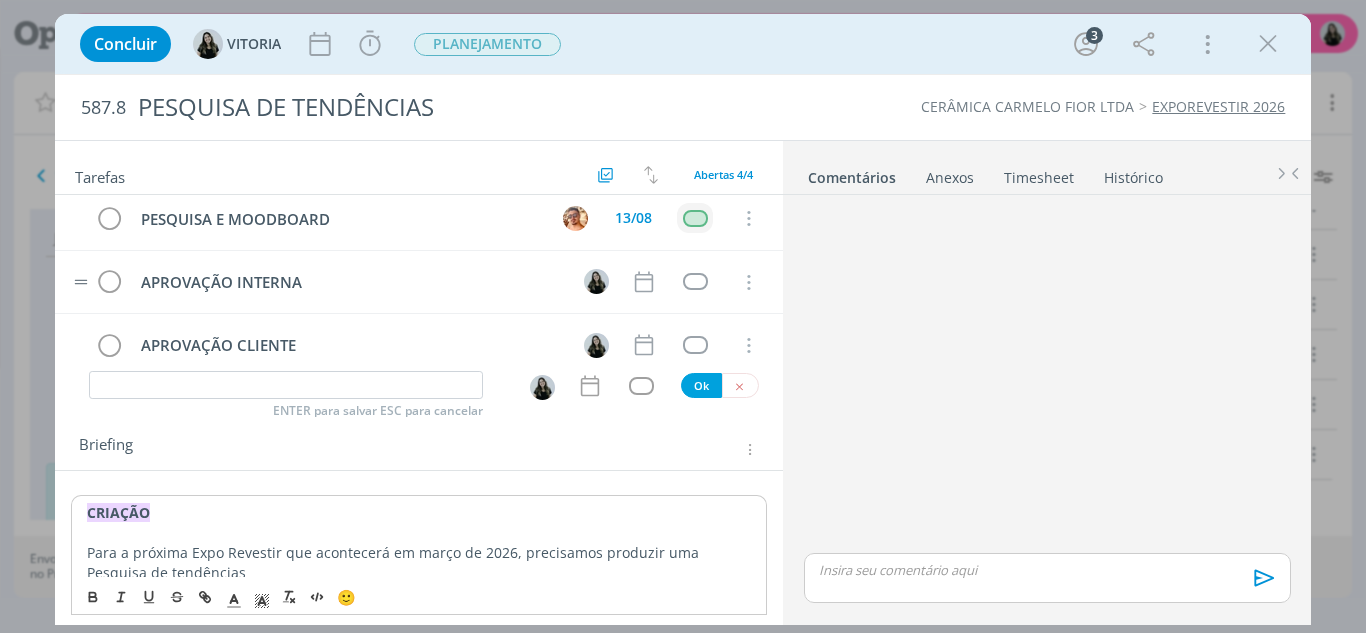 scroll, scrollTop: 91, scrollLeft: 0, axis: vertical 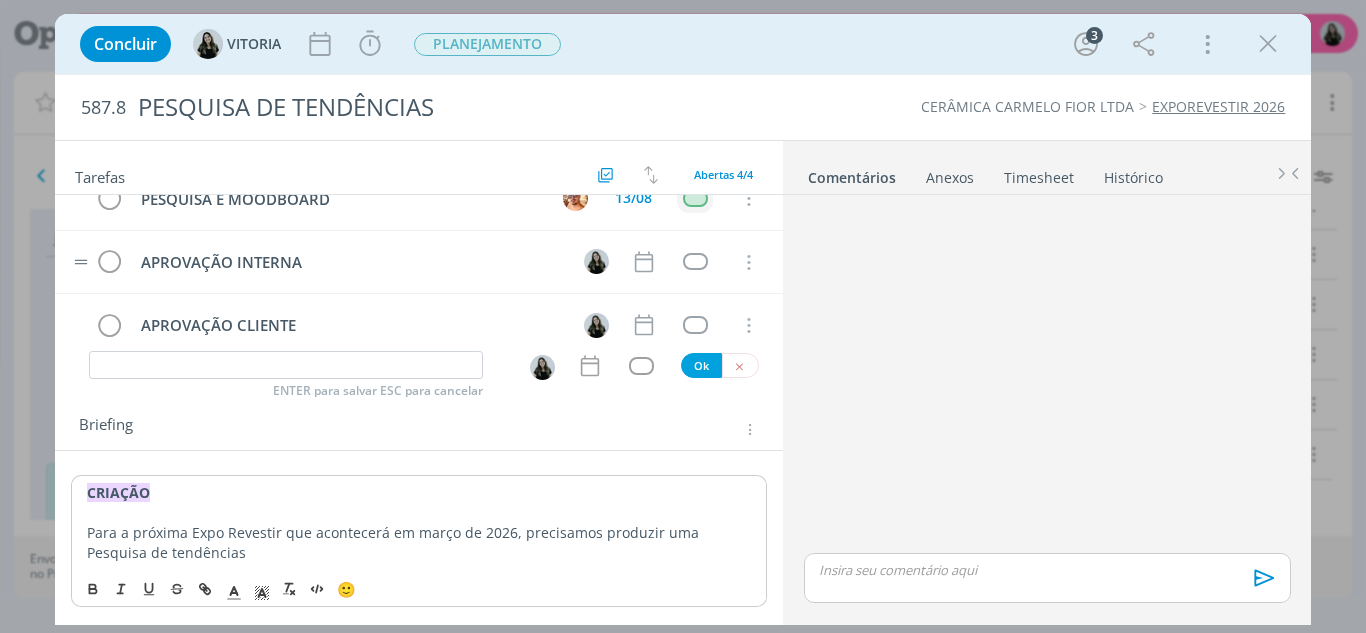 click on "Para a próxima Expo Revestir que acontecerá em março de 2026, precisamos produzir uma Pesquisa de tendências" at bounding box center (419, 543) 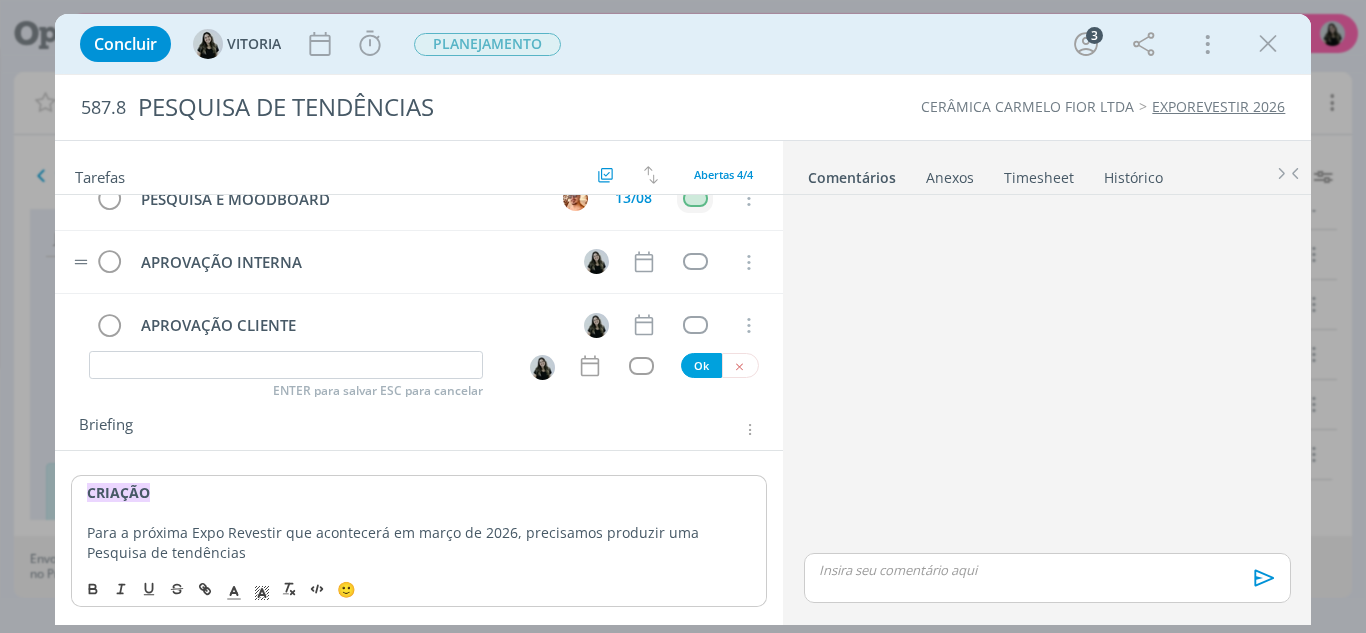click on "Para a próxima Expo Revestir que acontecerá em março de 2026, precisamos produzir uma Pesquisa de tendências" at bounding box center [419, 543] 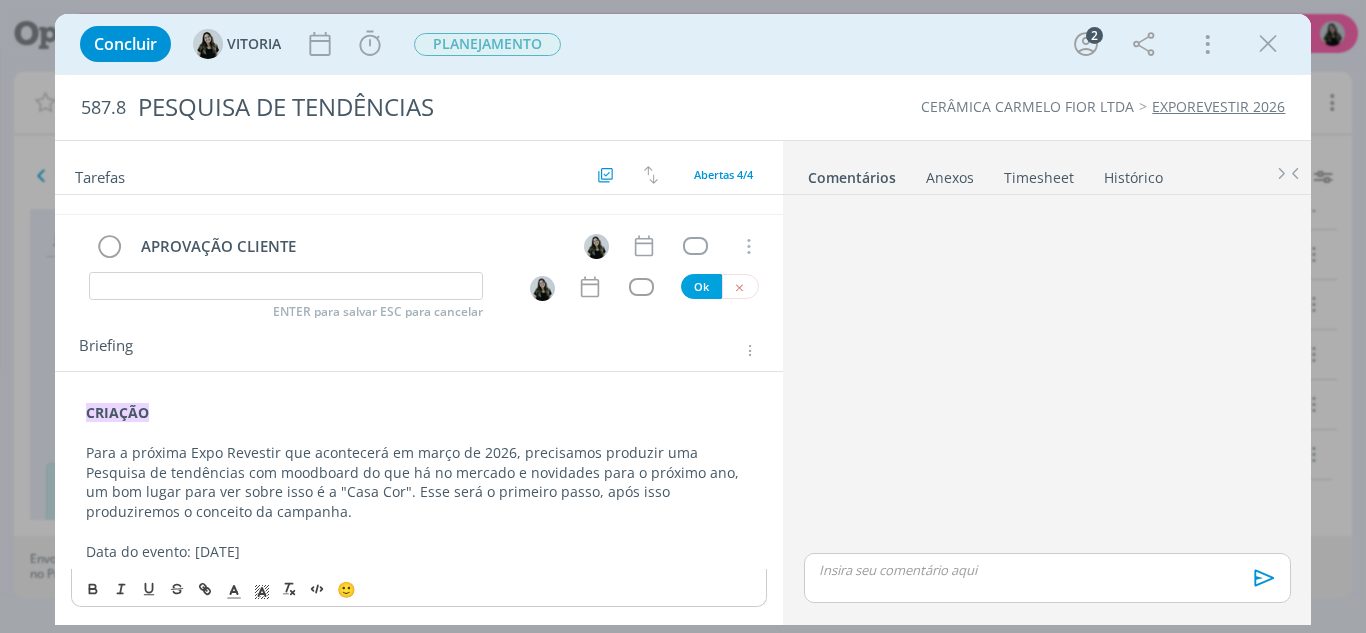 scroll, scrollTop: 170, scrollLeft: 0, axis: vertical 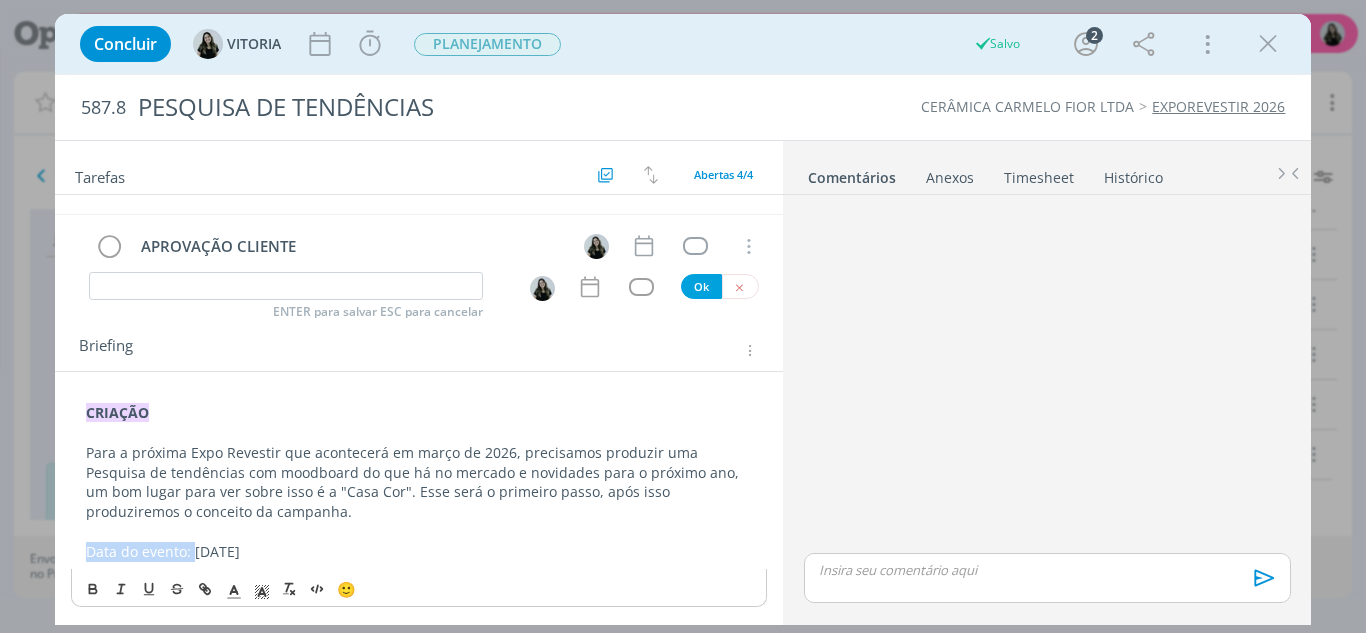 drag, startPoint x: 115, startPoint y: 539, endPoint x: 86, endPoint y: 544, distance: 29.427877 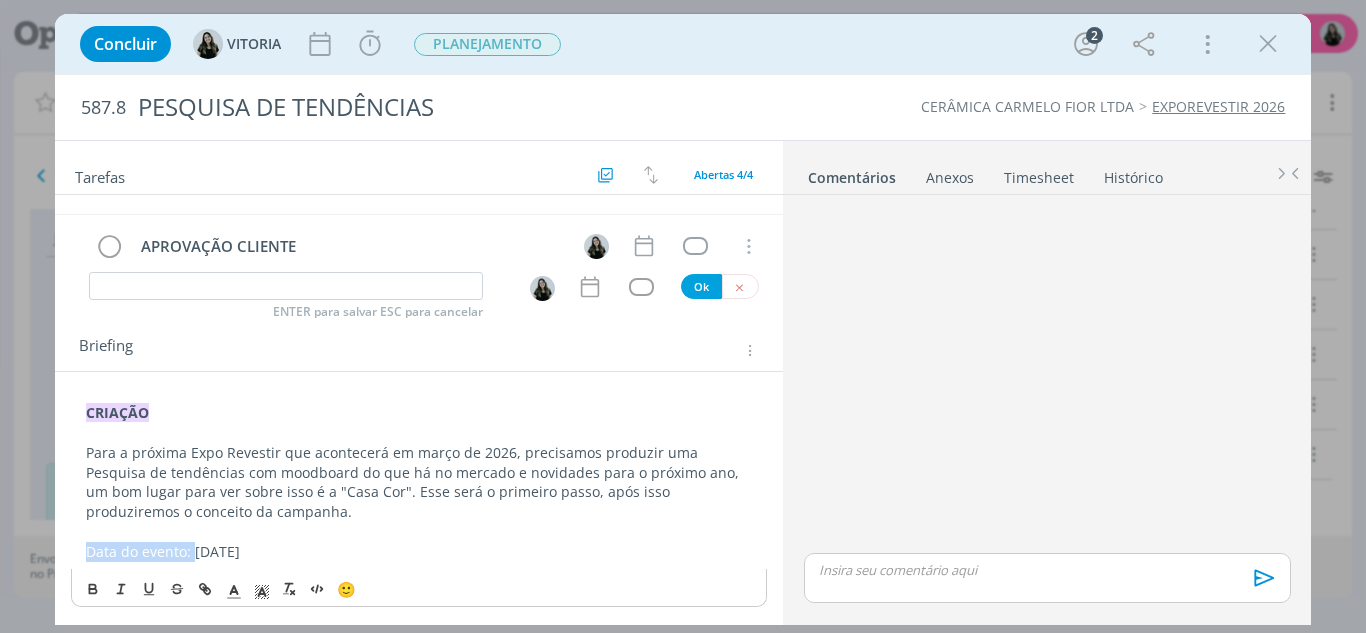 drag, startPoint x: 86, startPoint y: 551, endPoint x: 194, endPoint y: 557, distance: 108.16654 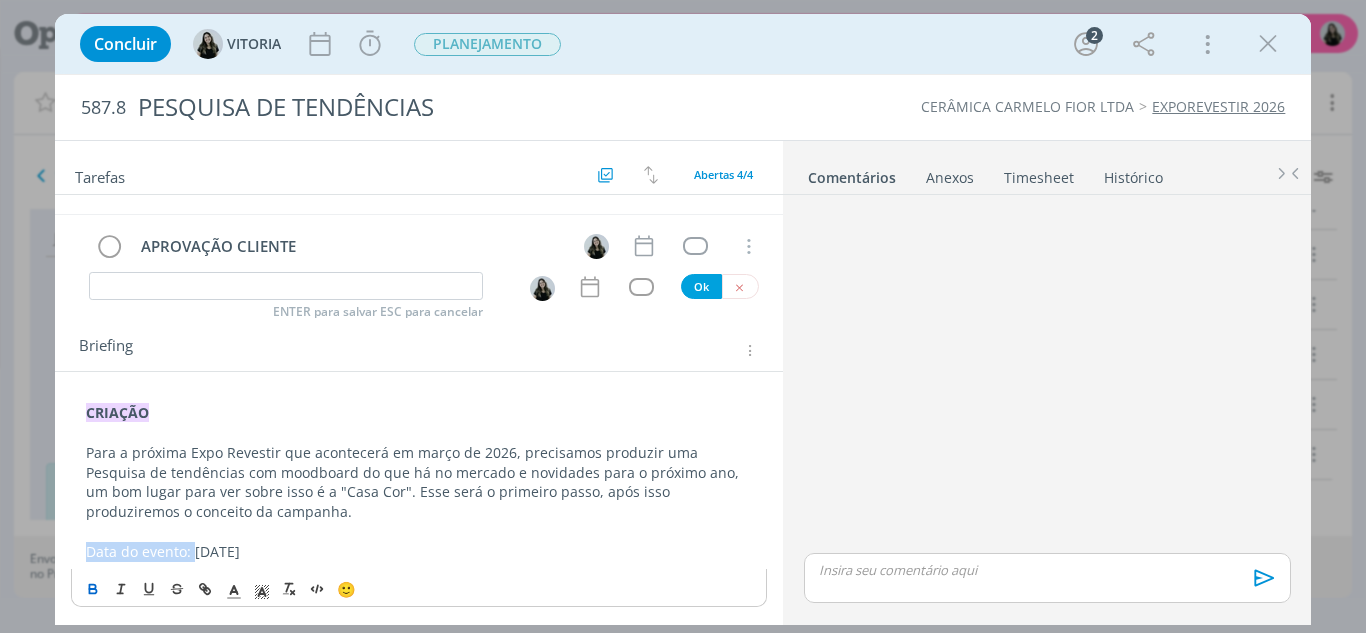 click 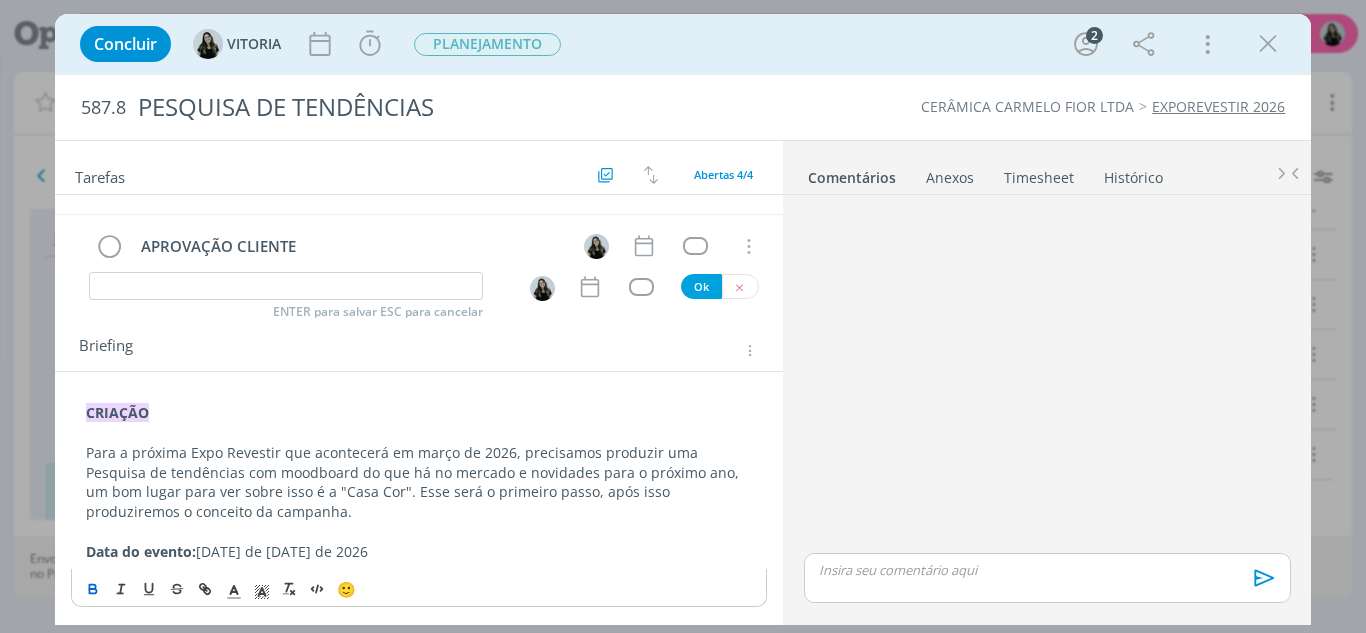 click on "Data do evento:  9 a 13 de março de 2026" at bounding box center (419, 552) 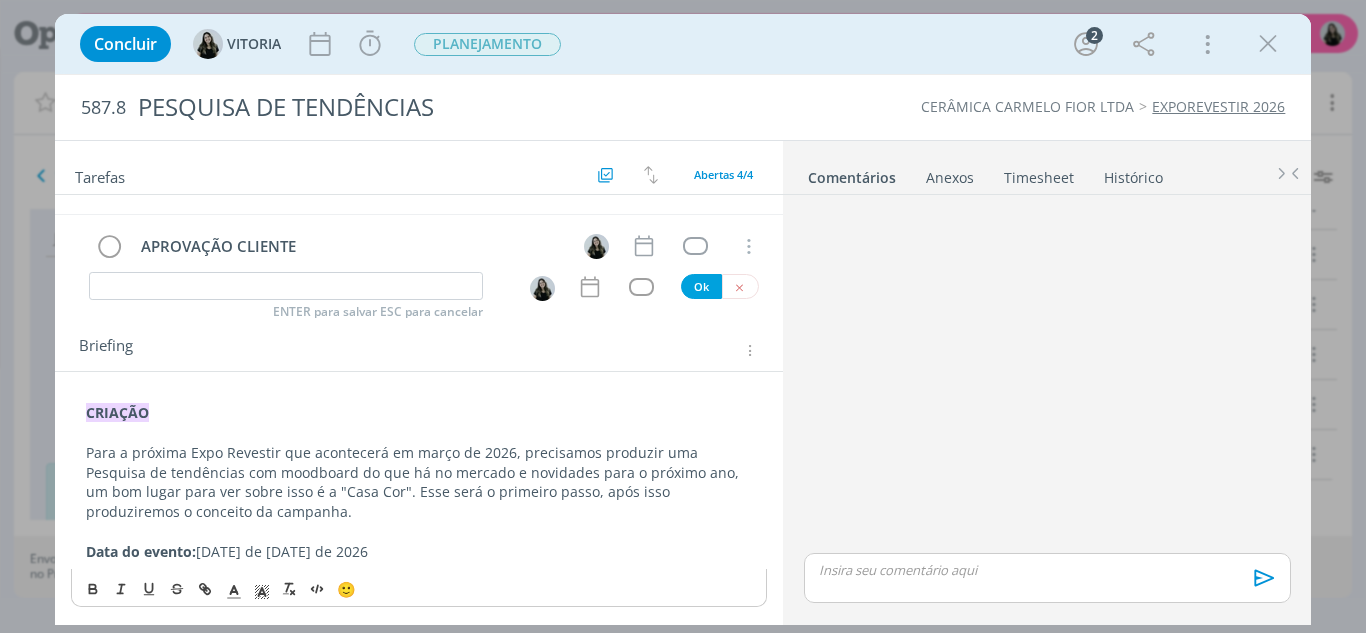 click on "Para a próxima Expo Revestir que acontecerá em março de 2026, precisamos produzir uma Pesquisa de tendências com moodboard do que há no mercado e novidades para o próximo ano, um bom lugar para ver sobre isso é a "Casa Cor". Esse será o primeiro passo, após isso produziremos o conceito da campanha." at bounding box center (419, 483) 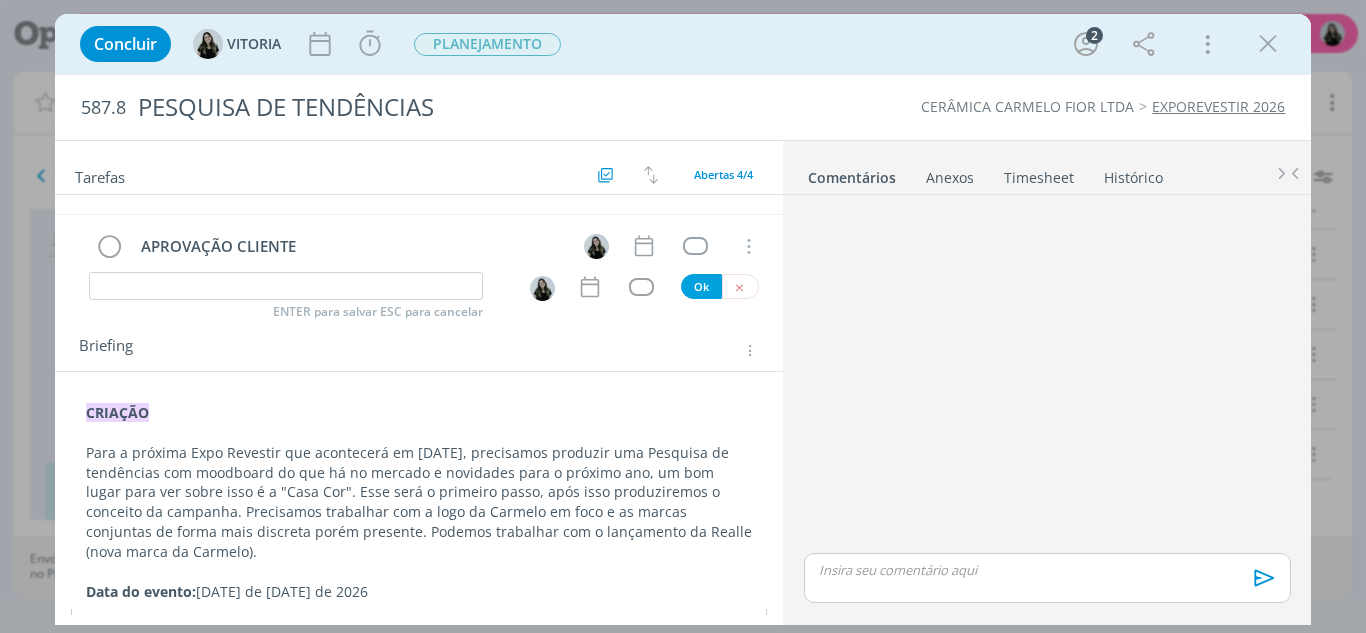 scroll, scrollTop: 210, scrollLeft: 0, axis: vertical 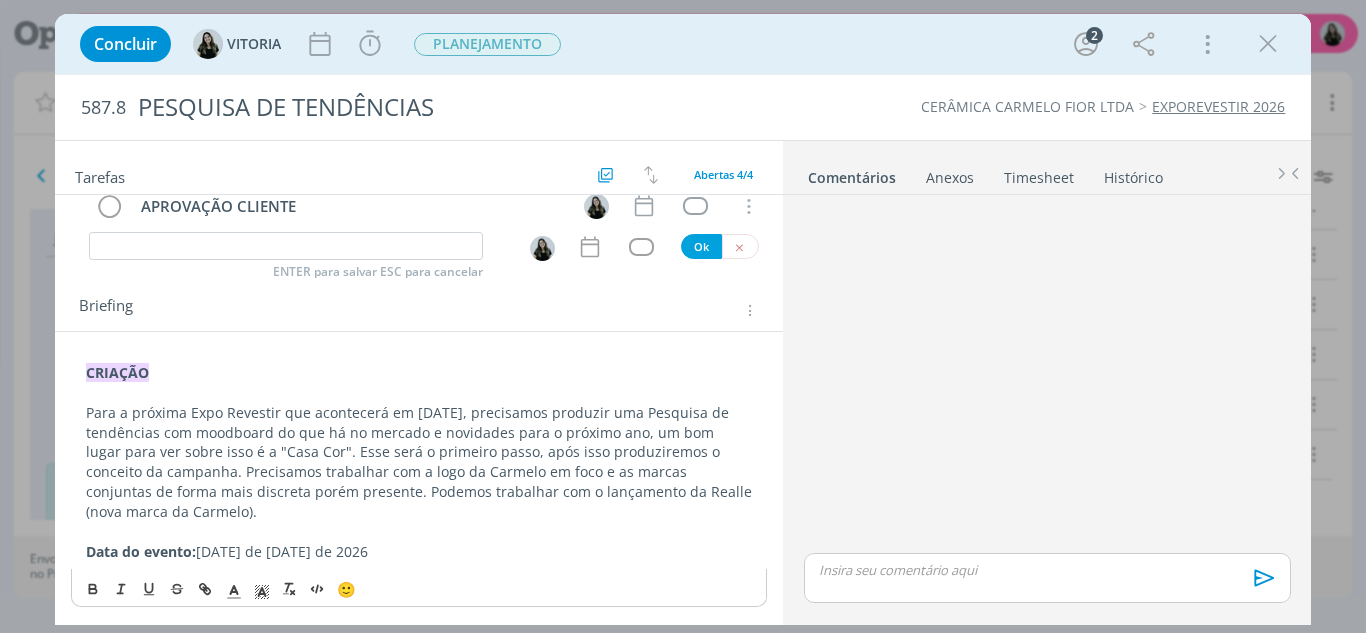 click on "Data do evento:  9 a 13 de março de 2026" at bounding box center (419, 552) 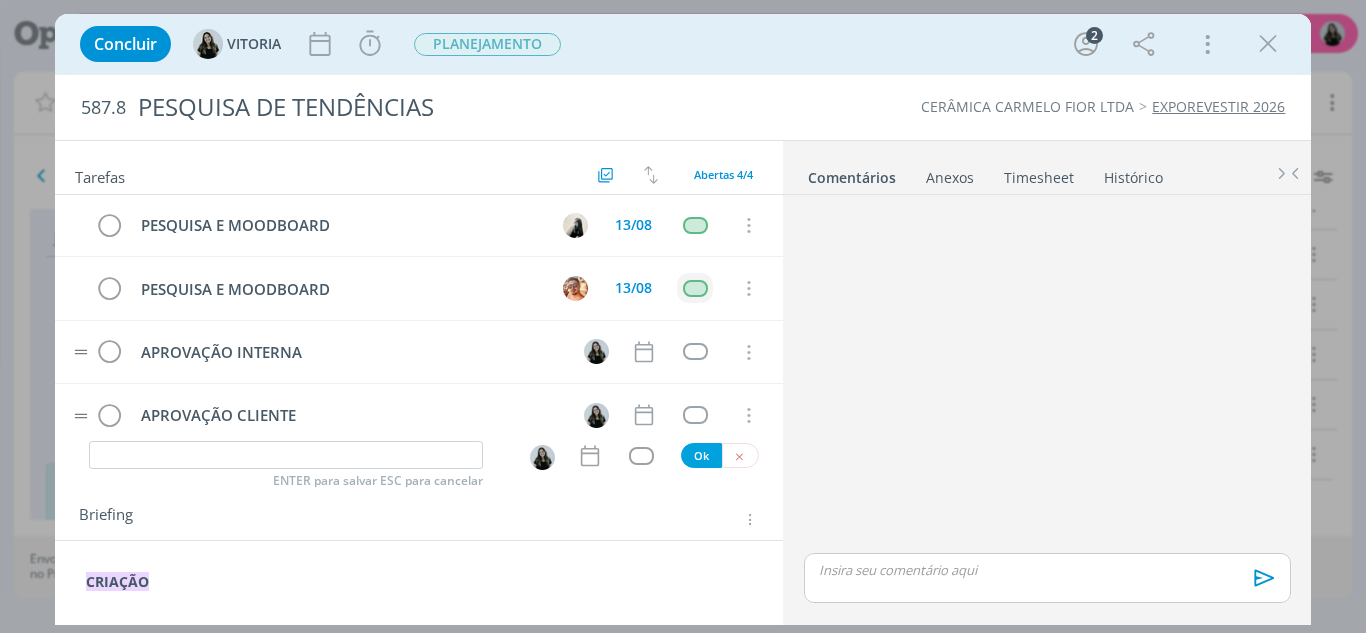 scroll, scrollTop: 0, scrollLeft: 0, axis: both 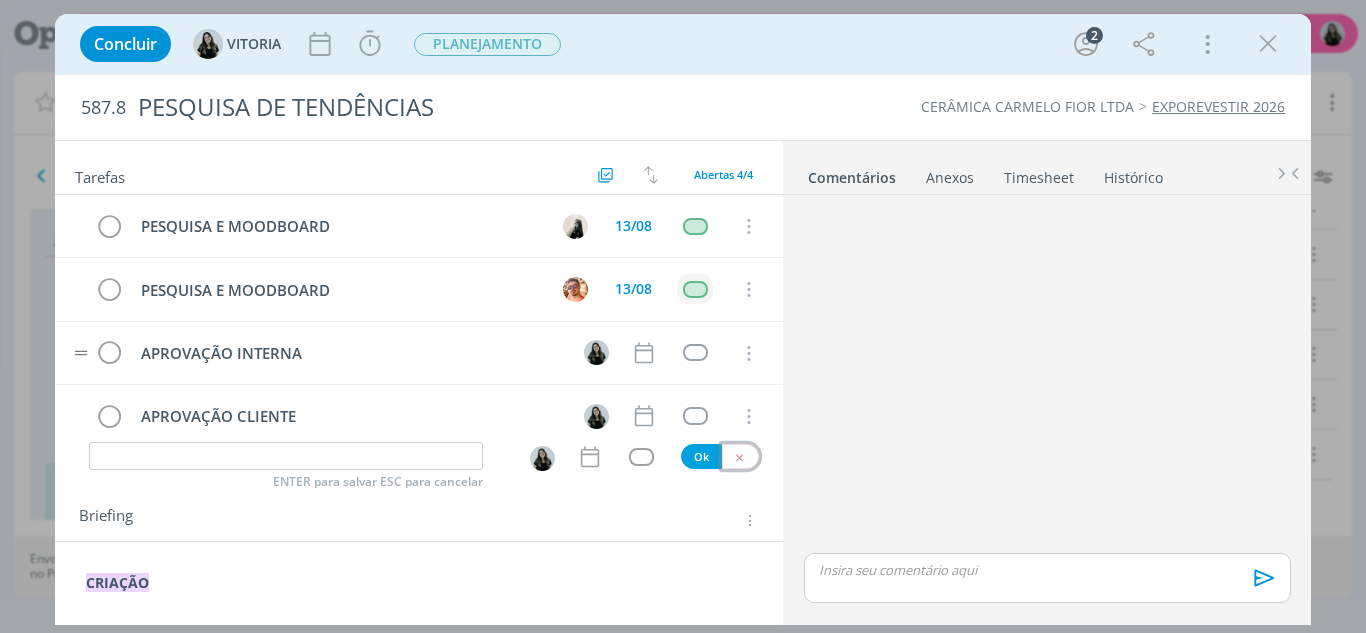 click at bounding box center [739, 457] 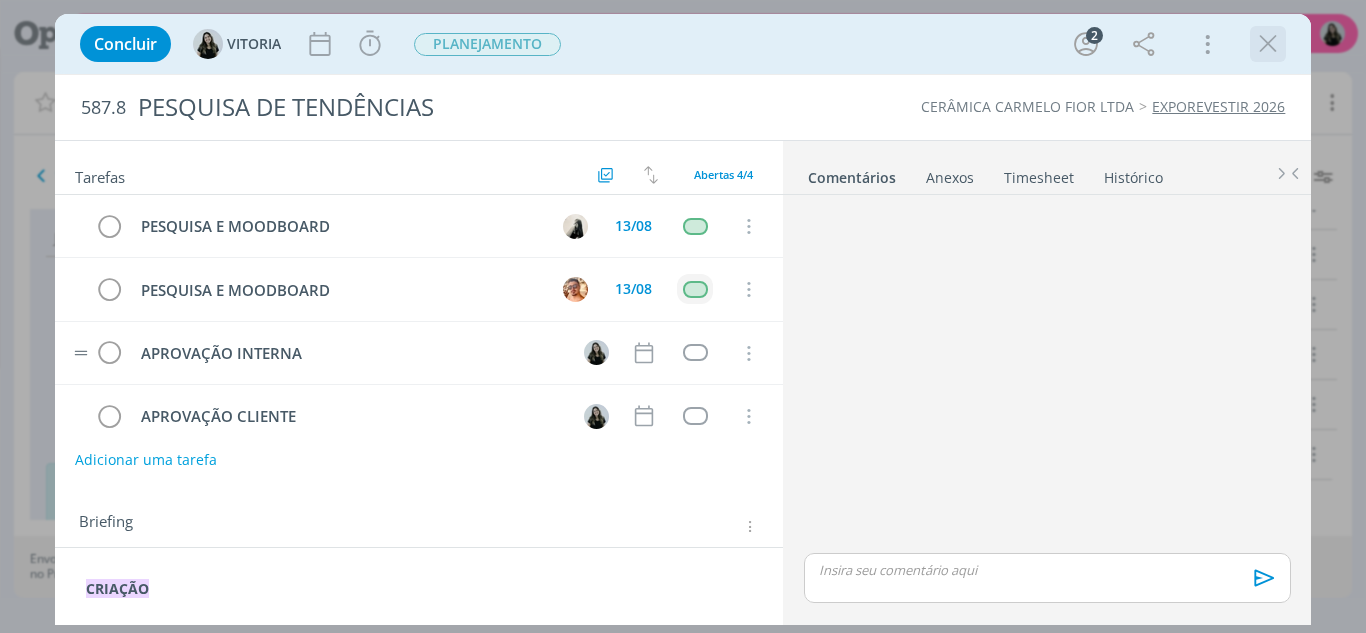 click at bounding box center [1268, 44] 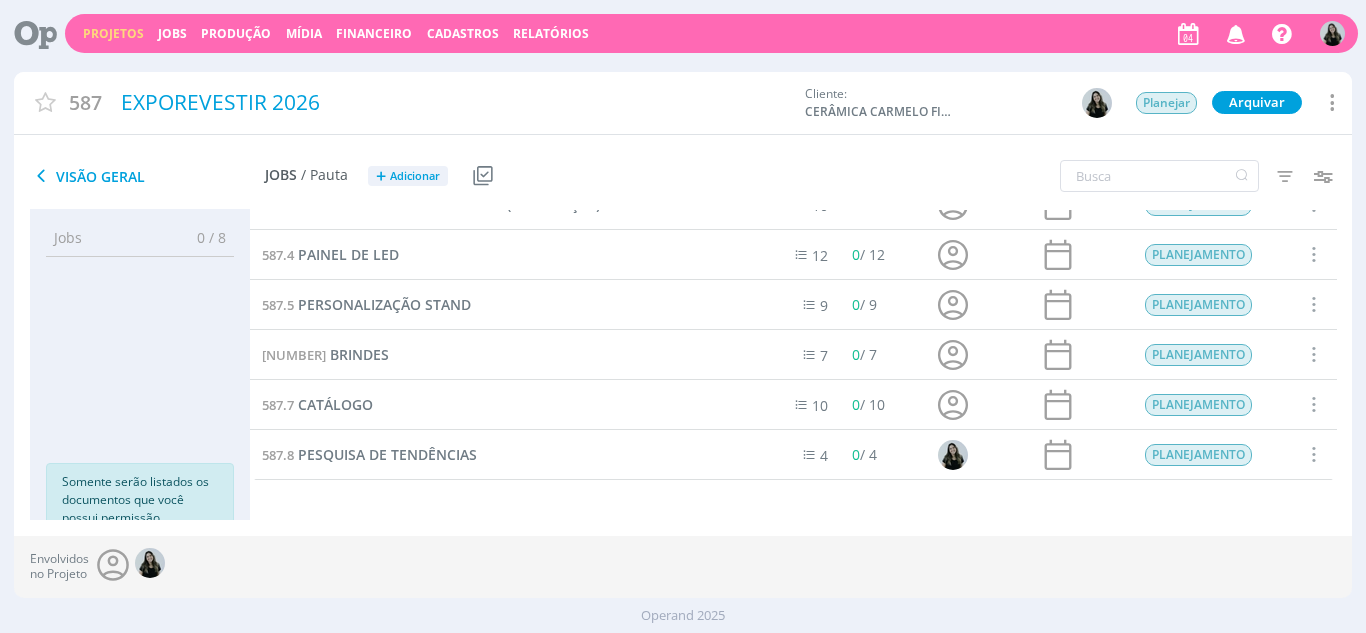 scroll, scrollTop: 0, scrollLeft: 0, axis: both 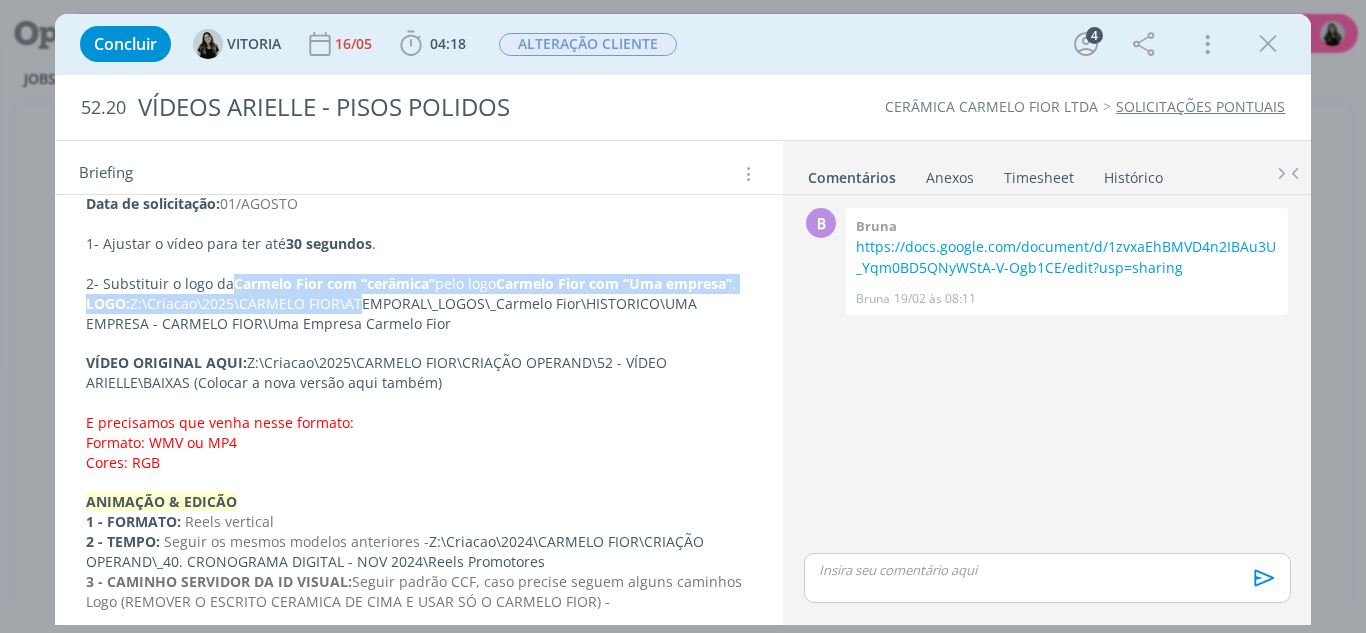 drag, startPoint x: 233, startPoint y: 275, endPoint x: 355, endPoint y: 298, distance: 124.1491 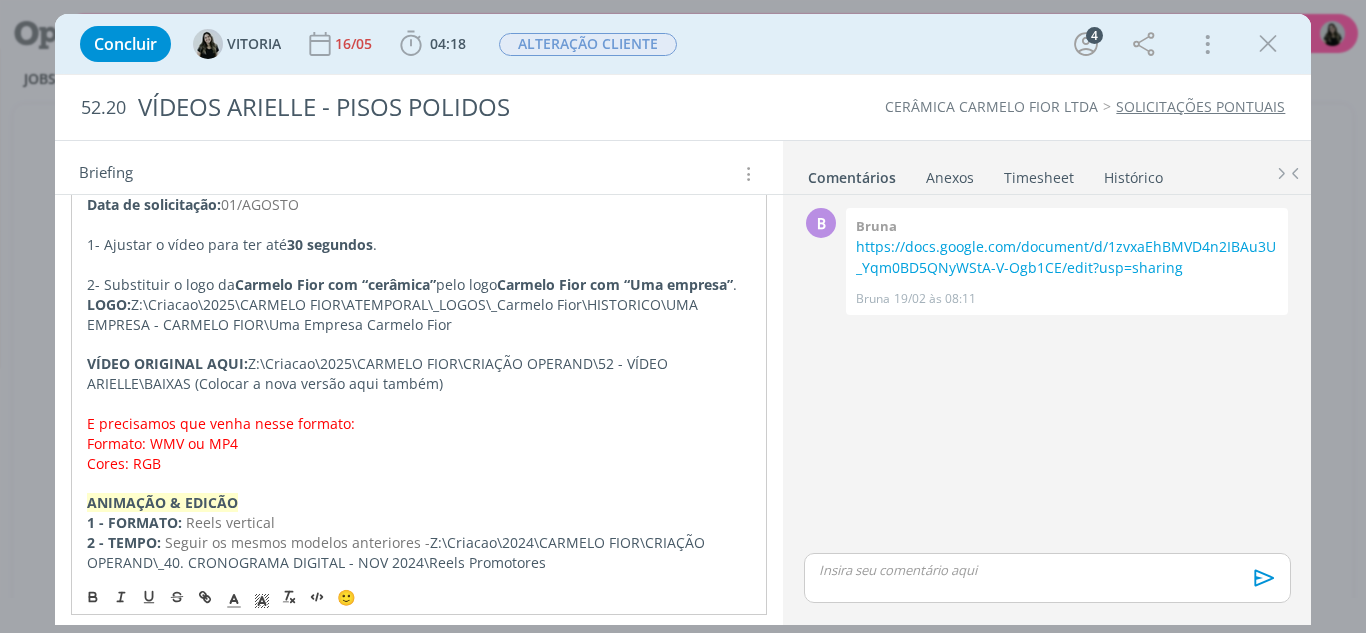 click on "LOGO:  Z:\Criacao\2025\CARMELO FIOR\ATEMPORAL\_LOGOS\_Carmelo Fior\HISTORICO\UMA EMPRESA - CARMELO FIOR\Uma Empresa Carmelo Fior" at bounding box center (419, 315) 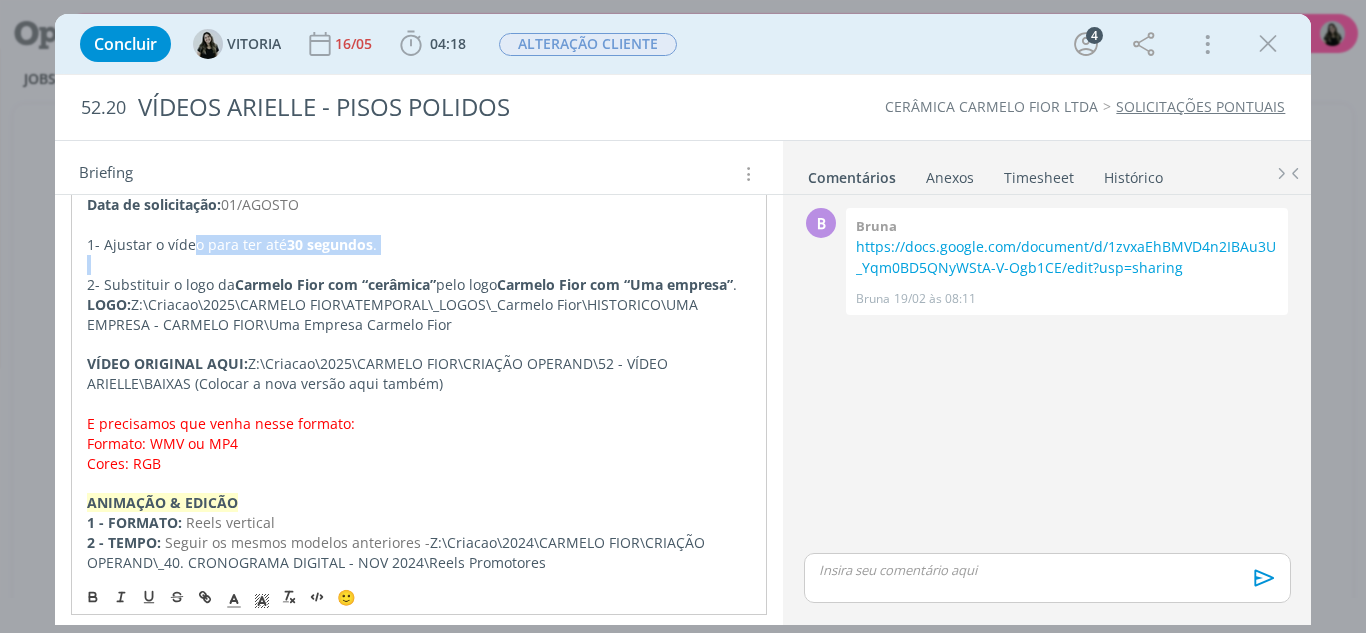 drag, startPoint x: 193, startPoint y: 240, endPoint x: 342, endPoint y: 257, distance: 149.96666 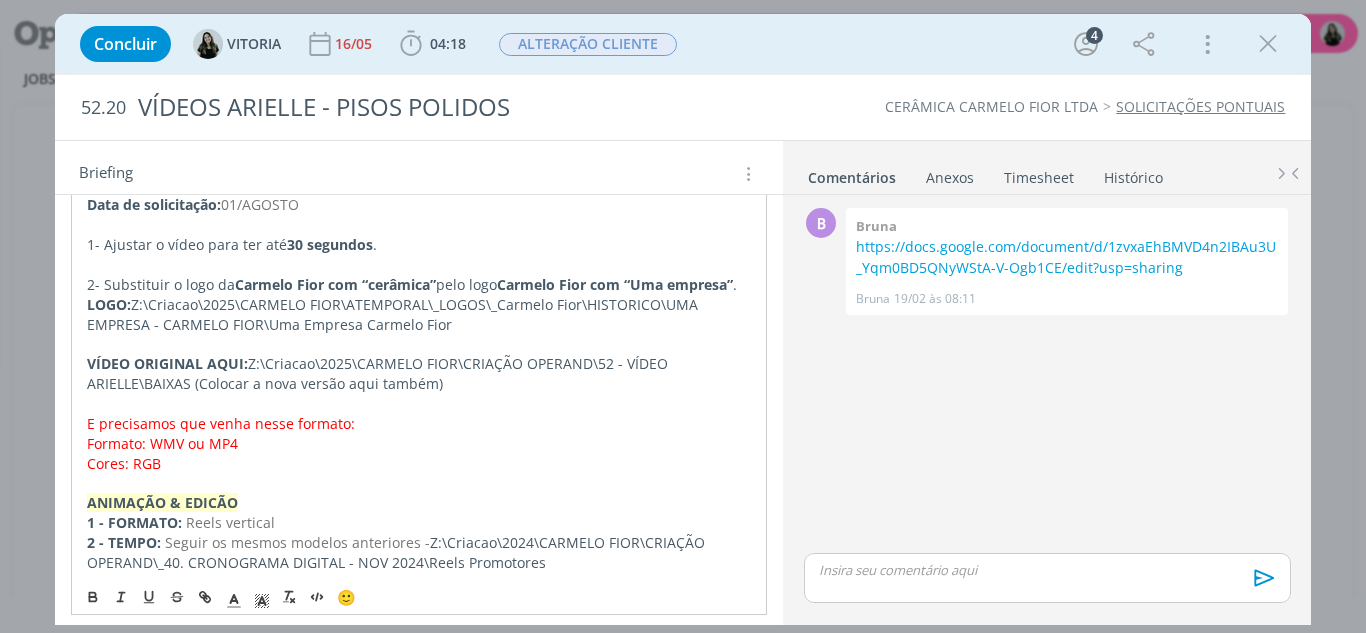 click on "LOGO:  Z:\Criacao\2025\CARMELO FIOR\ATEMPORAL\_LOGOS\_Carmelo Fior\HISTORICO\UMA EMPRESA - CARMELO FIOR\Uma Empresa Carmelo Fior" at bounding box center [419, 315] 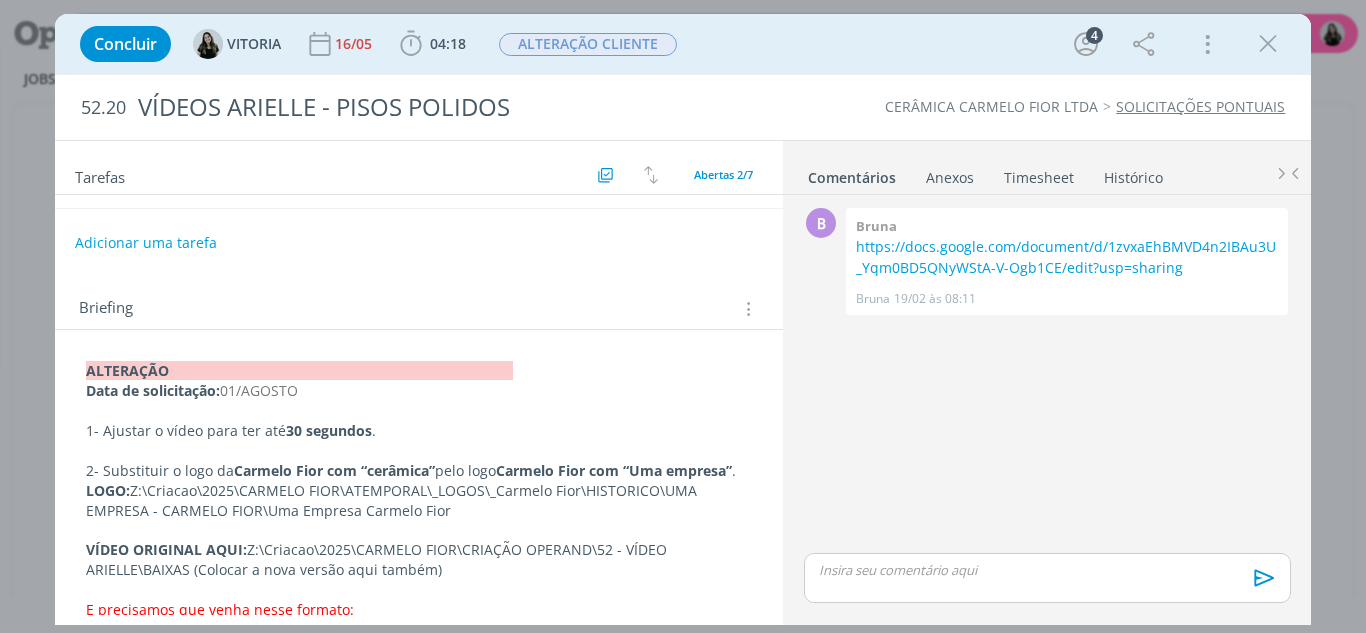 scroll, scrollTop: 0, scrollLeft: 0, axis: both 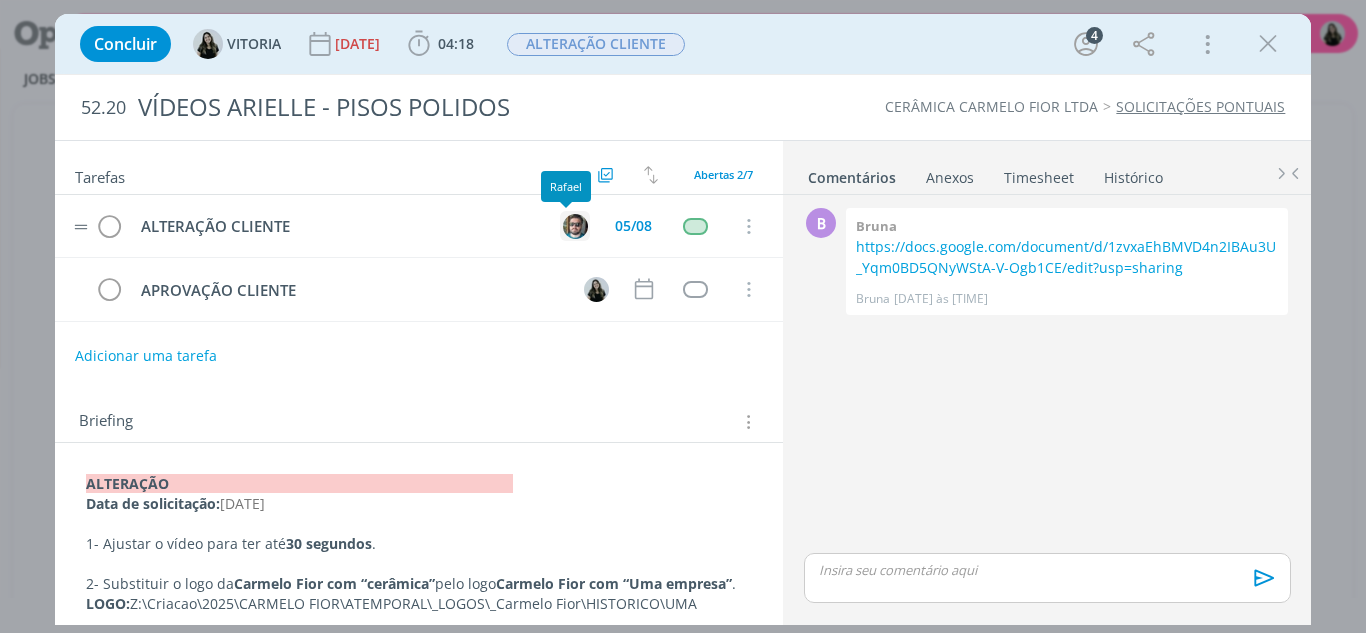 click at bounding box center (575, 226) 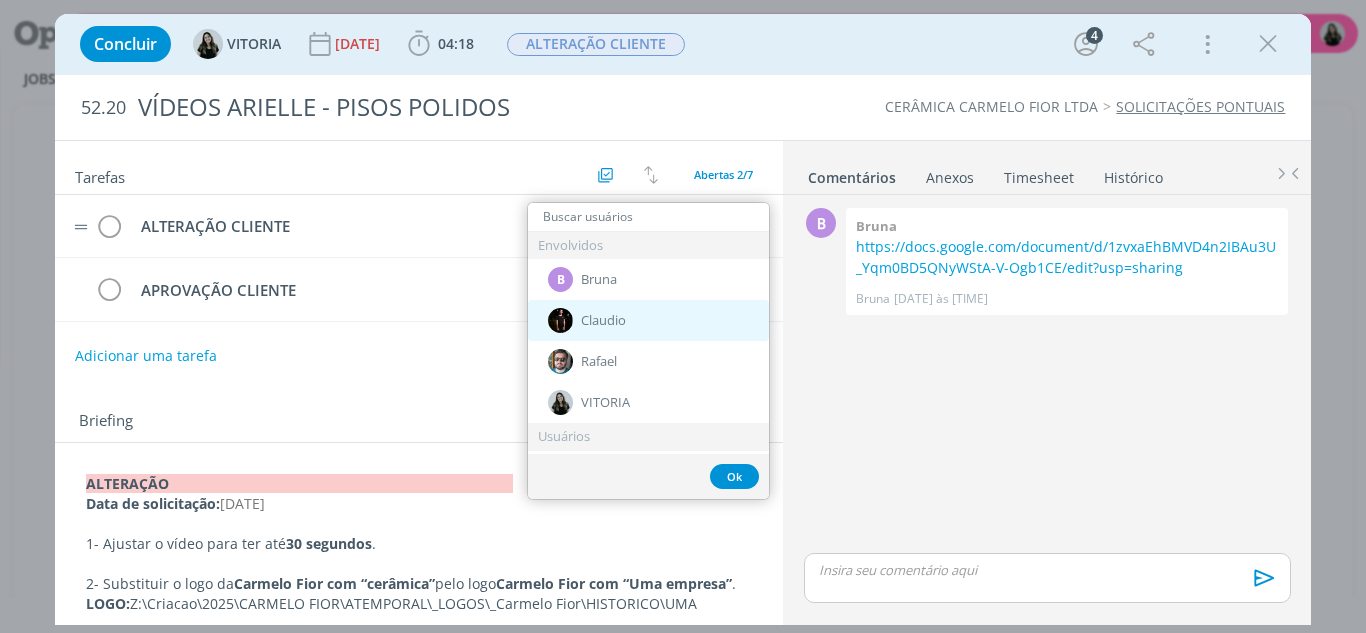 click on "Claudio" at bounding box center [603, 321] 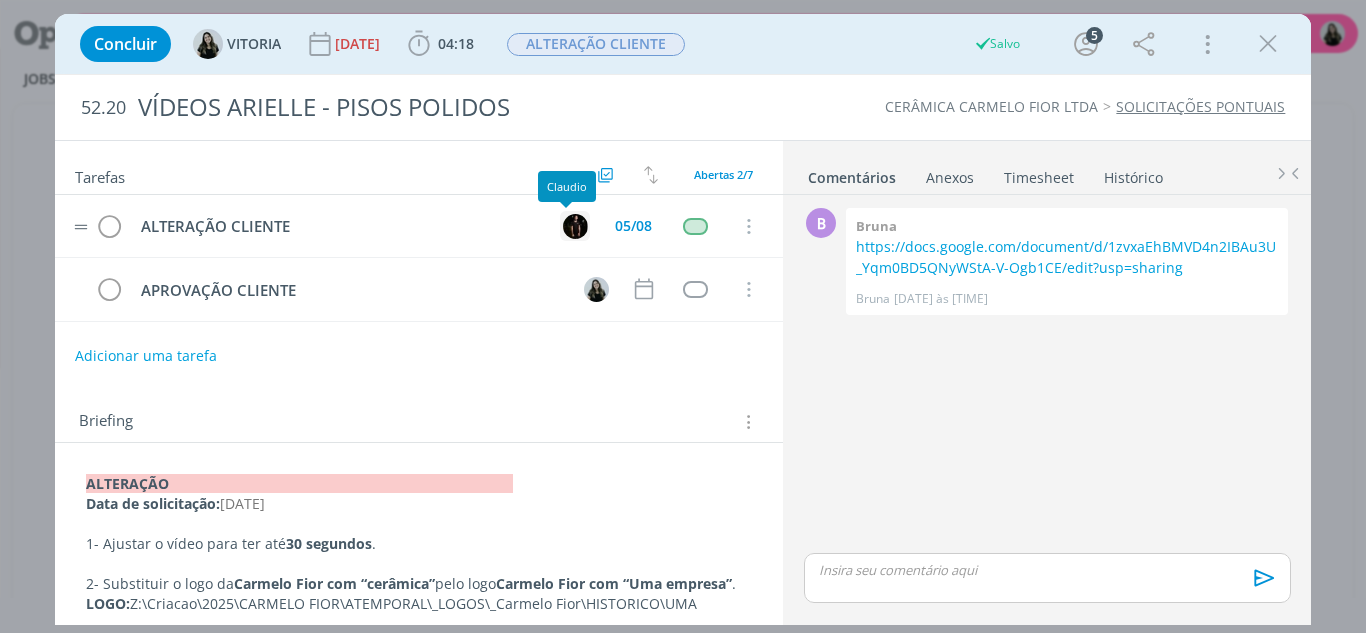 click at bounding box center [575, 226] 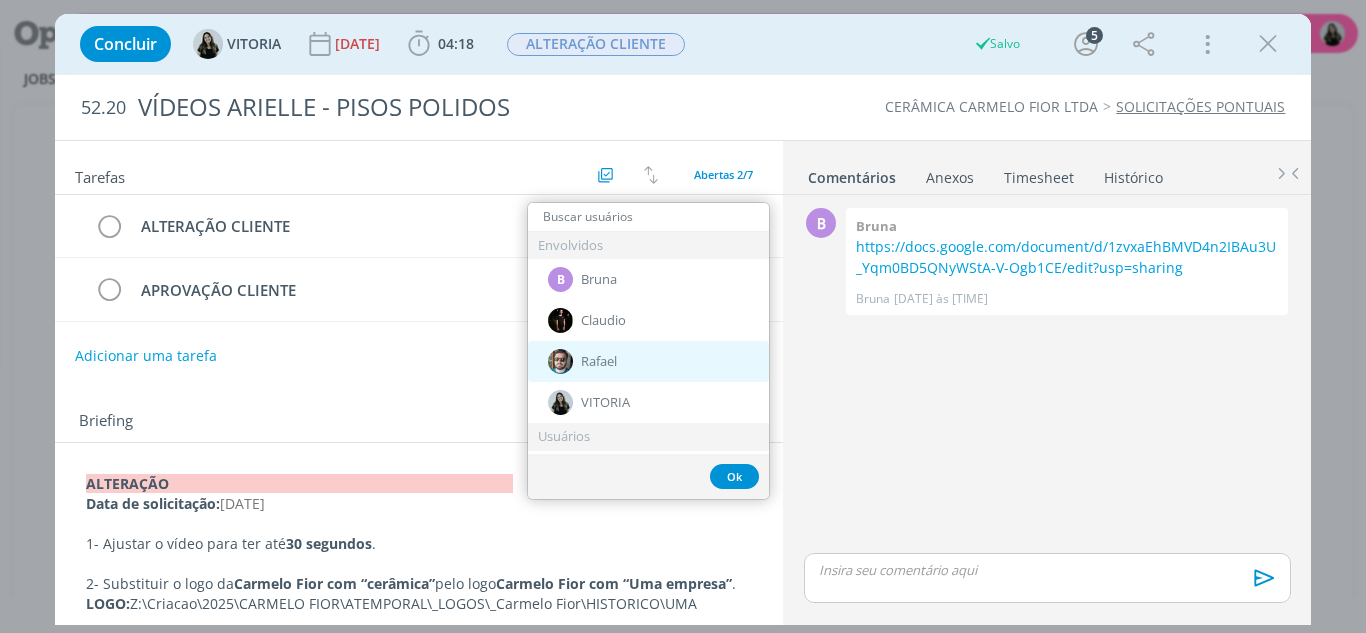 click on "Rafael" at bounding box center [599, 362] 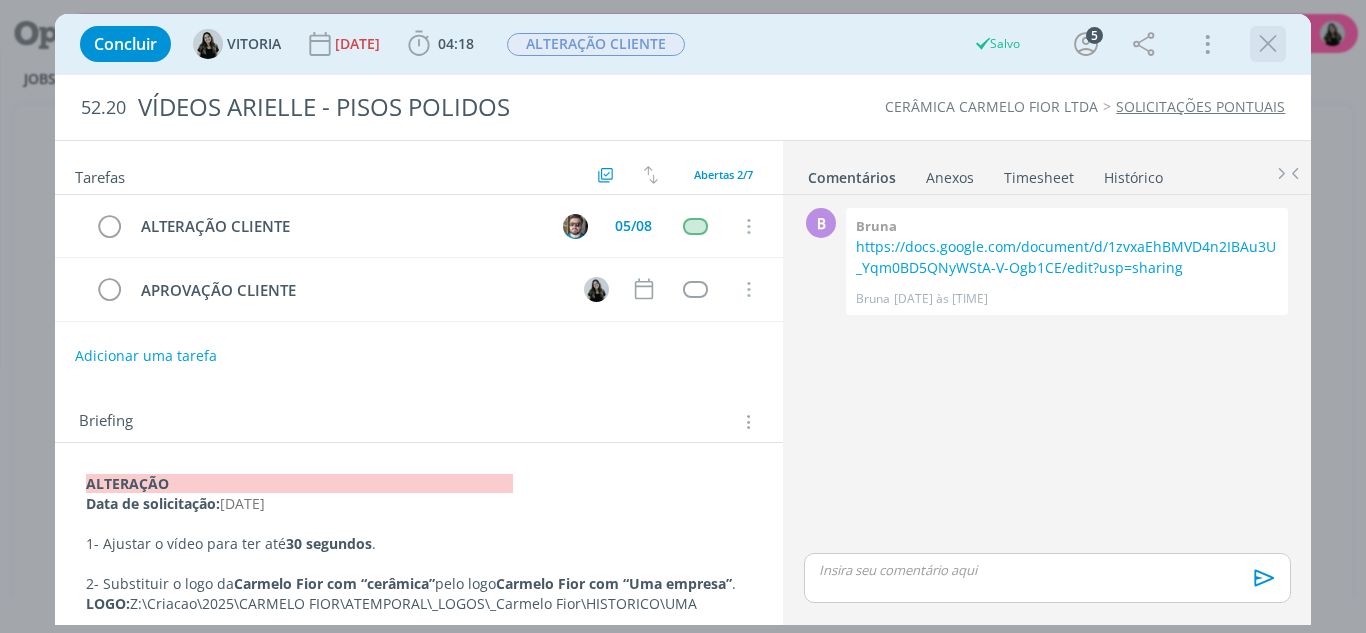 click at bounding box center [1268, 44] 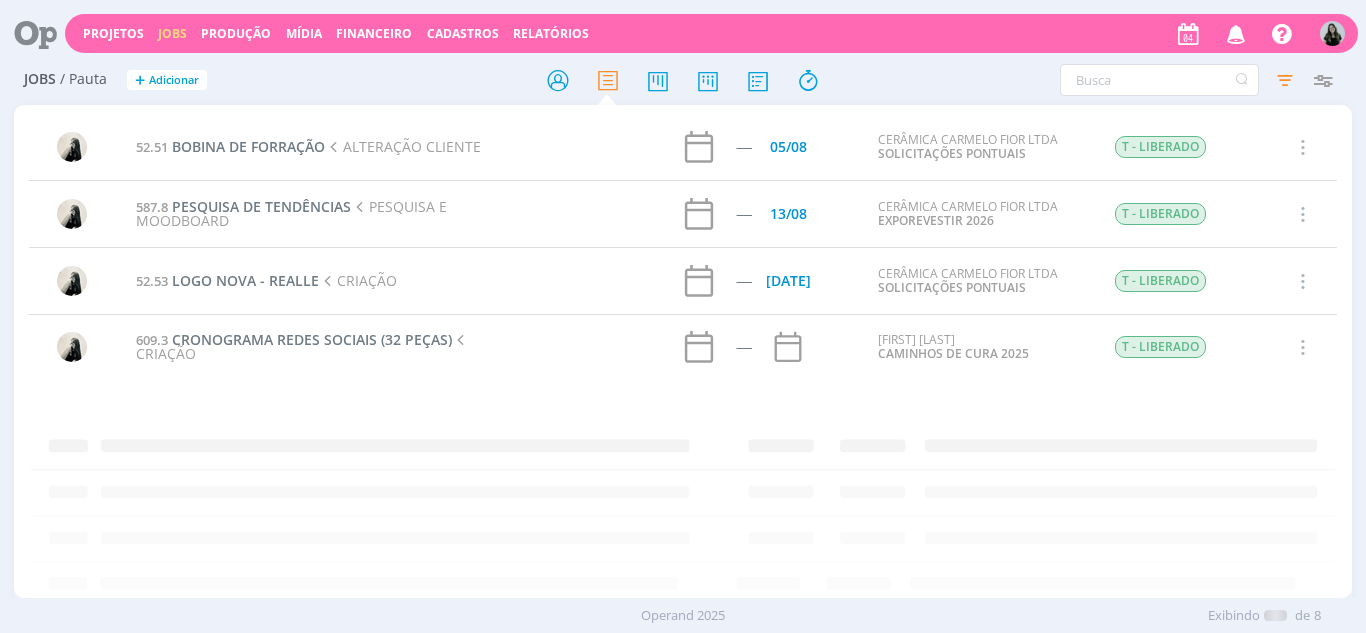 scroll, scrollTop: 0, scrollLeft: 0, axis: both 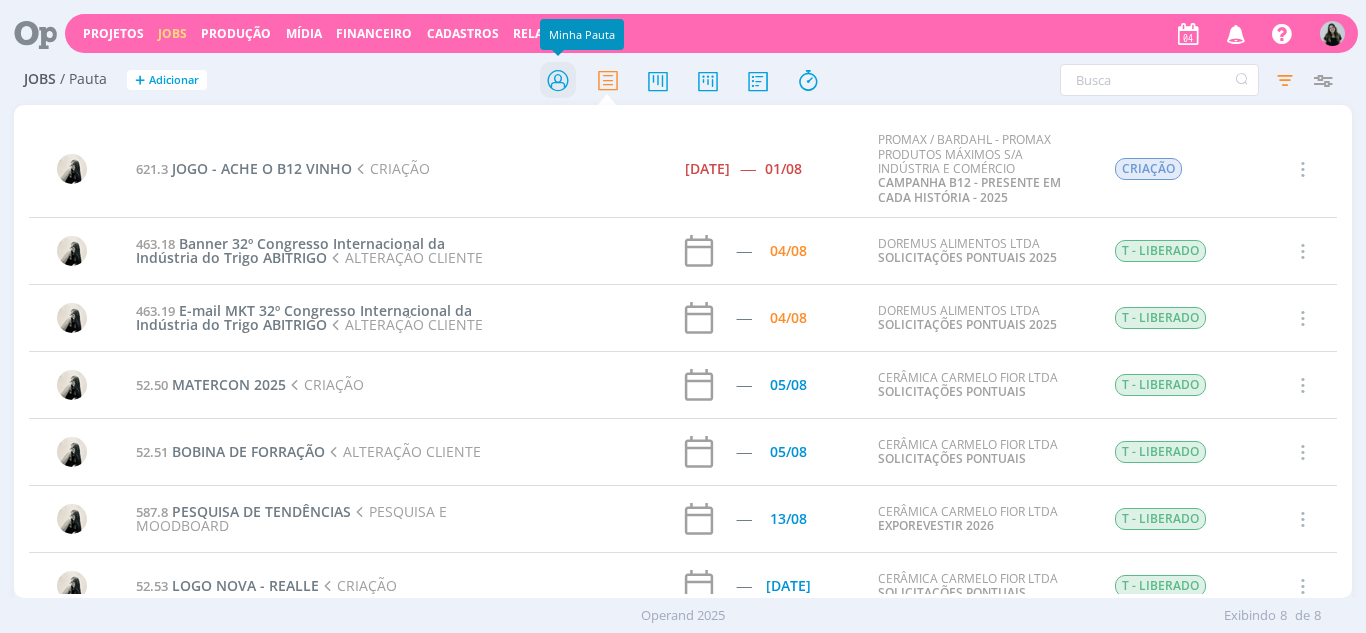 click at bounding box center (558, 80) 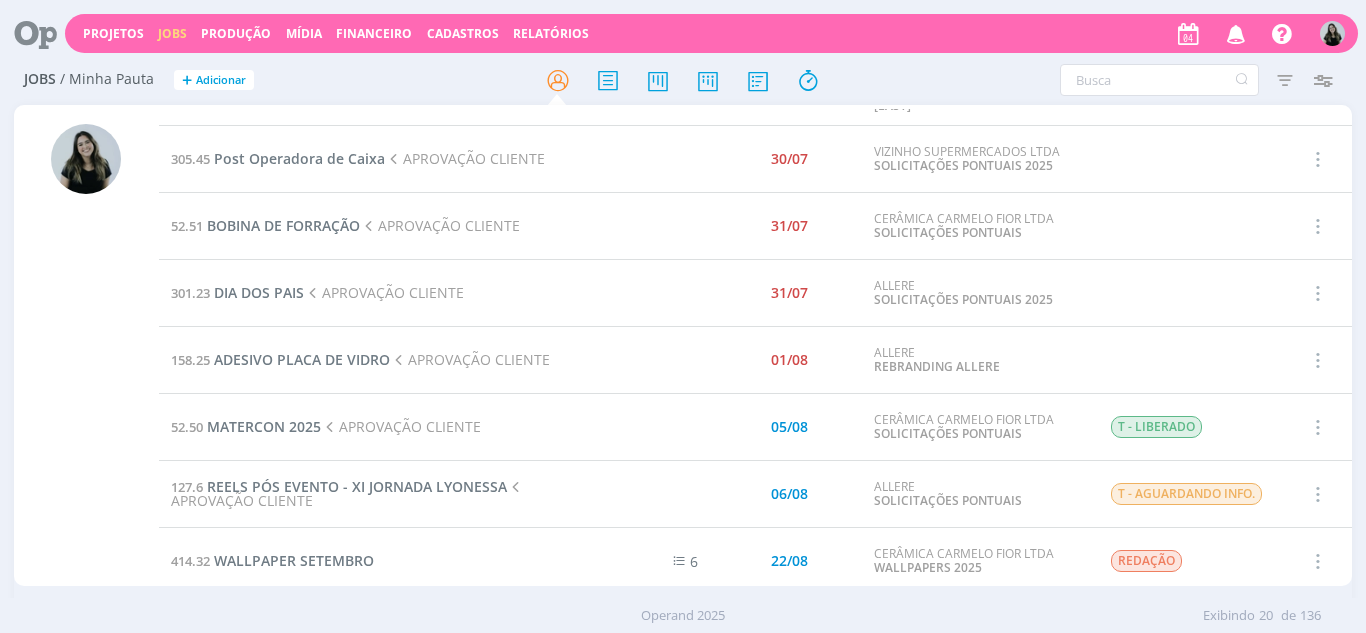 scroll, scrollTop: 900, scrollLeft: 0, axis: vertical 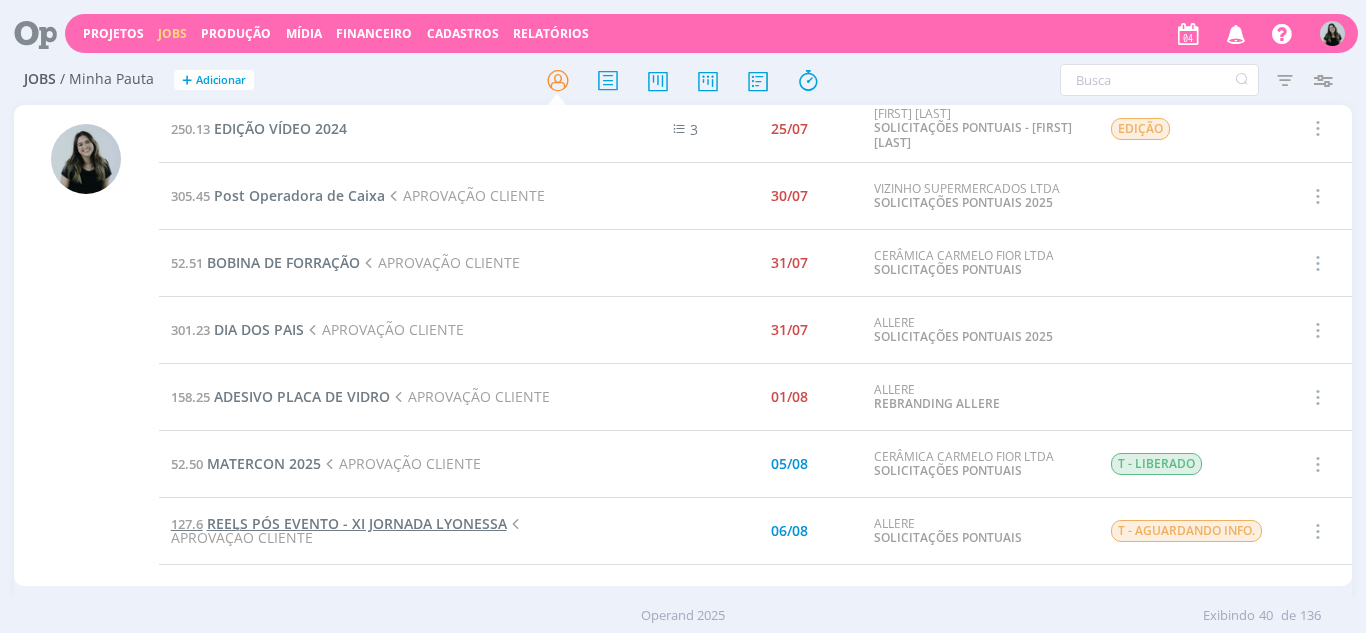 click on "REELS PÓS EVENTO - XI JORNADA LYONESSA" at bounding box center [357, 523] 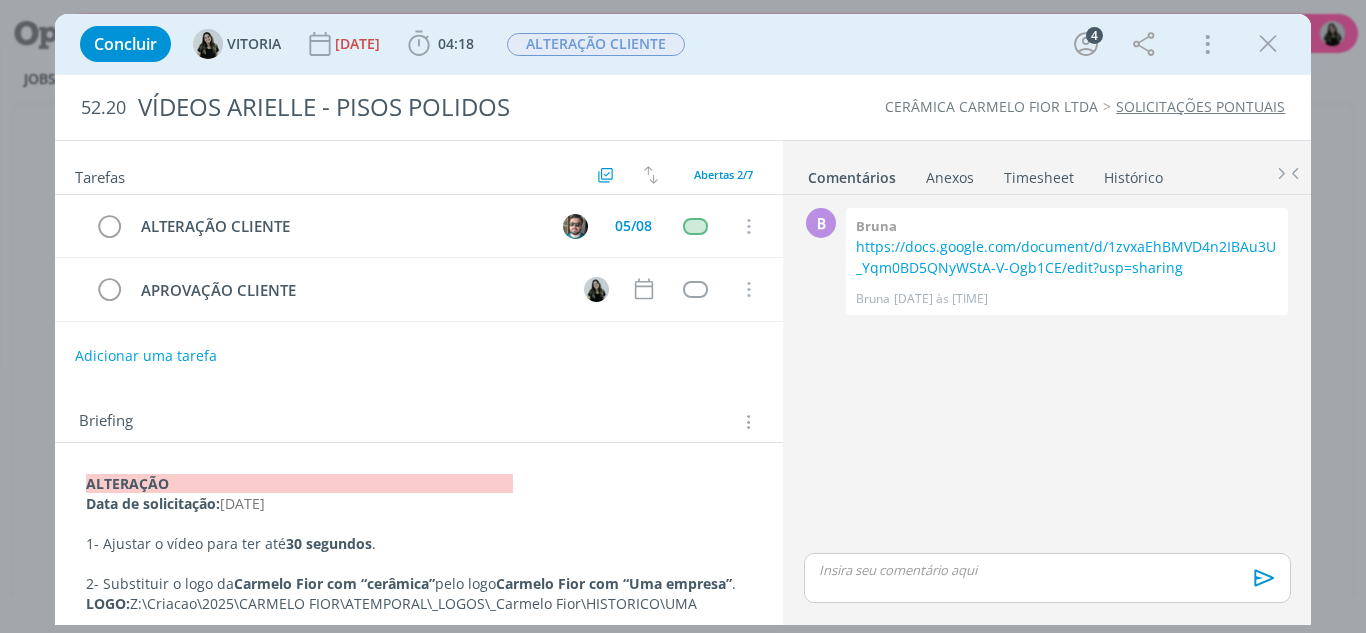 scroll, scrollTop: 0, scrollLeft: 0, axis: both 